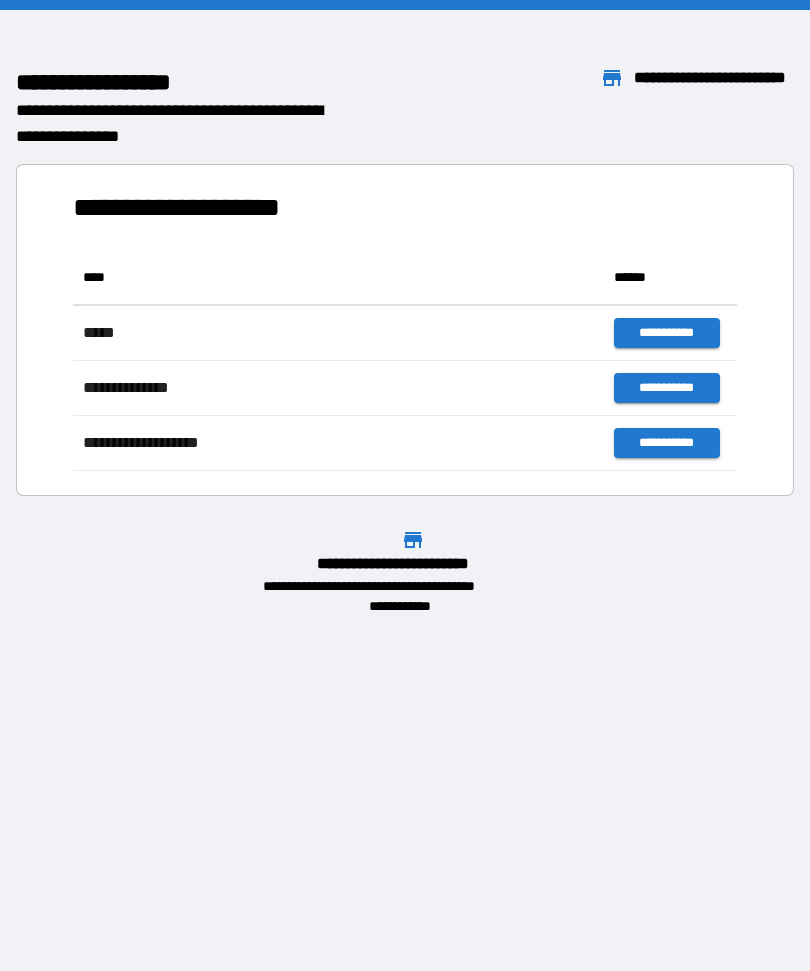 scroll, scrollTop: 0, scrollLeft: 0, axis: both 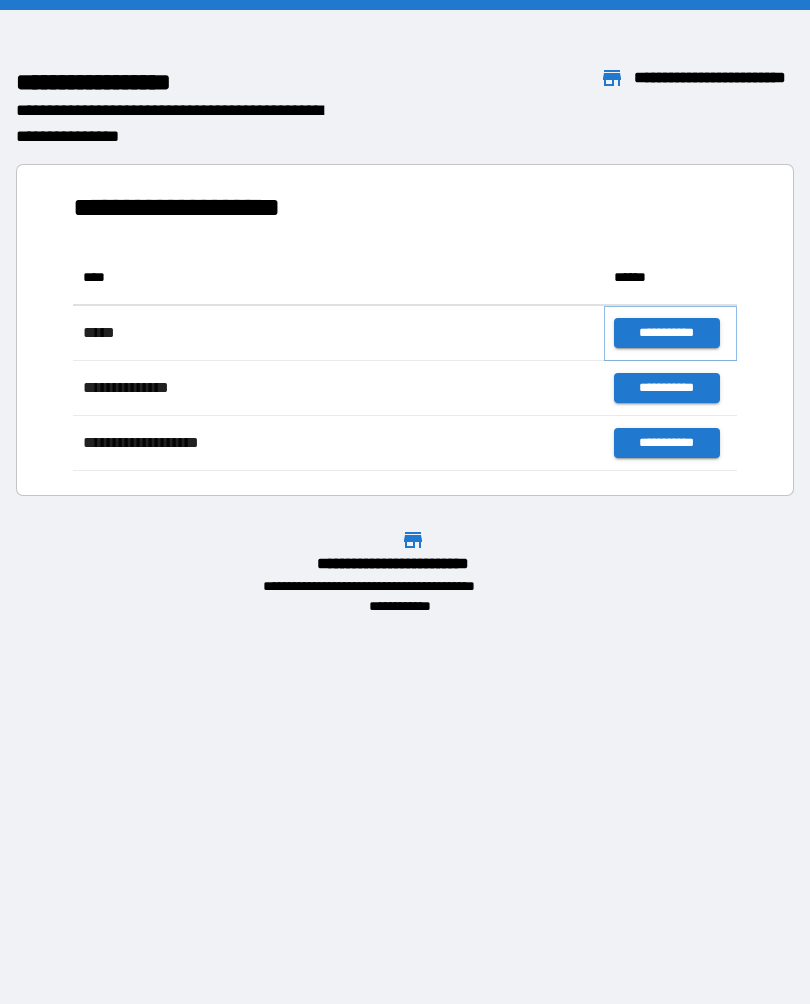 click on "**********" at bounding box center [666, 333] 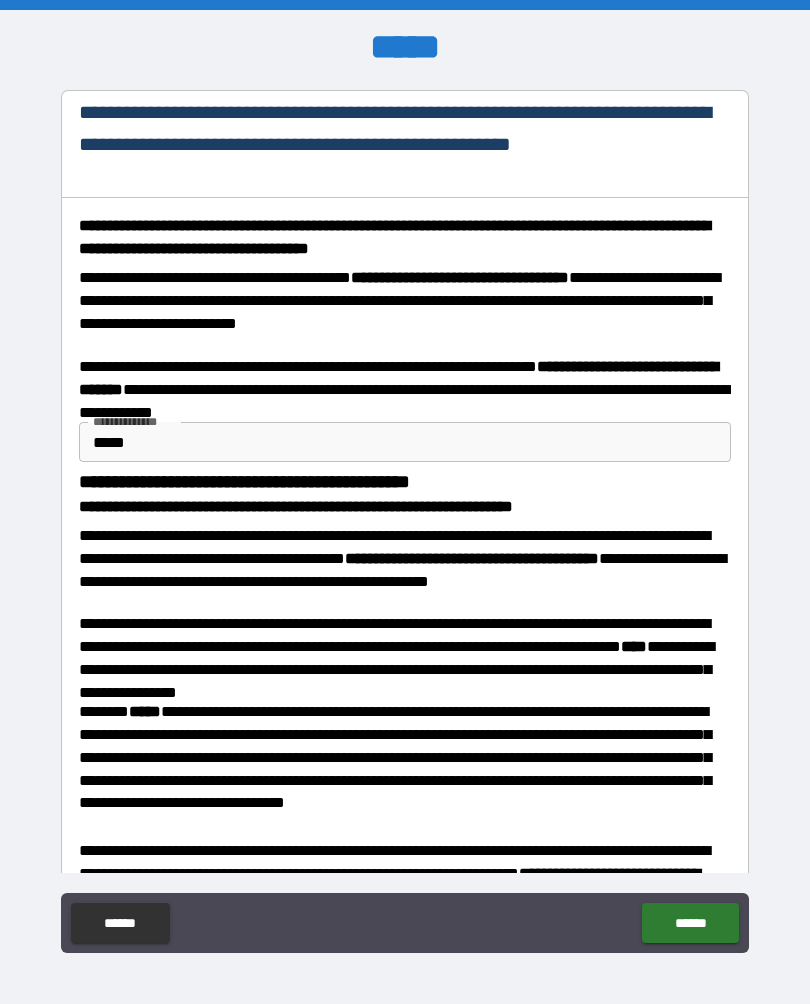 scroll, scrollTop: 0, scrollLeft: 0, axis: both 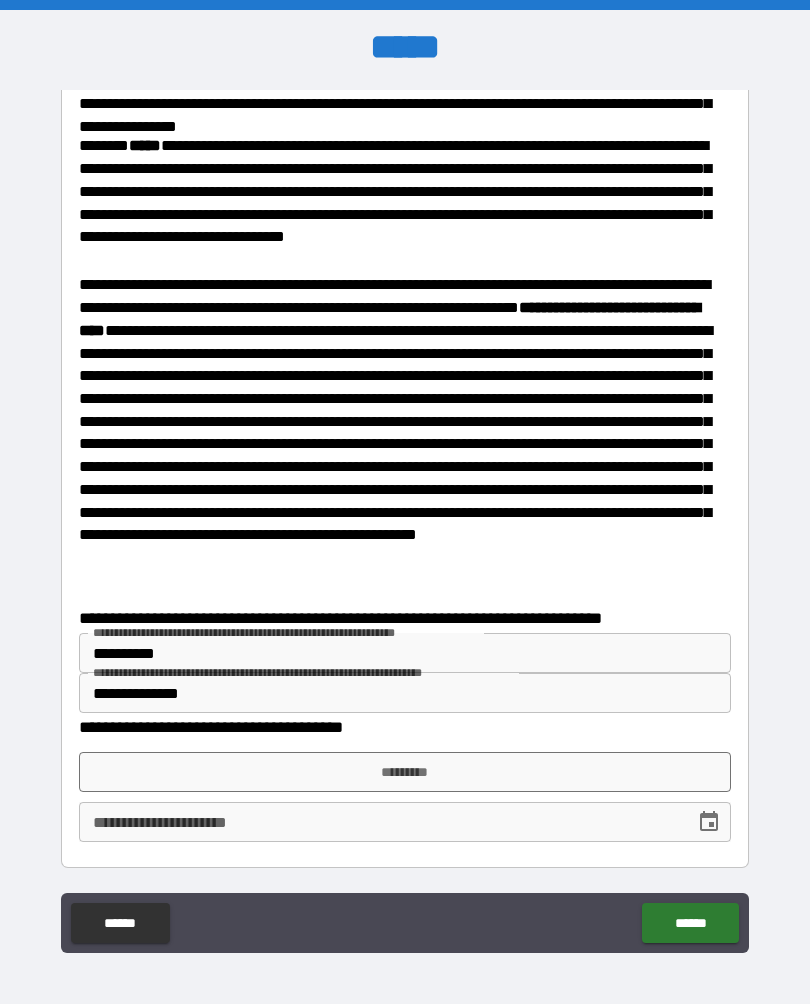 type on "**********" 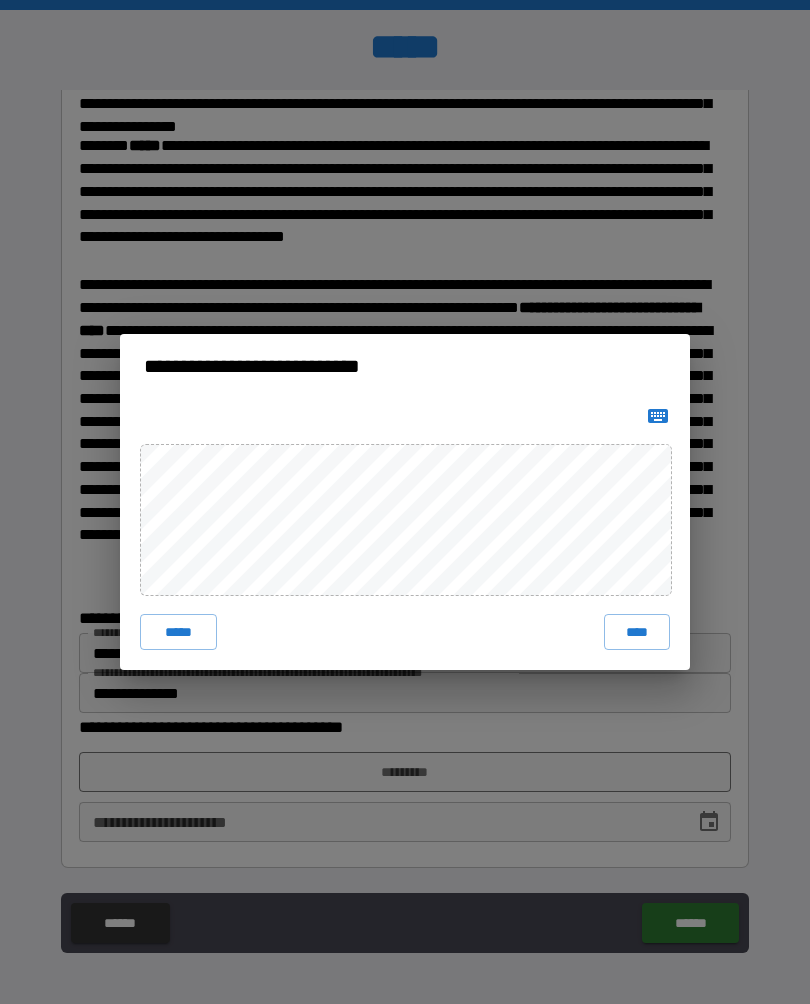 click on "****" at bounding box center [637, 632] 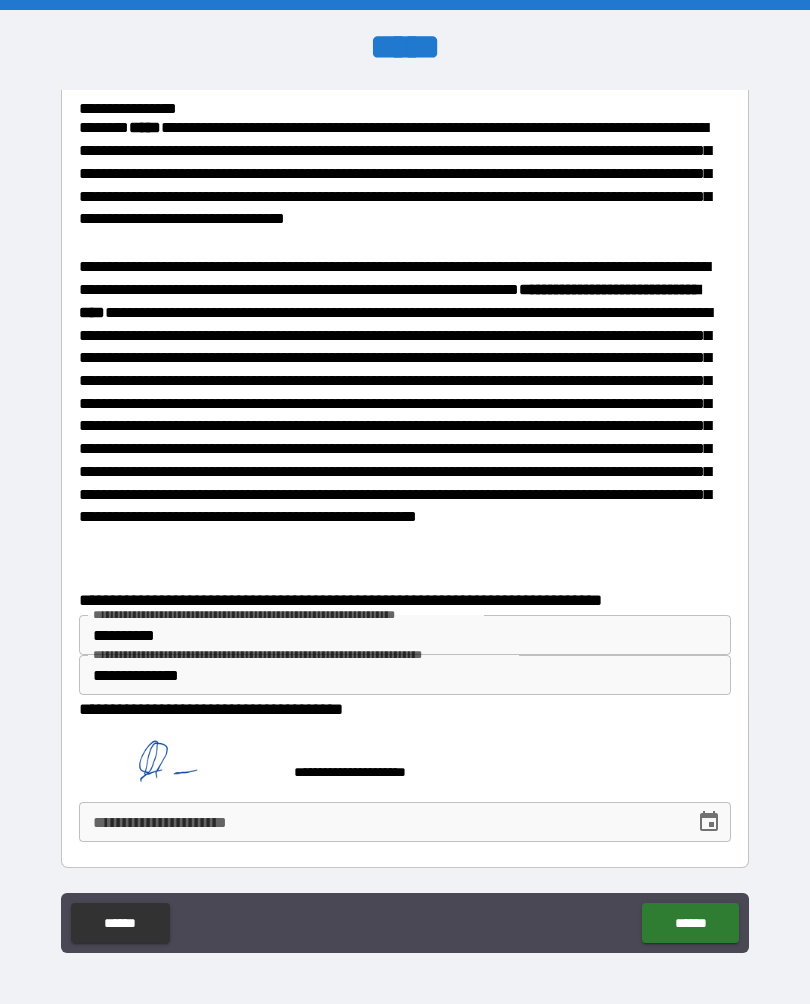 scroll, scrollTop: 575, scrollLeft: 0, axis: vertical 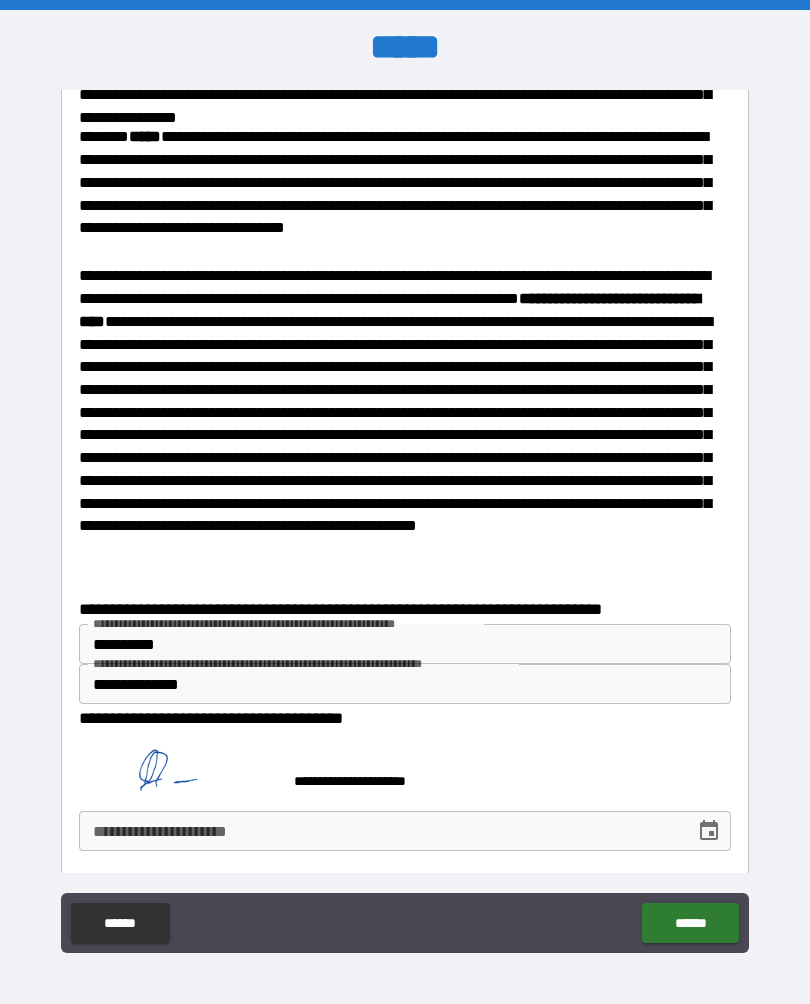 click on "******" at bounding box center (690, 923) 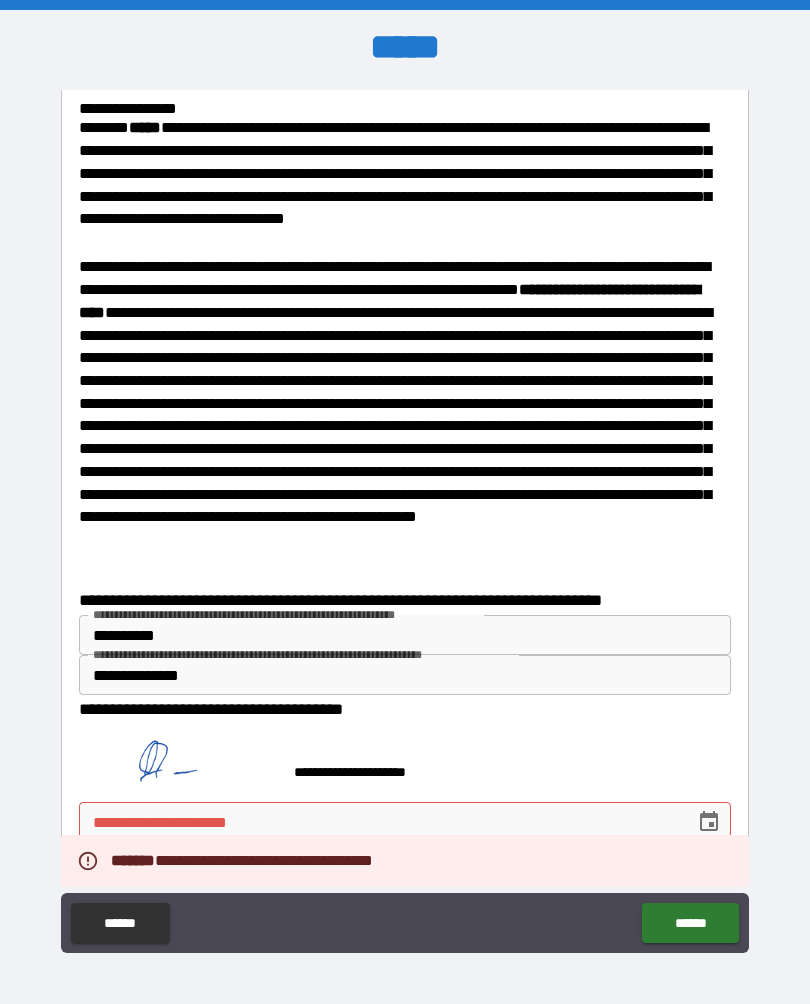 scroll, scrollTop: 602, scrollLeft: 0, axis: vertical 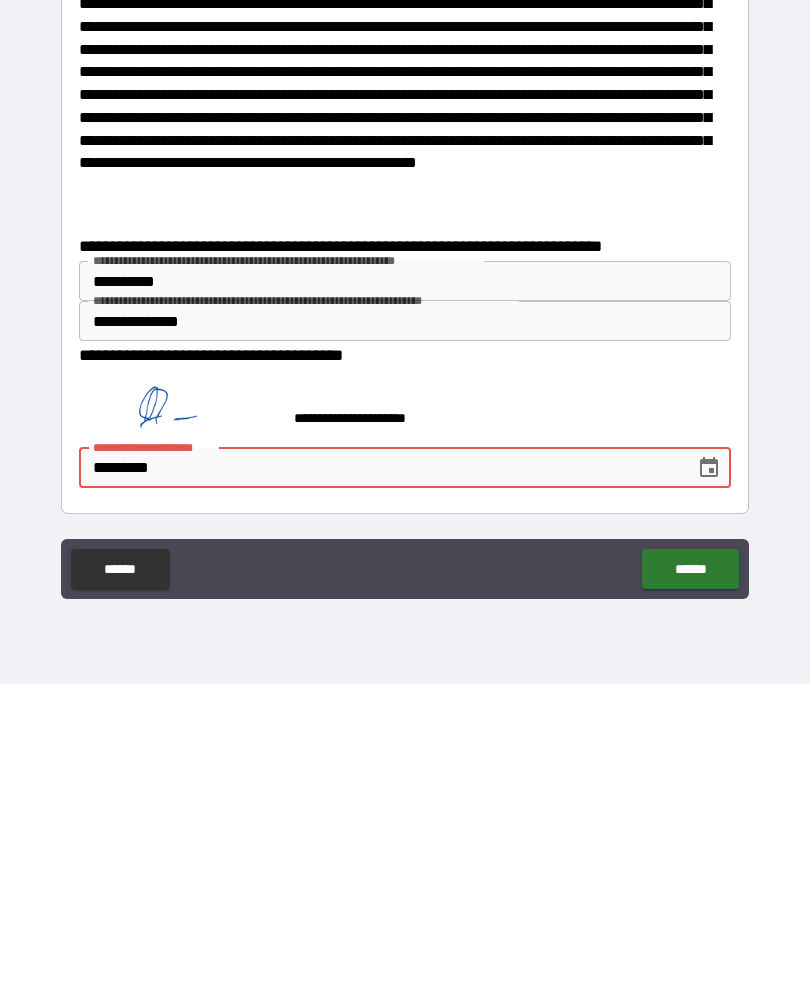 type on "**********" 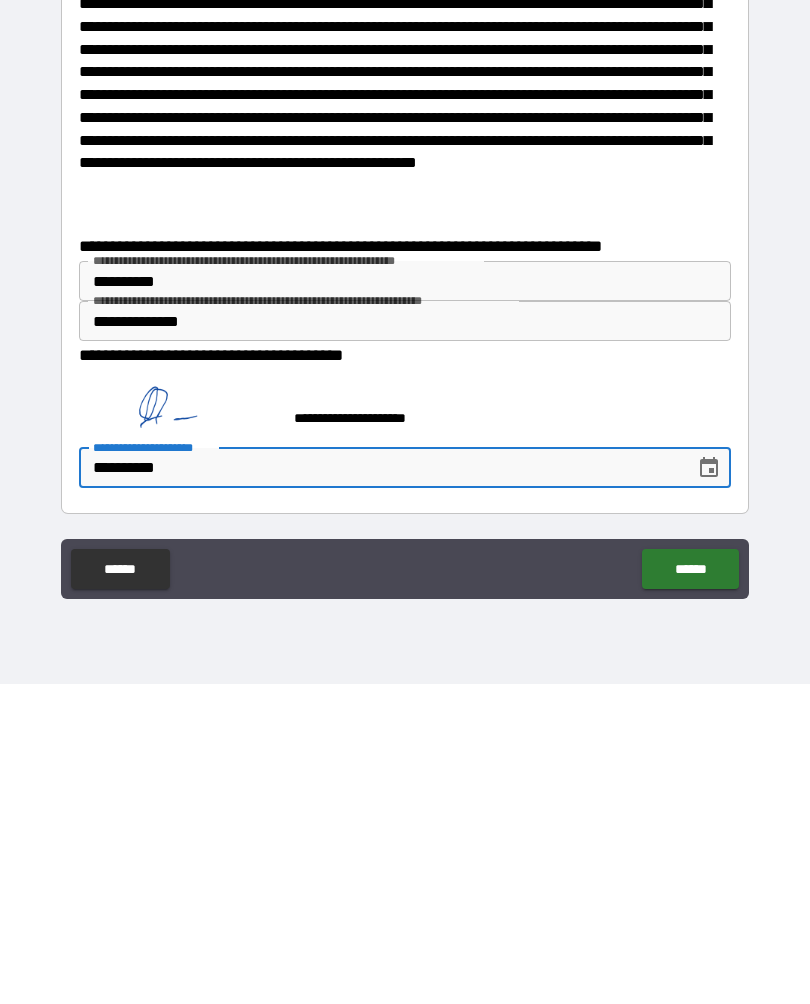 click on "******" at bounding box center [690, 889] 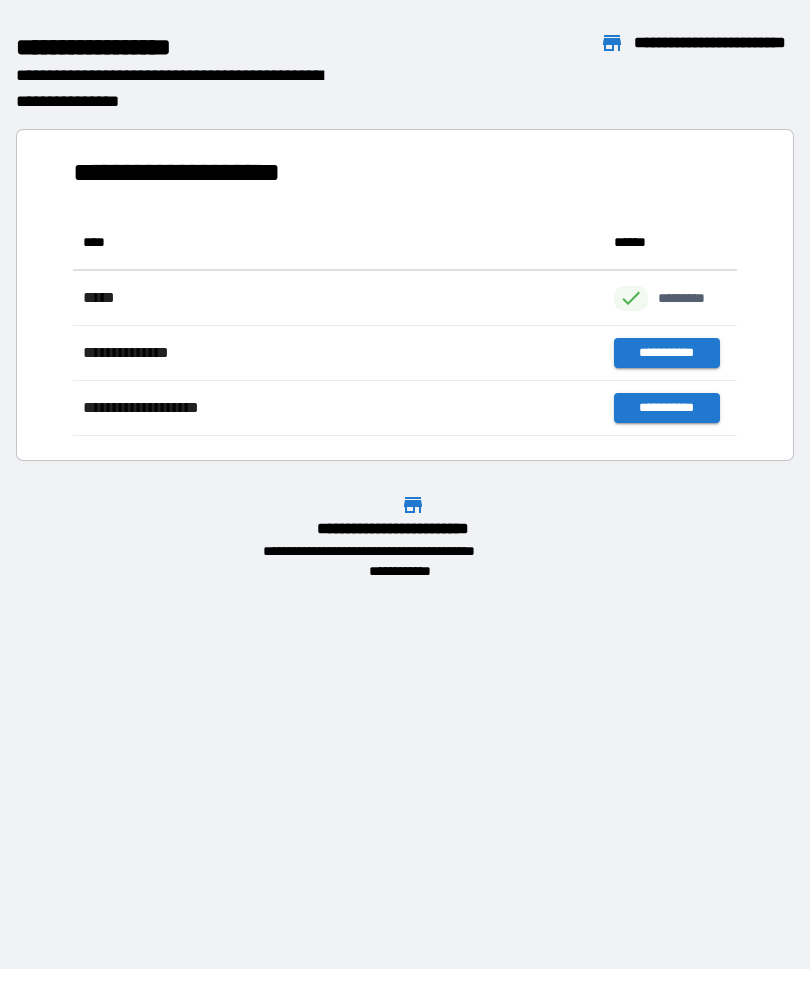 scroll, scrollTop: 1, scrollLeft: 1, axis: both 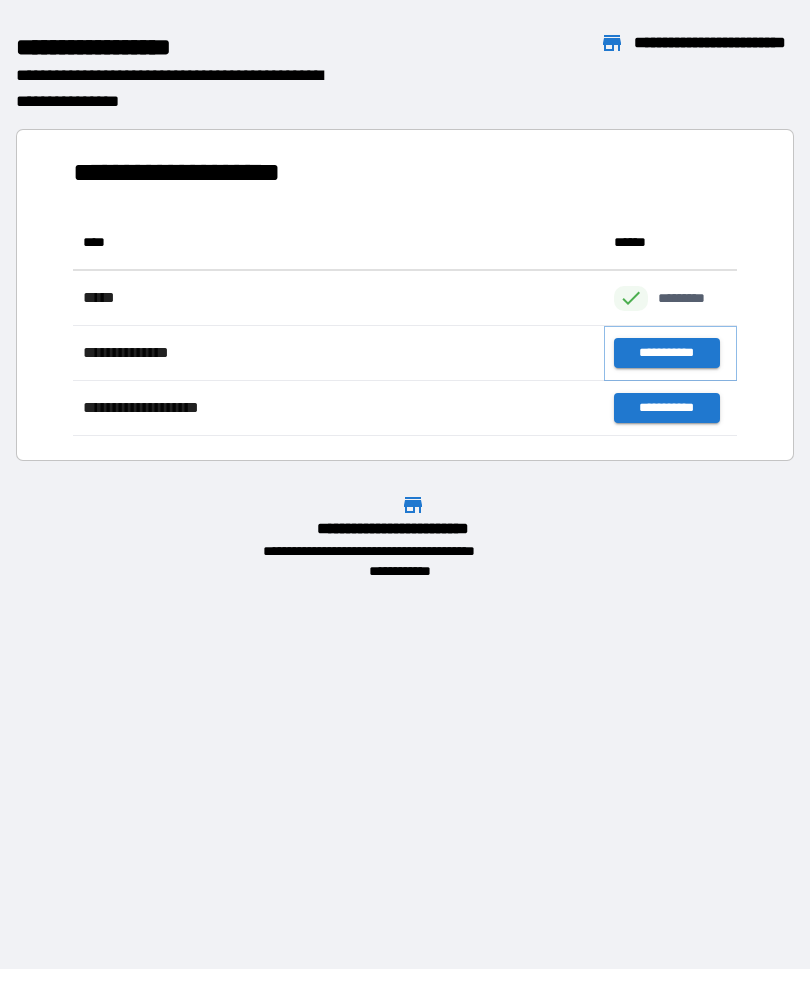click on "**********" at bounding box center (666, 354) 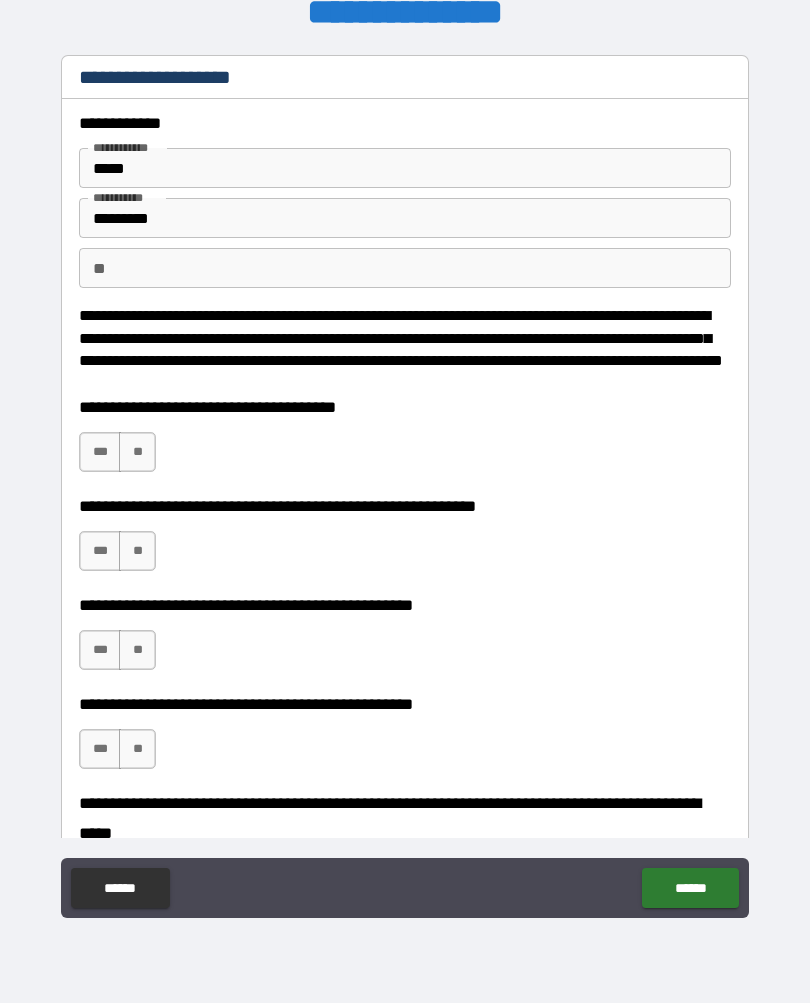 click on "***" at bounding box center [100, 453] 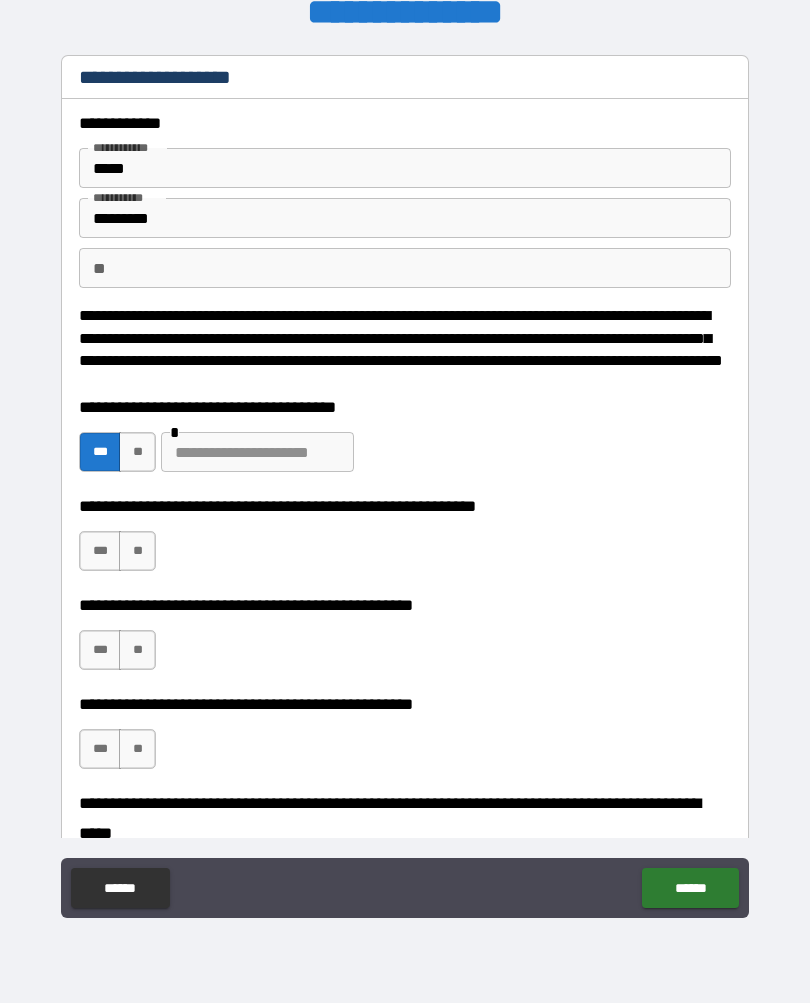 click at bounding box center (257, 453) 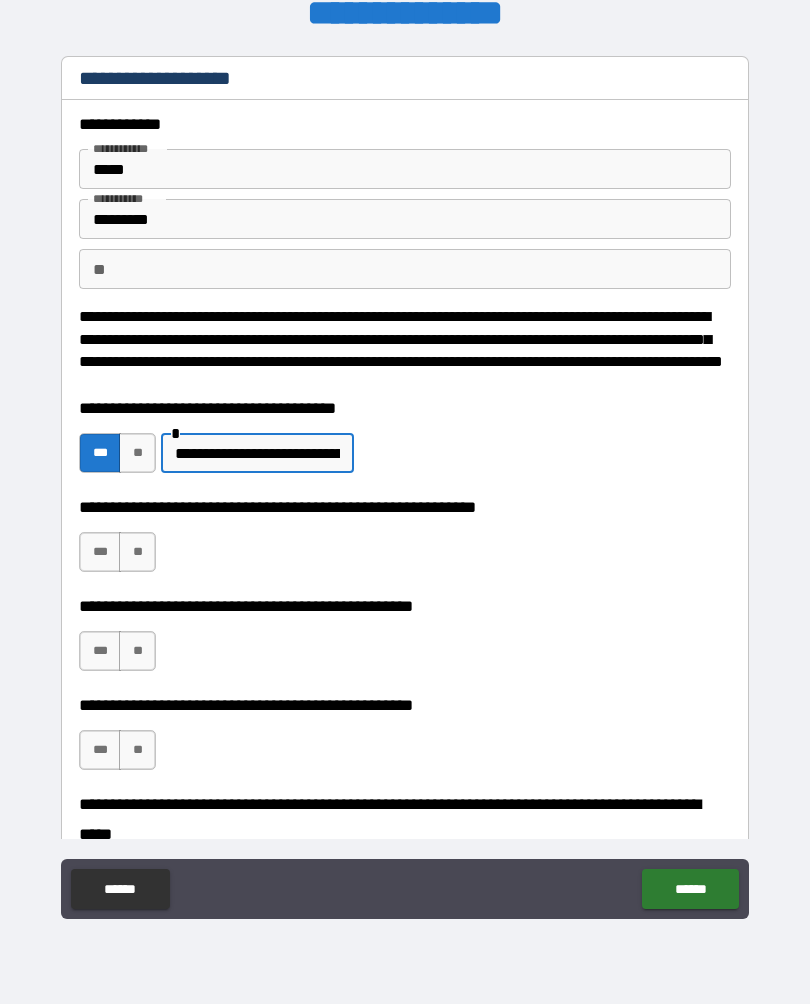 click on "**********" at bounding box center [257, 453] 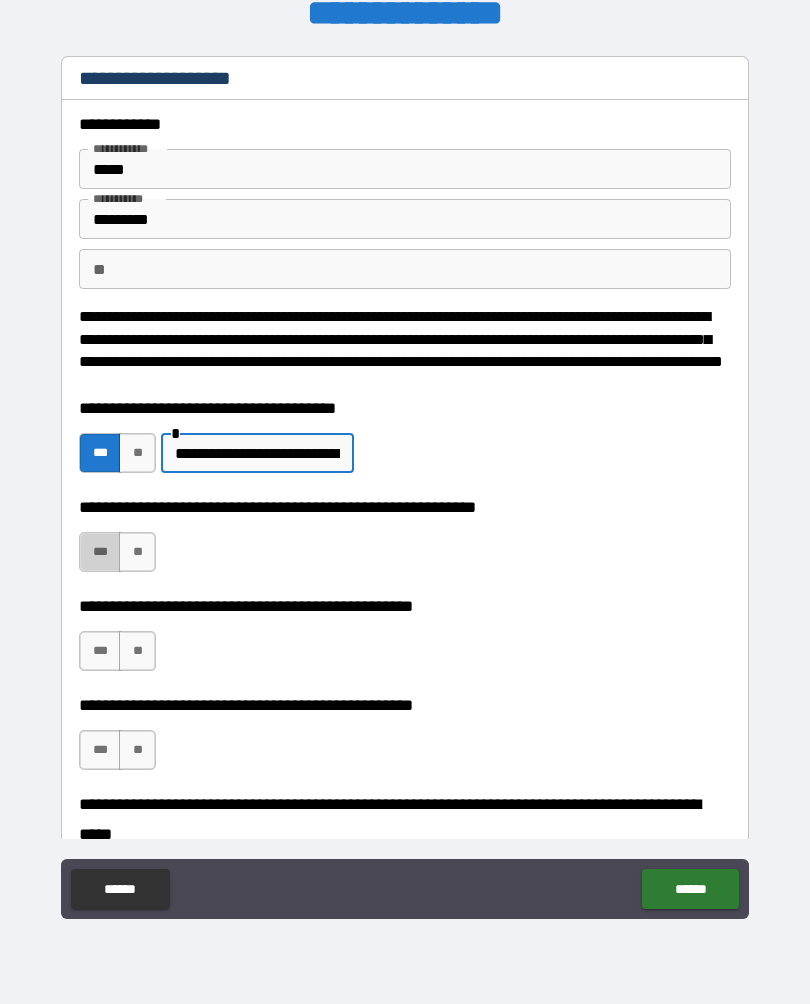 type on "**********" 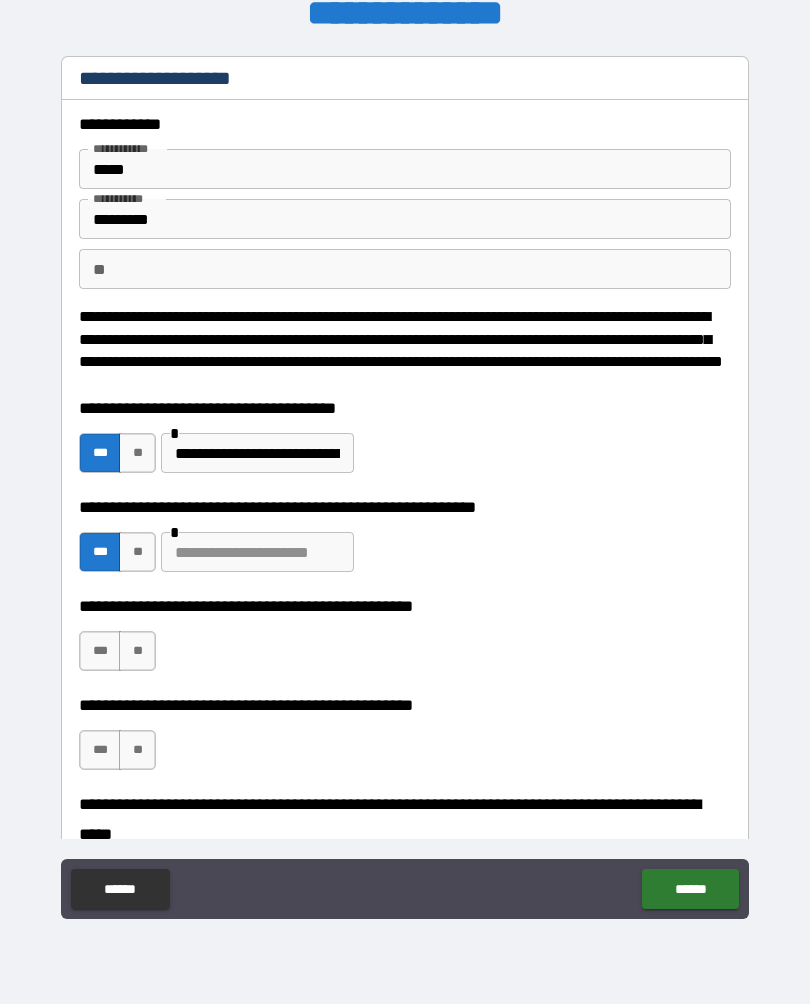 click at bounding box center [257, 552] 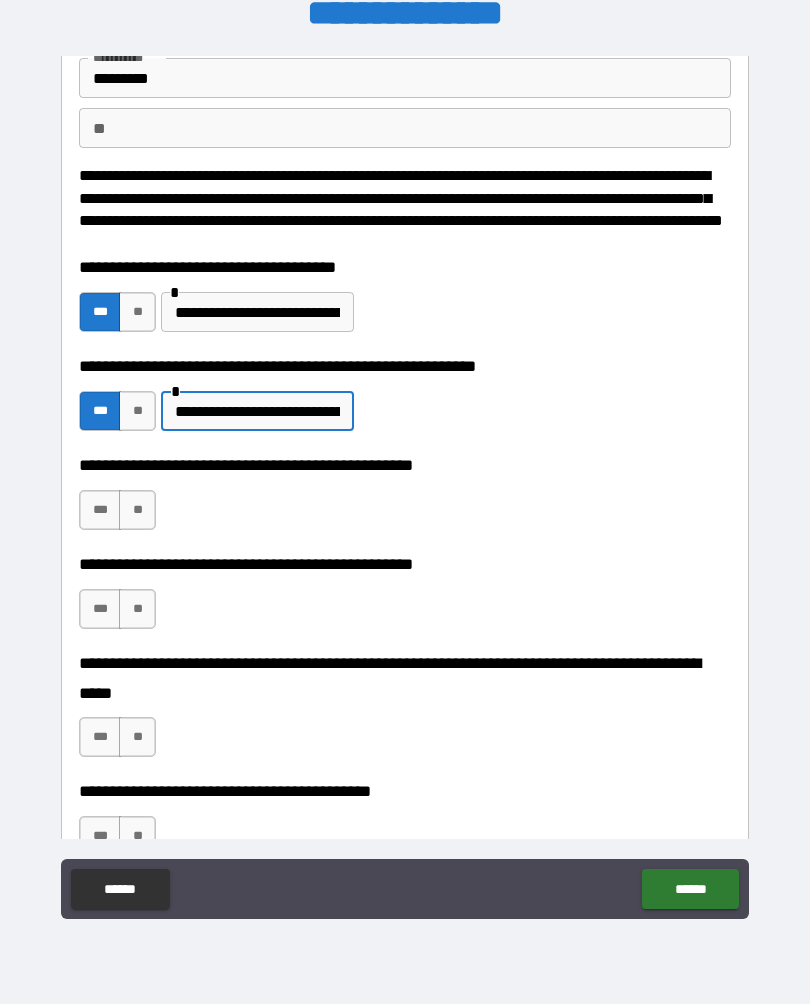 scroll, scrollTop: 144, scrollLeft: 0, axis: vertical 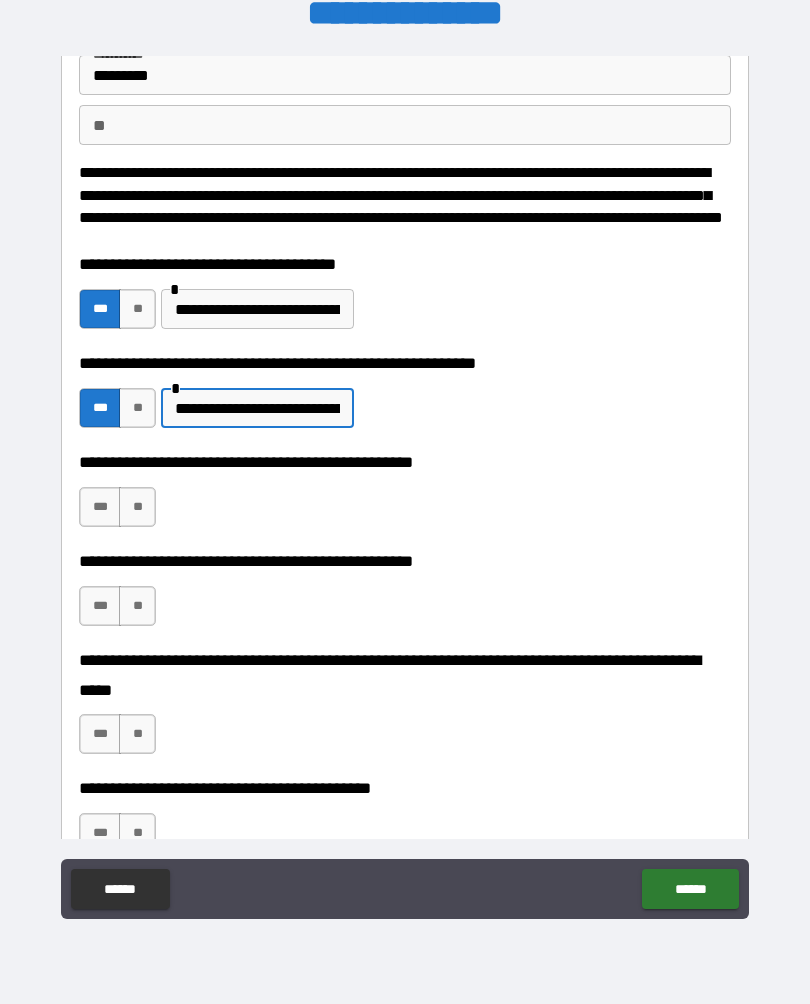 type on "**********" 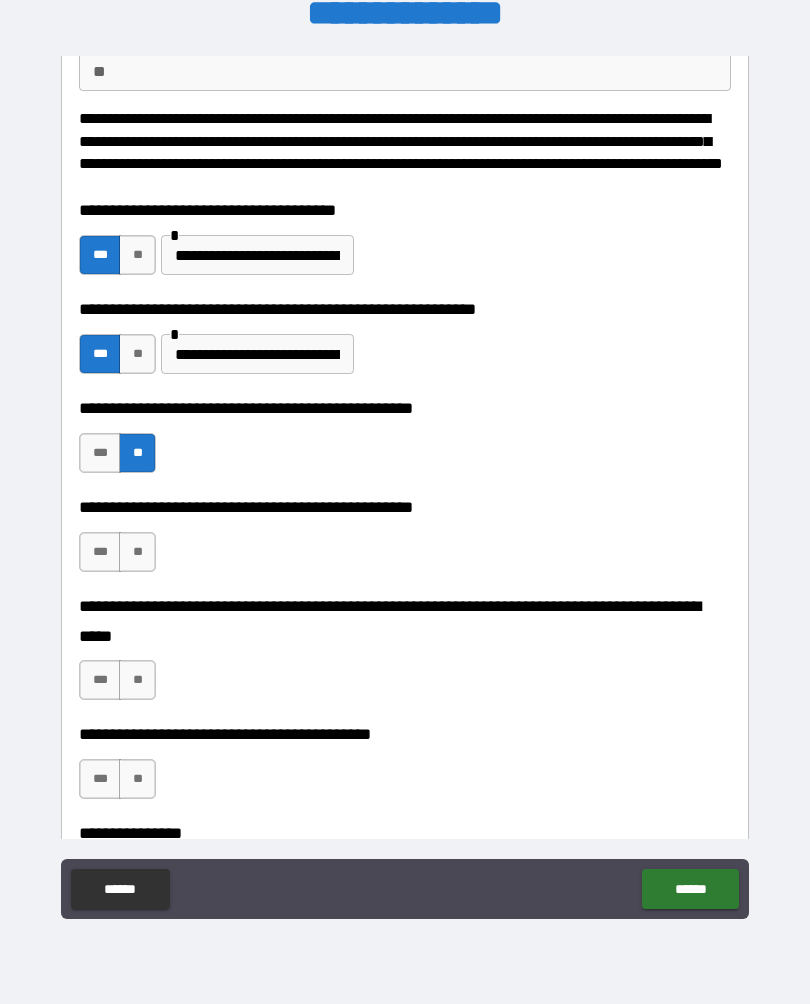 scroll, scrollTop: 210, scrollLeft: 0, axis: vertical 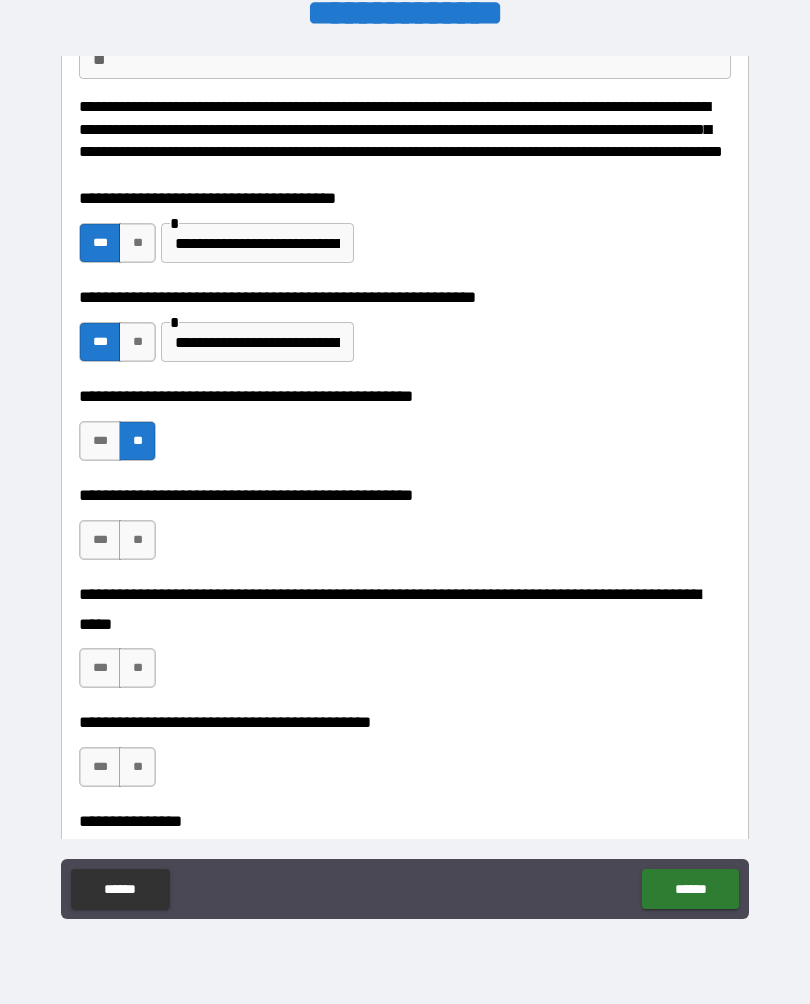 click on "**" at bounding box center [137, 540] 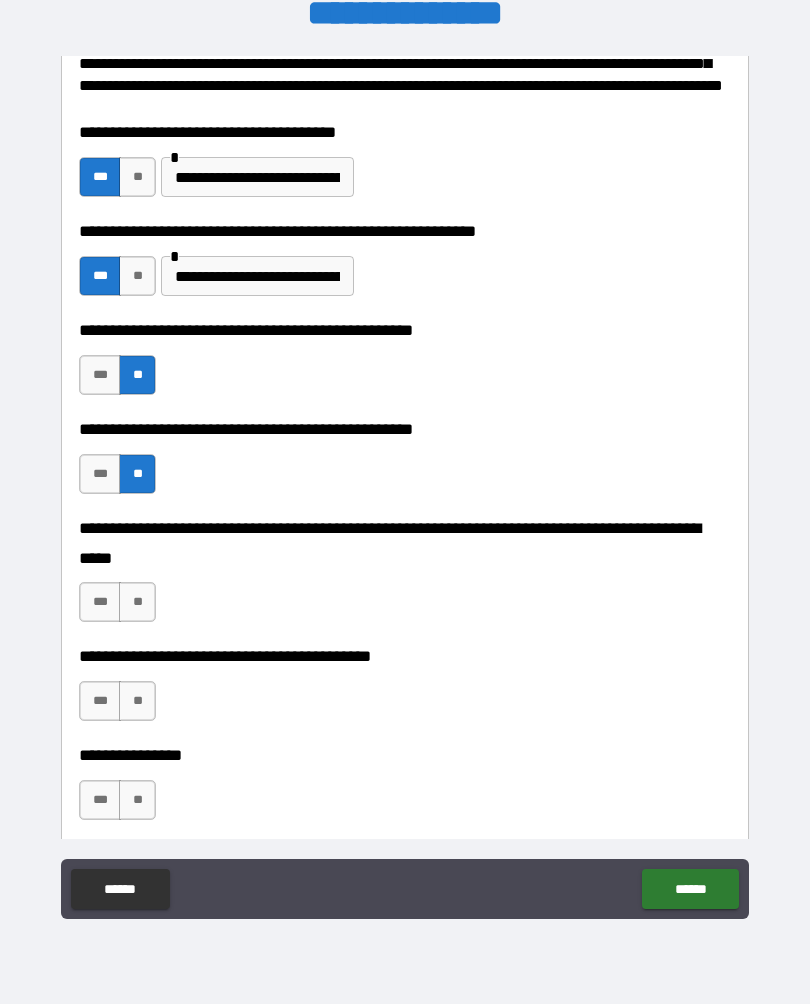 scroll, scrollTop: 280, scrollLeft: 0, axis: vertical 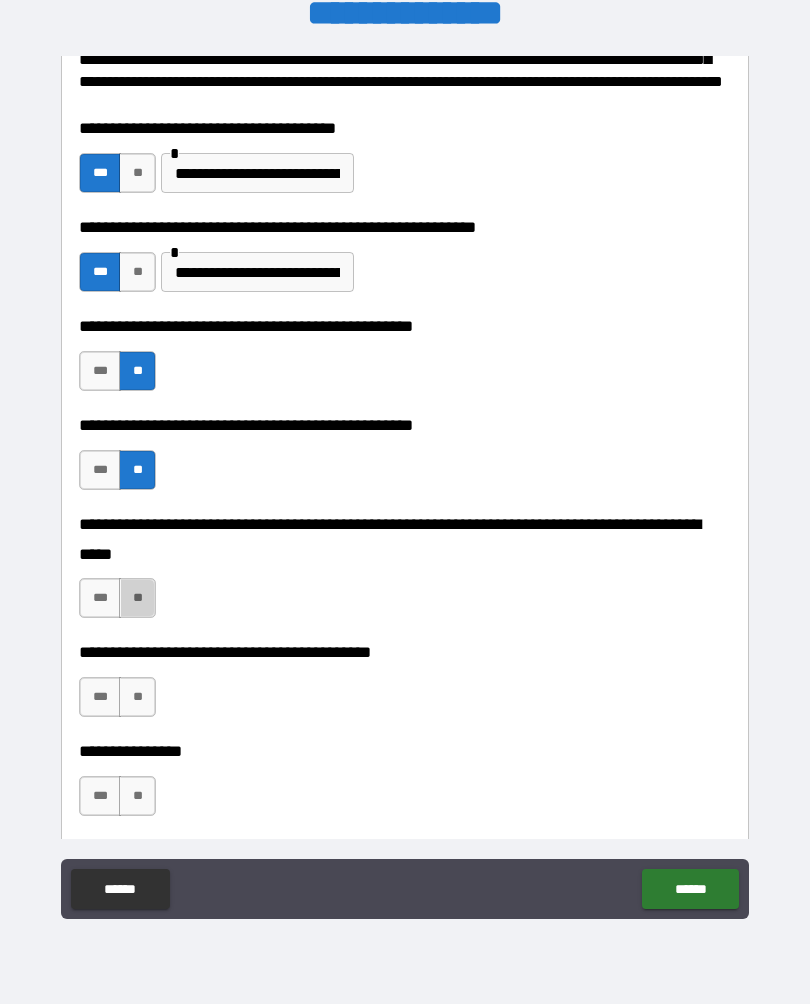 click on "**" at bounding box center (137, 598) 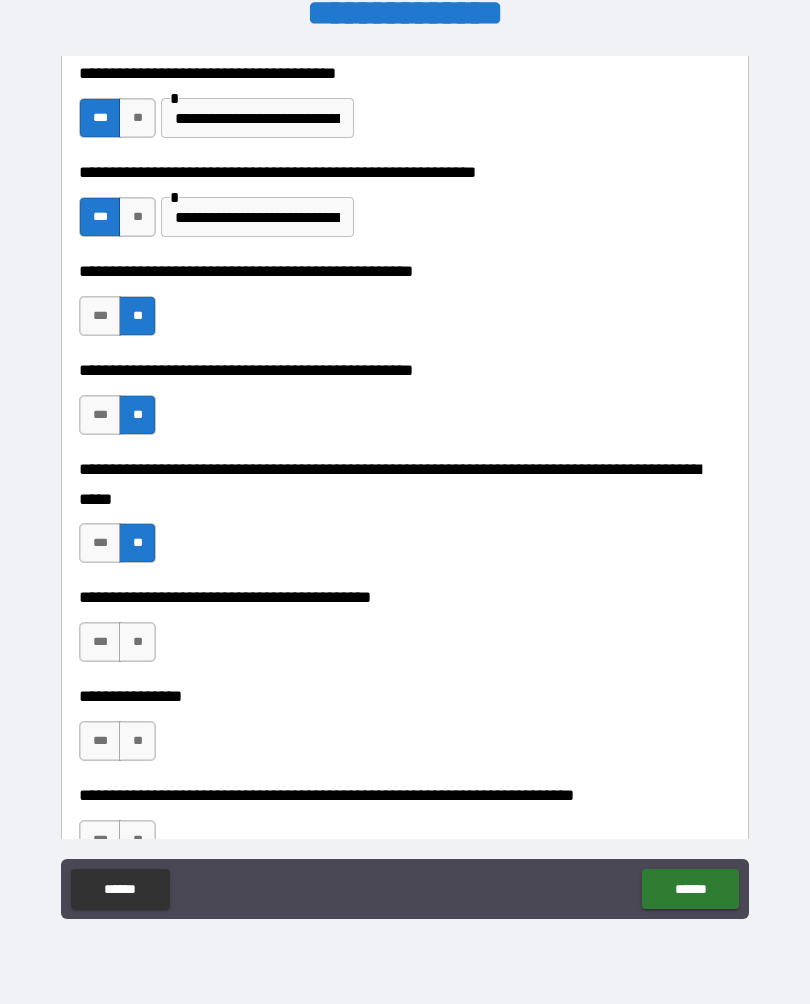 scroll, scrollTop: 336, scrollLeft: 0, axis: vertical 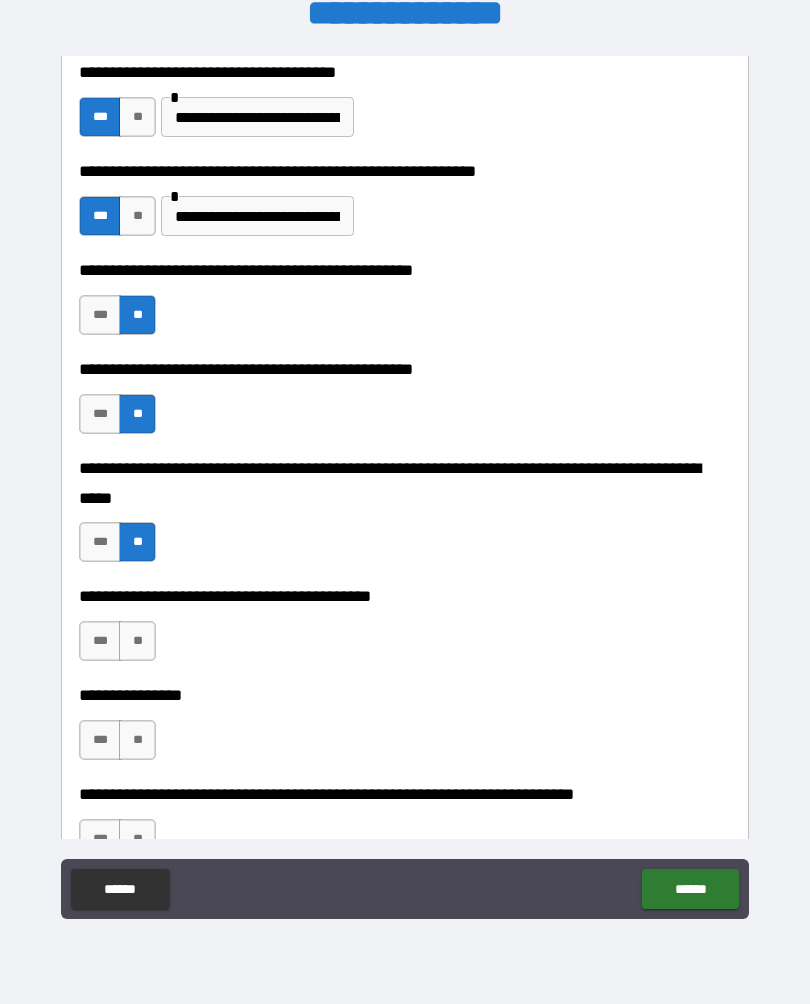 click on "**" at bounding box center (137, 641) 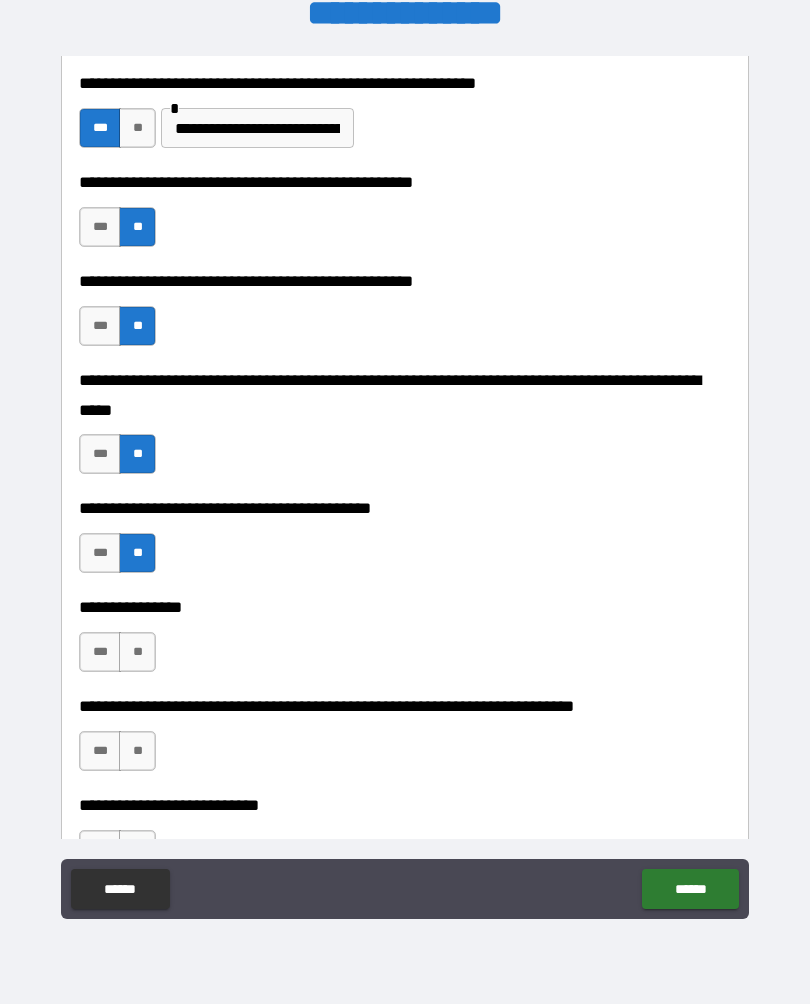 scroll, scrollTop: 425, scrollLeft: 0, axis: vertical 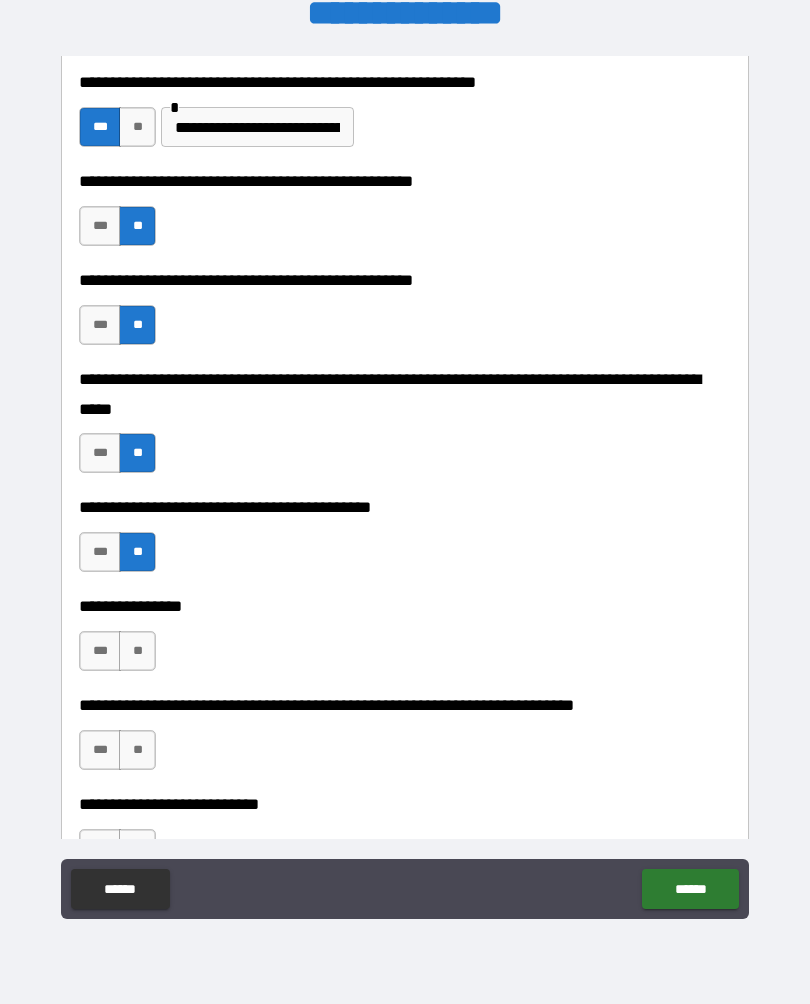 click on "**" at bounding box center (137, 651) 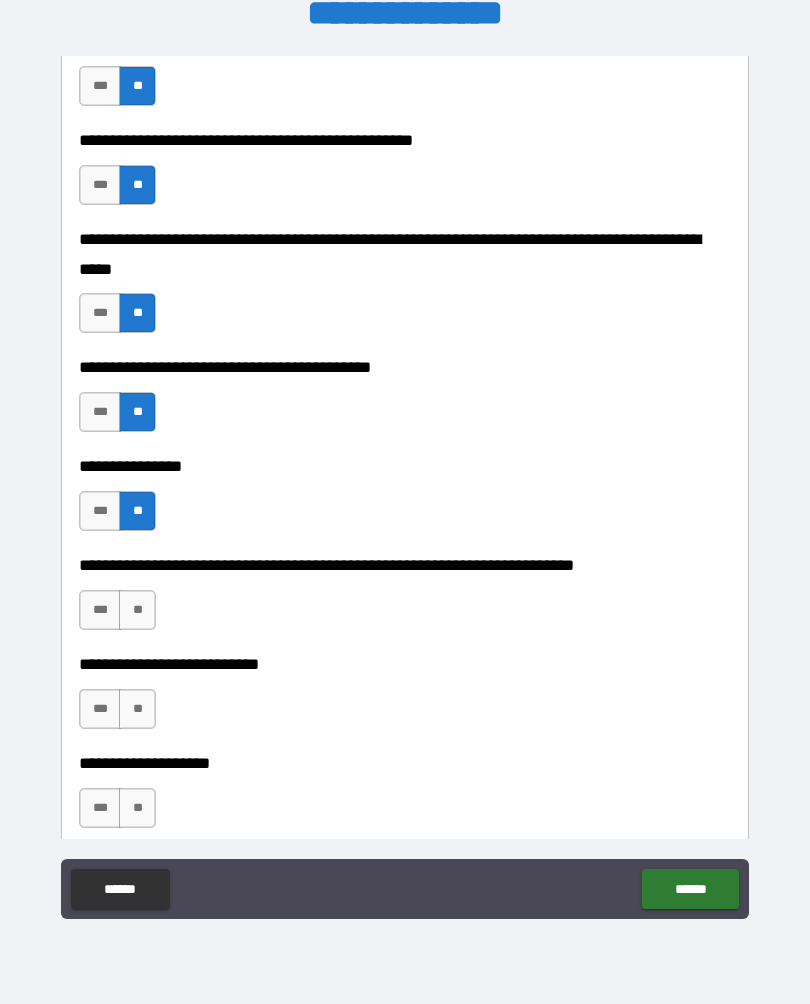scroll, scrollTop: 566, scrollLeft: 0, axis: vertical 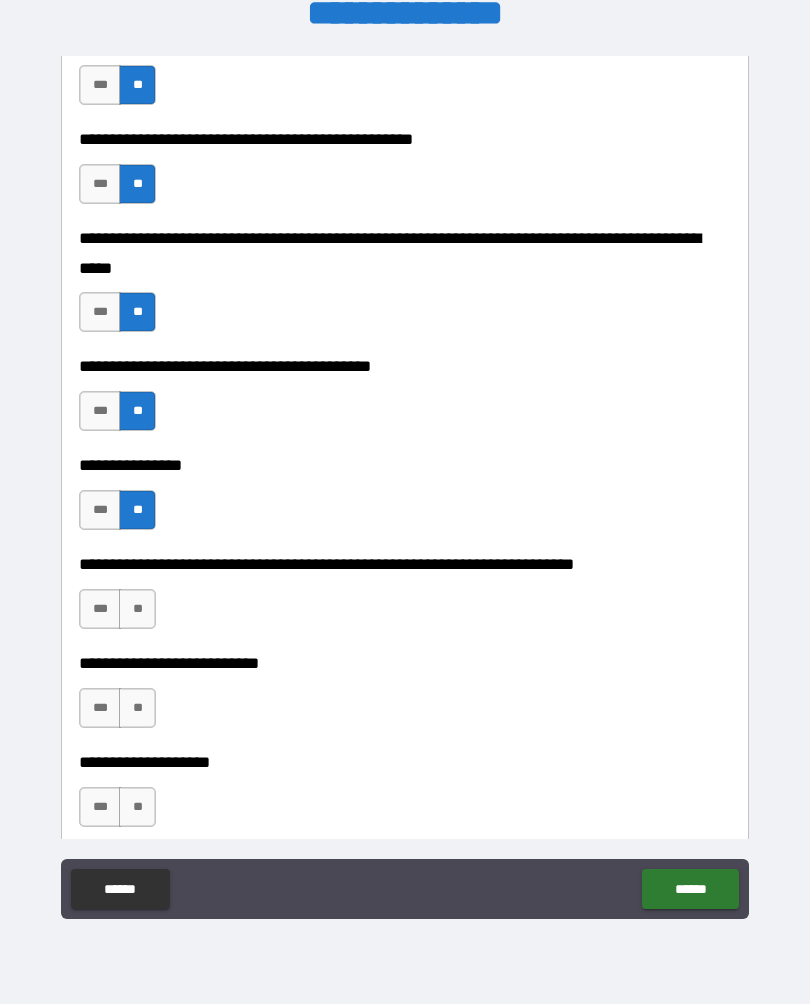 click on "**" at bounding box center (137, 609) 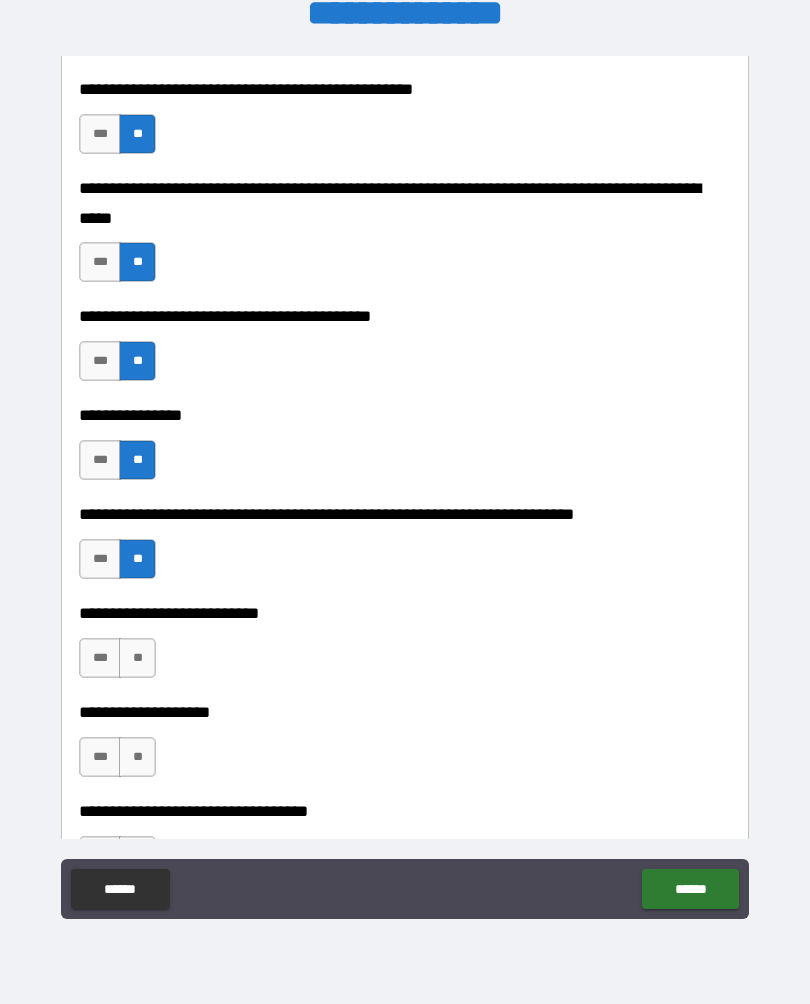 scroll, scrollTop: 625, scrollLeft: 0, axis: vertical 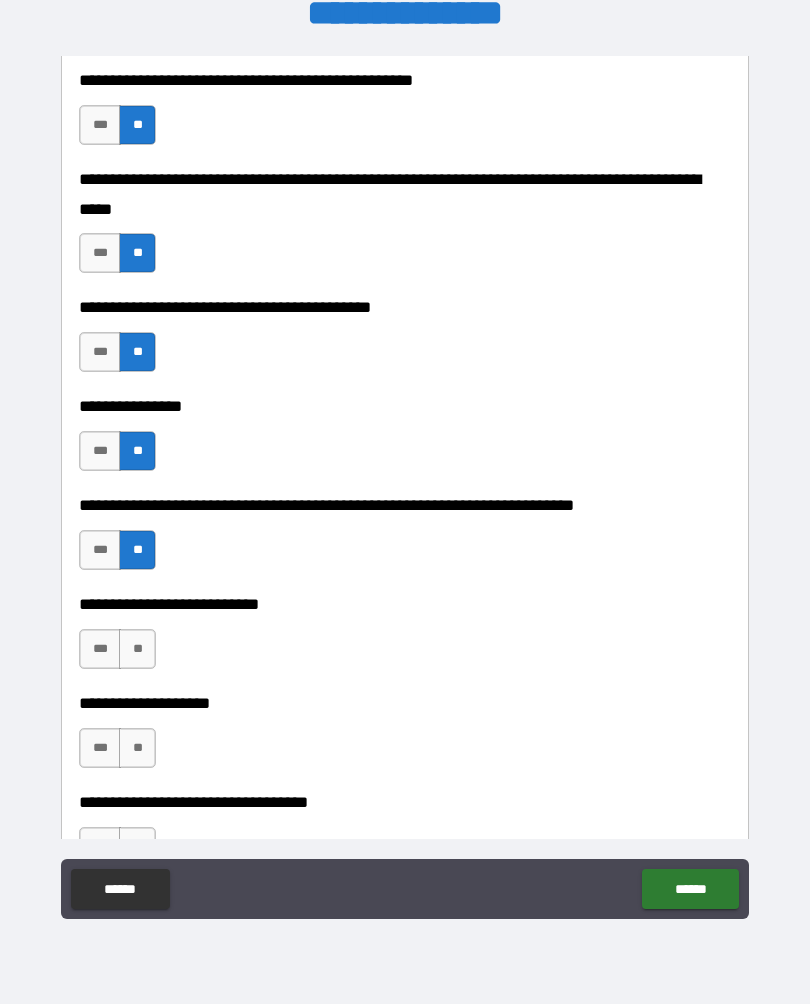 click on "**" at bounding box center (137, 649) 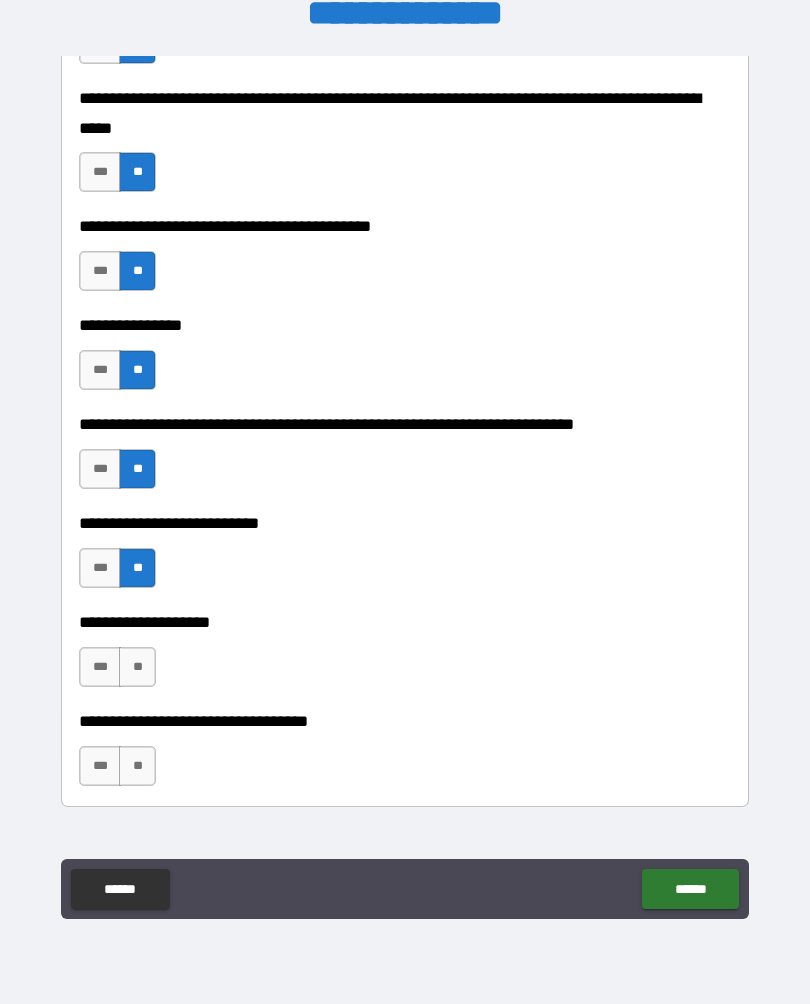 scroll, scrollTop: 708, scrollLeft: 0, axis: vertical 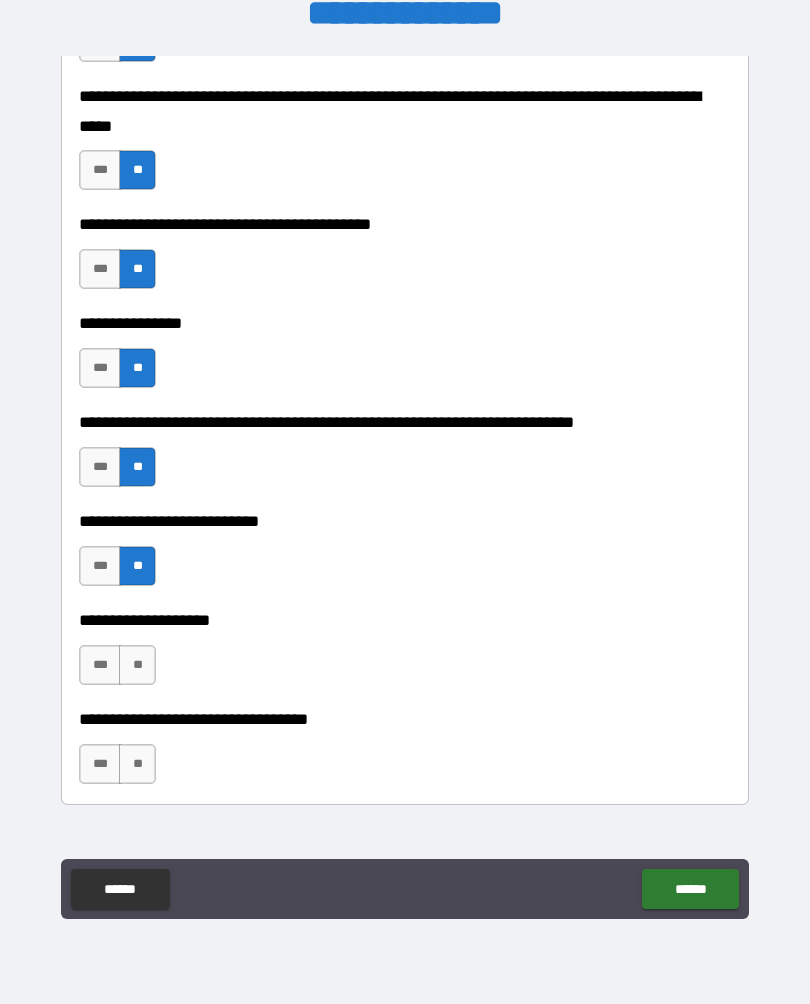 click on "**" at bounding box center [137, 665] 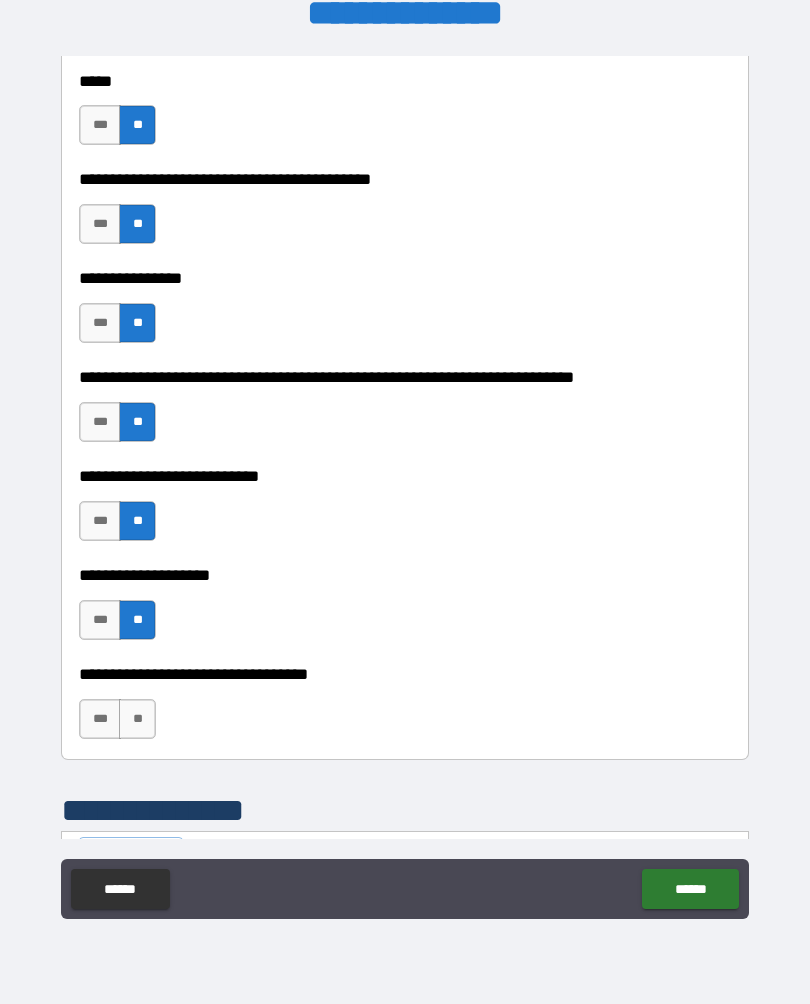 scroll, scrollTop: 756, scrollLeft: 0, axis: vertical 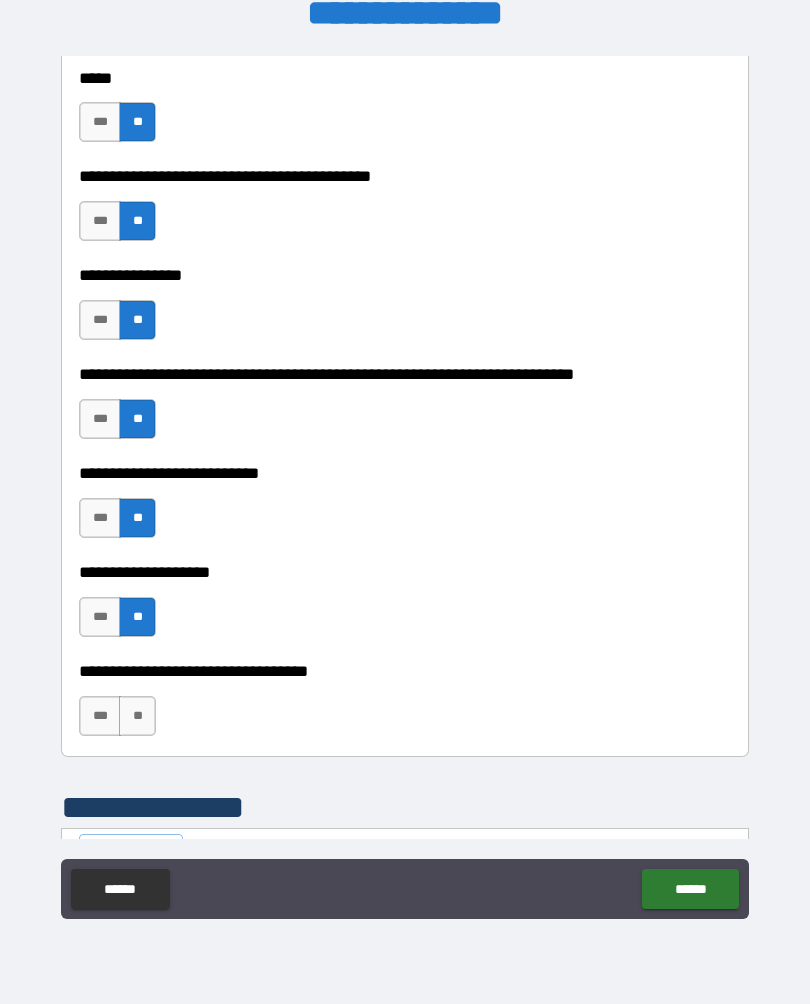 click on "**" at bounding box center (137, 716) 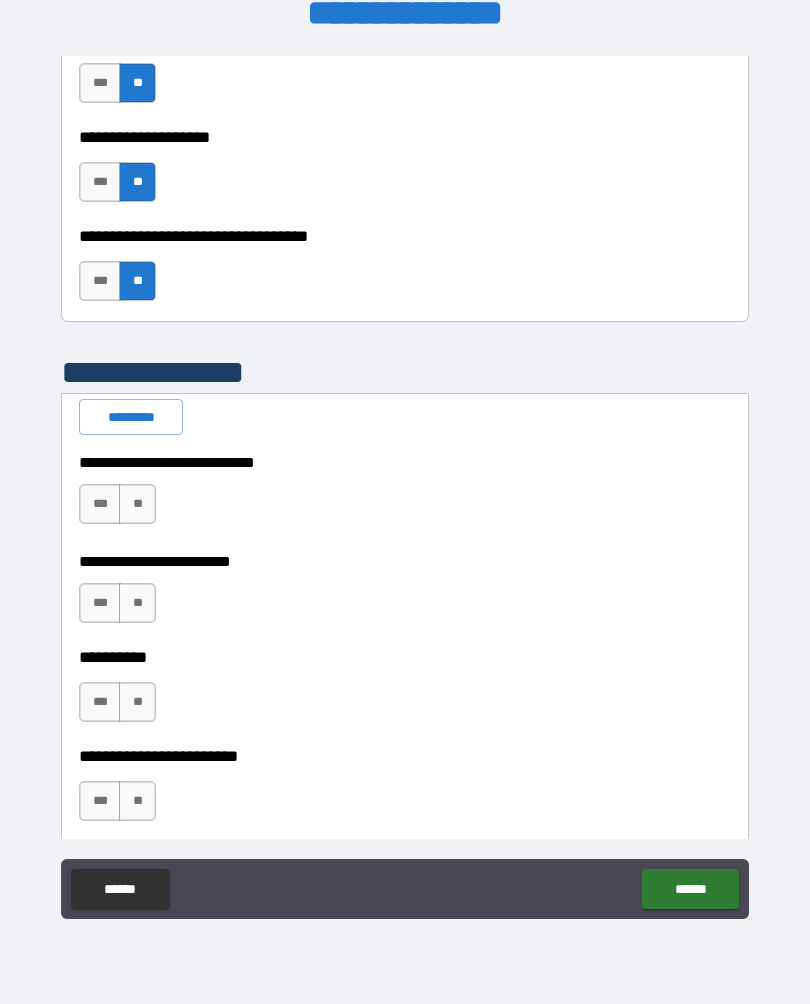 scroll, scrollTop: 1193, scrollLeft: 0, axis: vertical 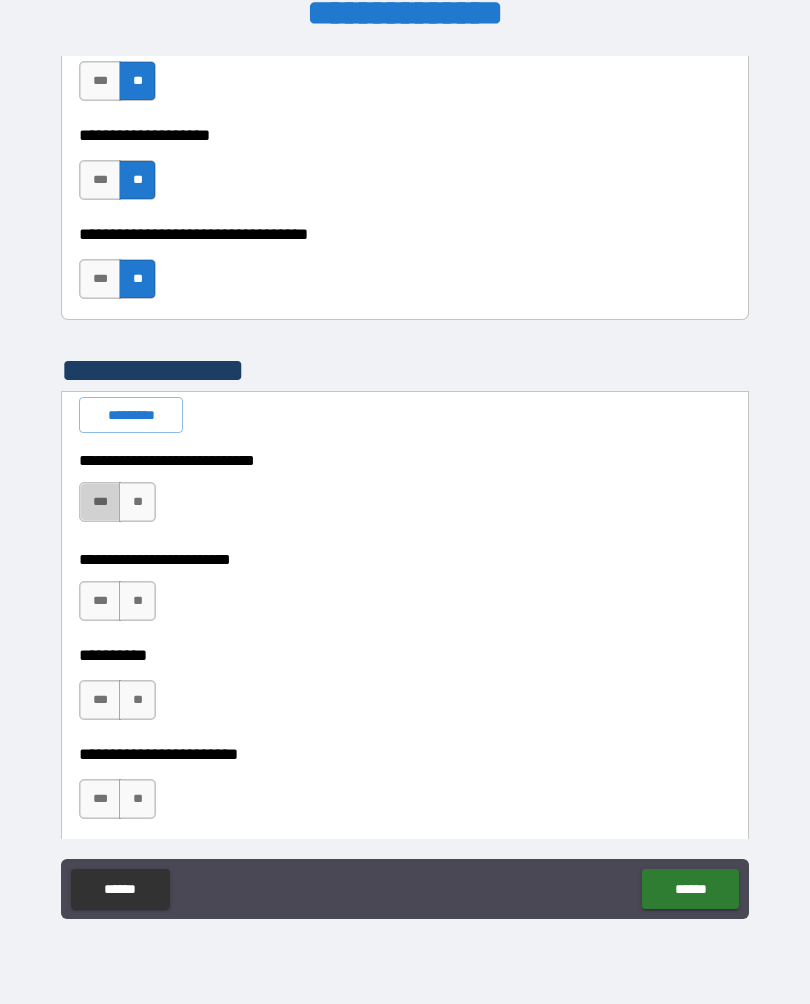 click on "***" at bounding box center (100, 502) 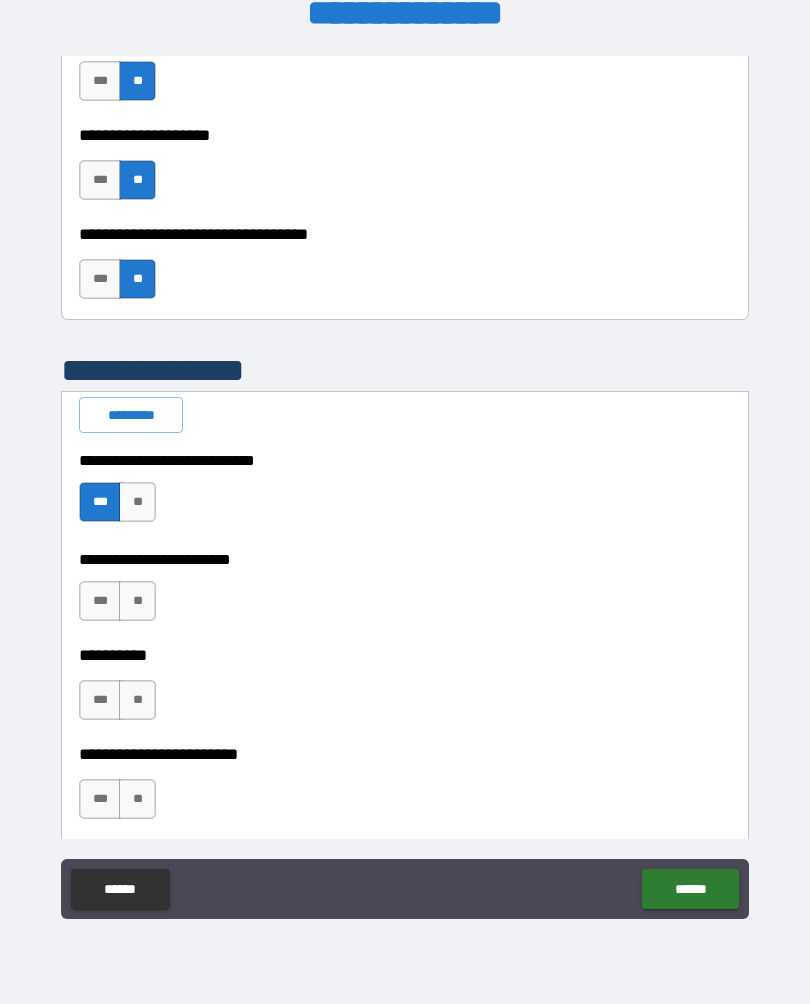 click on "**" at bounding box center (137, 601) 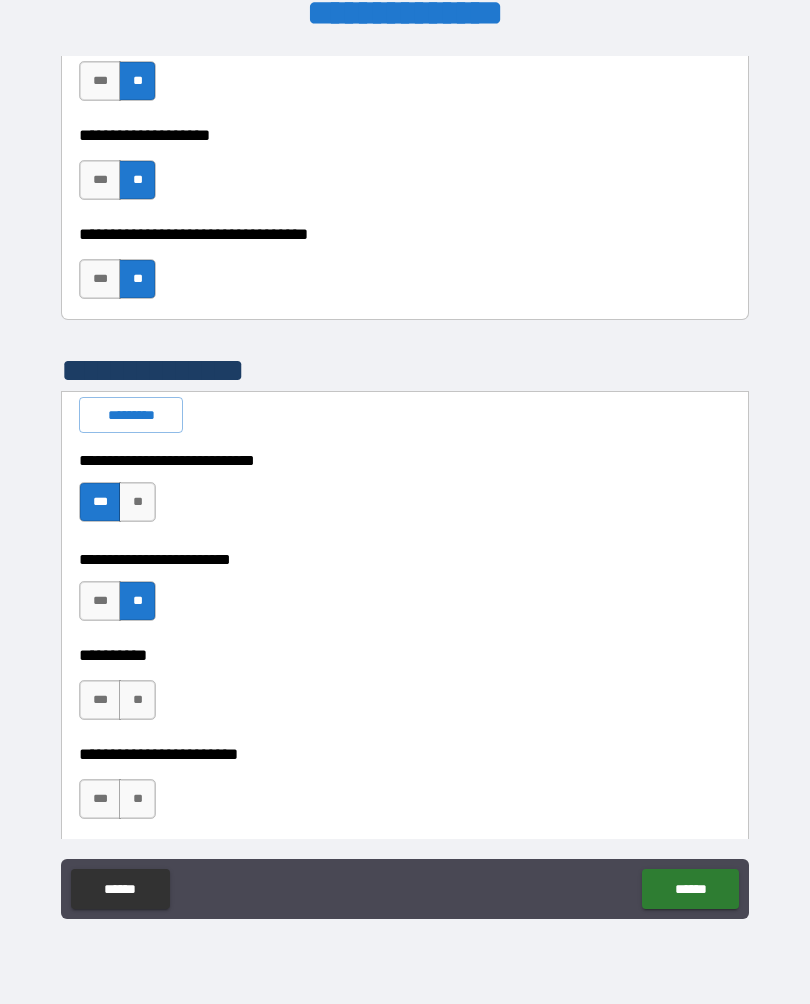 click on "**" at bounding box center [137, 700] 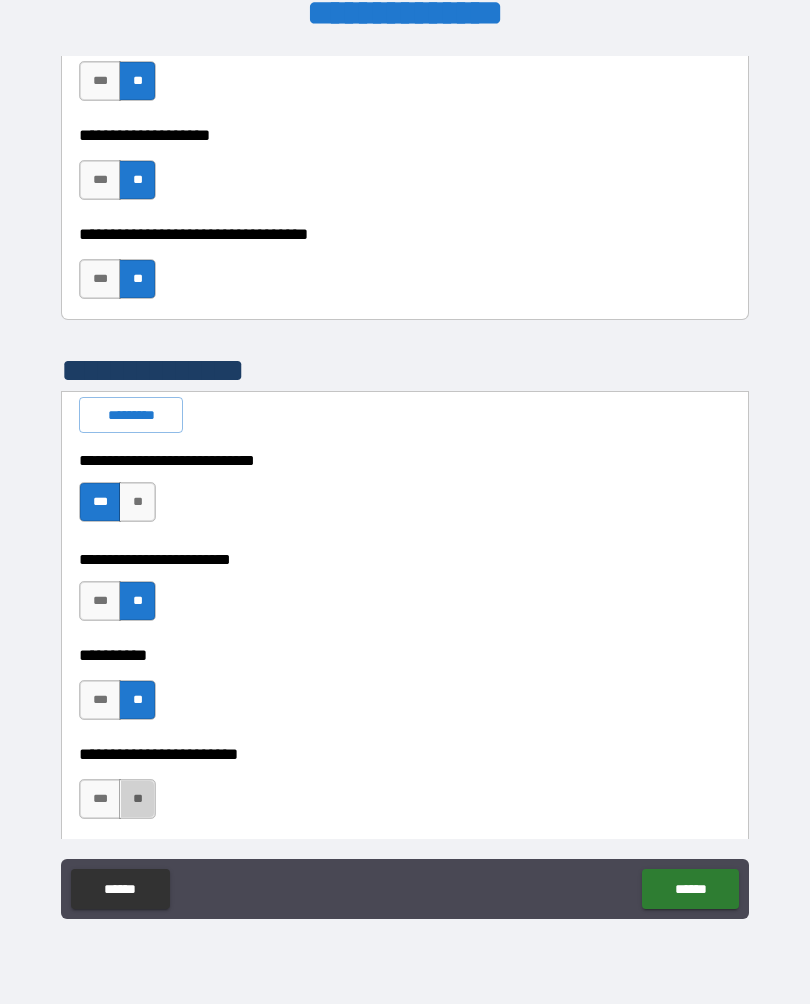 click on "**" at bounding box center [137, 799] 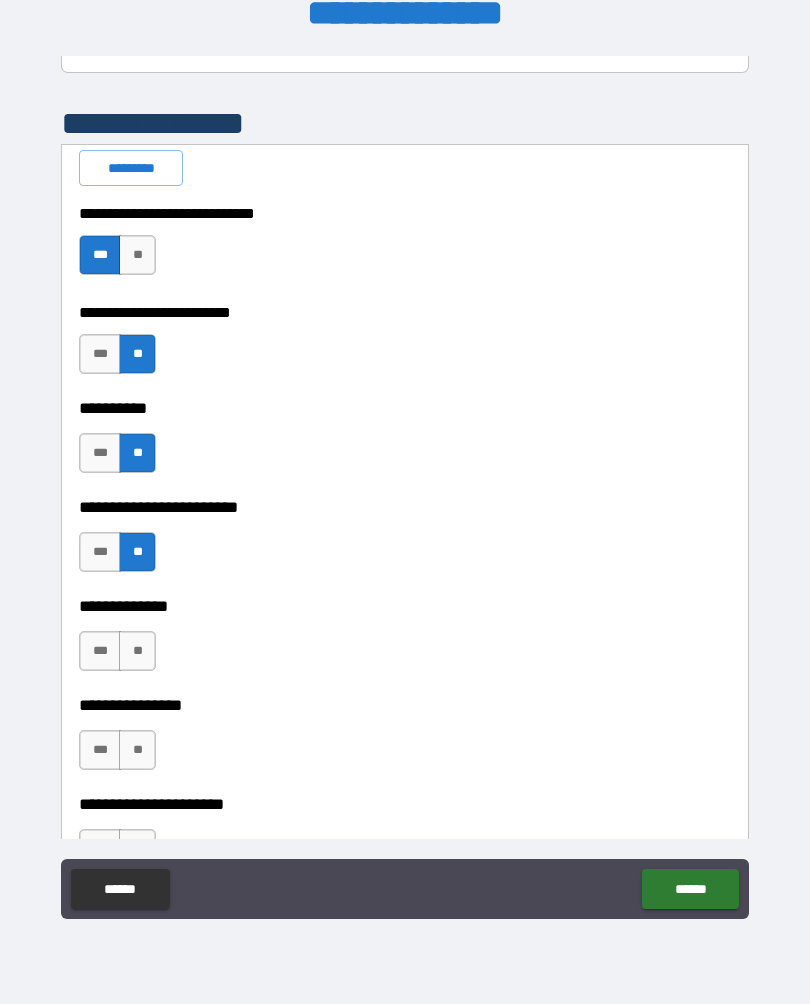 scroll, scrollTop: 1443, scrollLeft: 0, axis: vertical 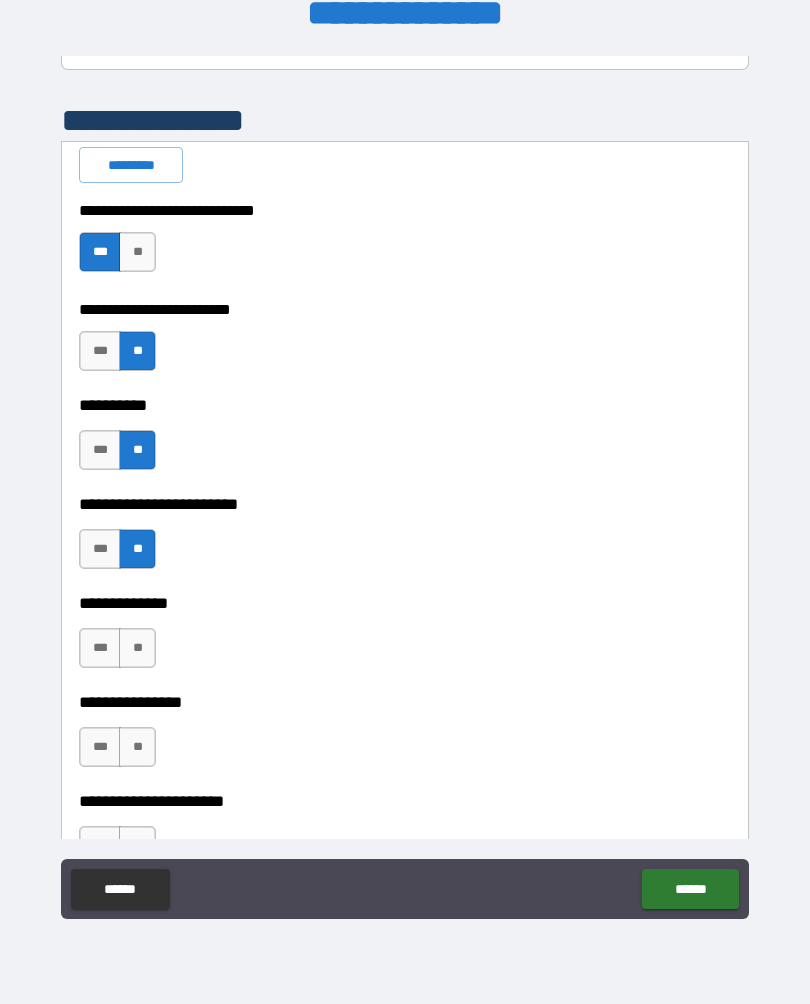 click on "***" at bounding box center (100, 648) 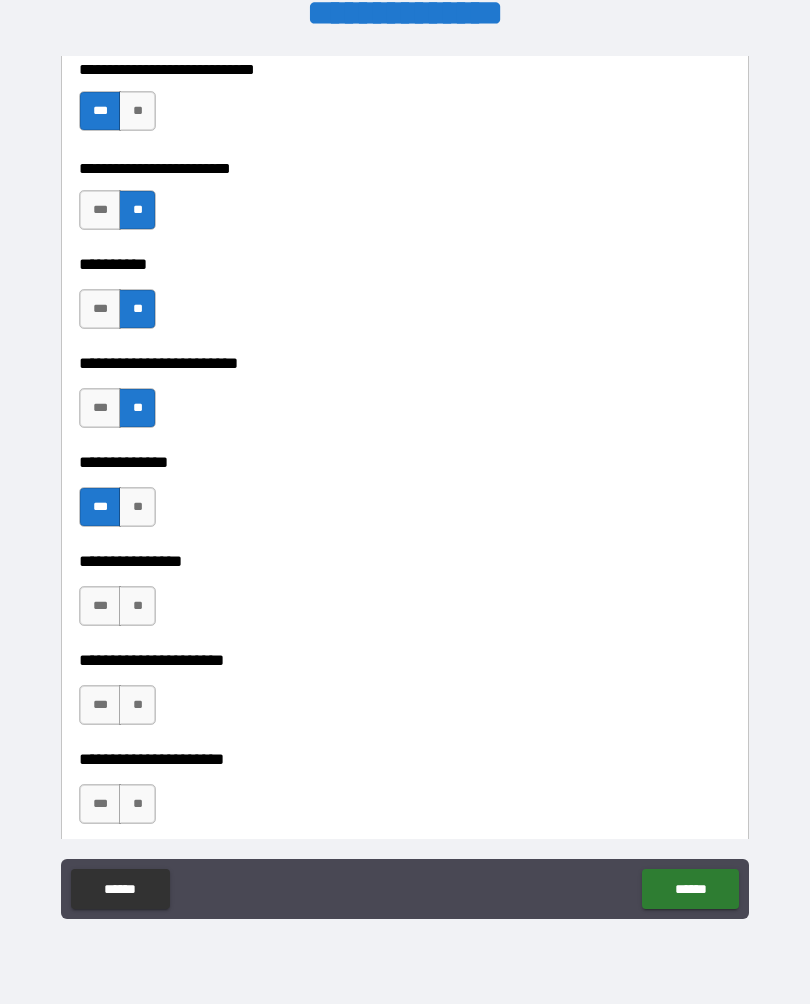 scroll, scrollTop: 1598, scrollLeft: 0, axis: vertical 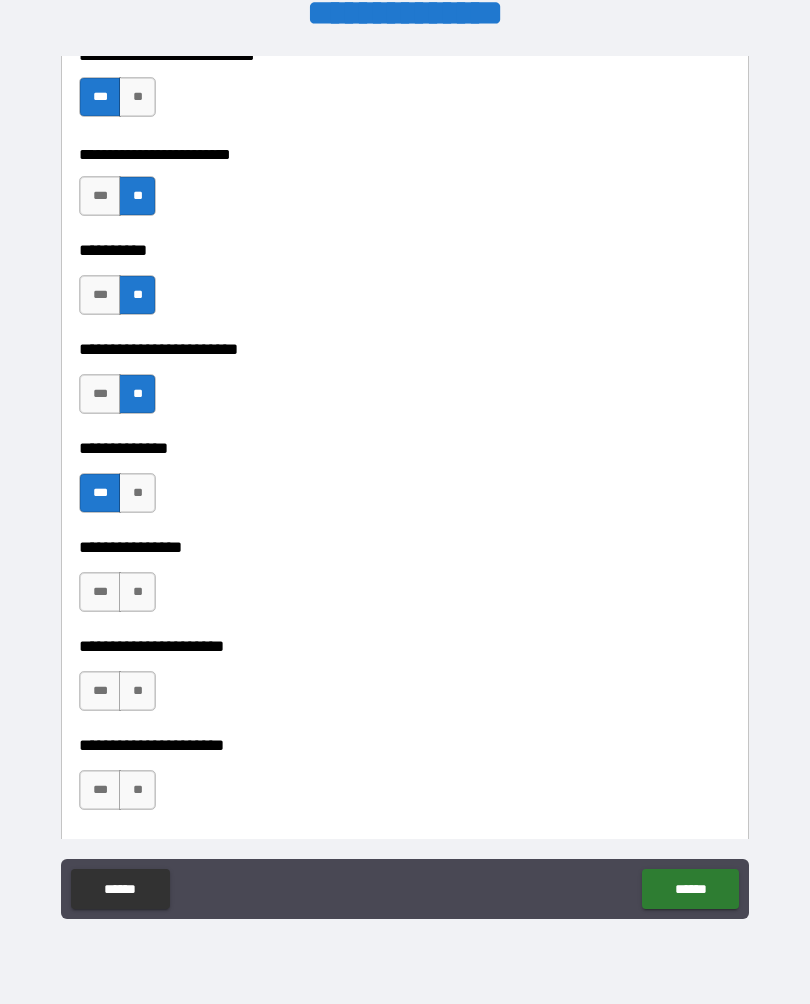 click on "***" at bounding box center (100, 592) 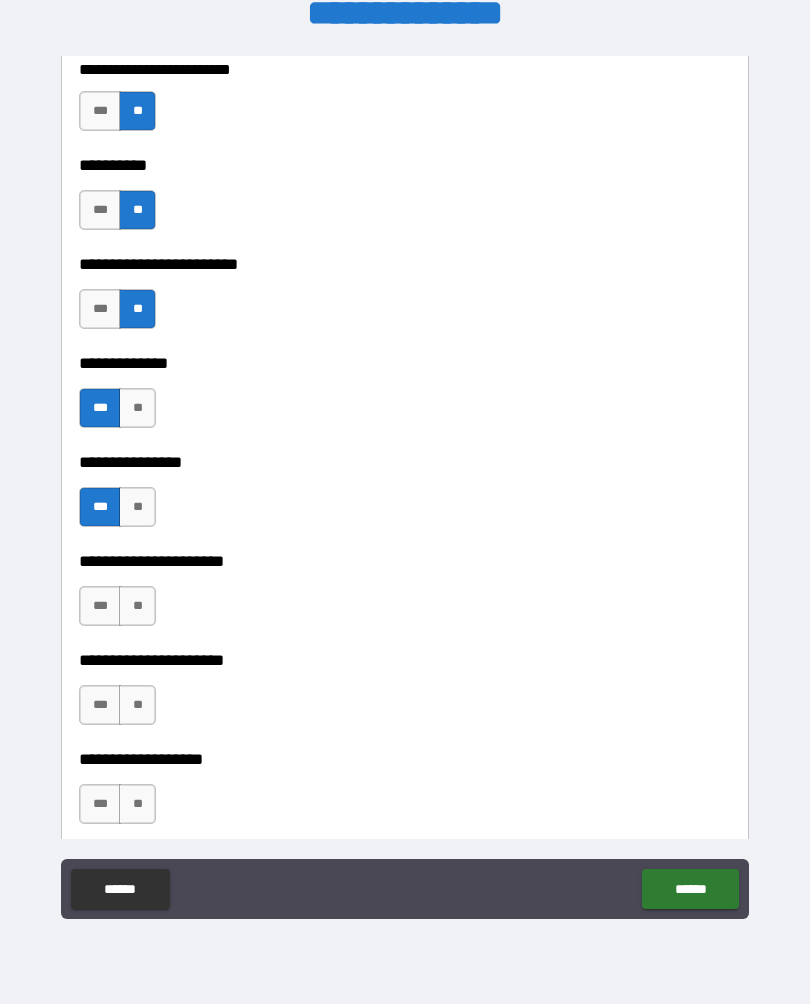scroll, scrollTop: 1684, scrollLeft: 0, axis: vertical 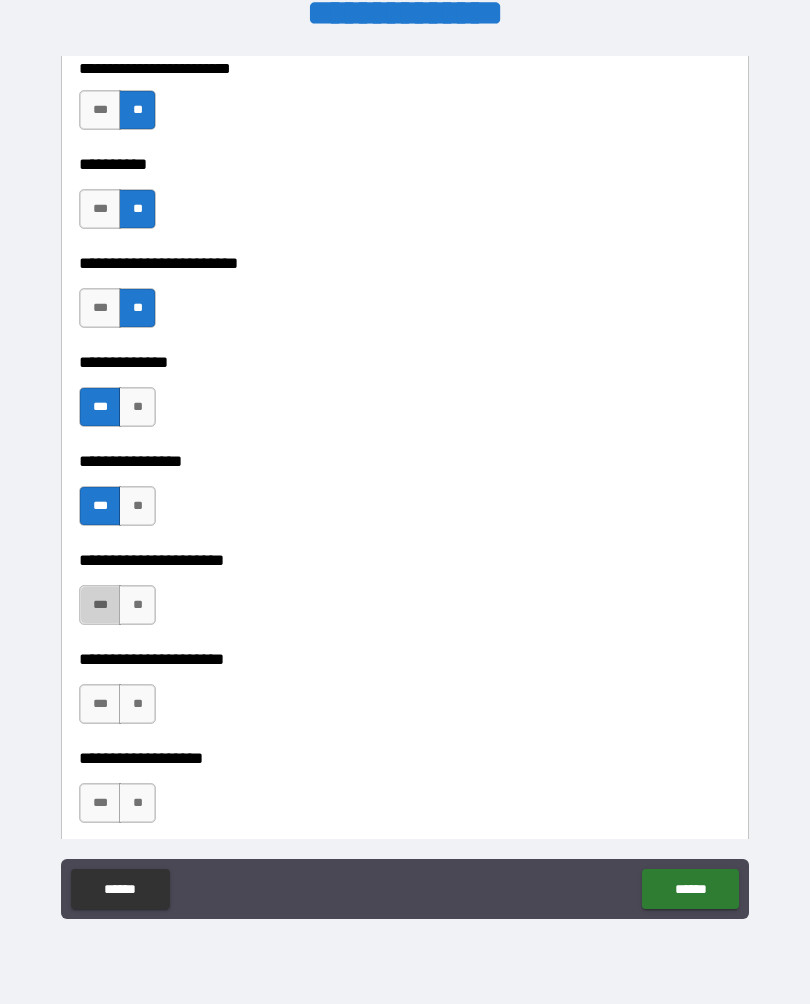 click on "***" at bounding box center (100, 605) 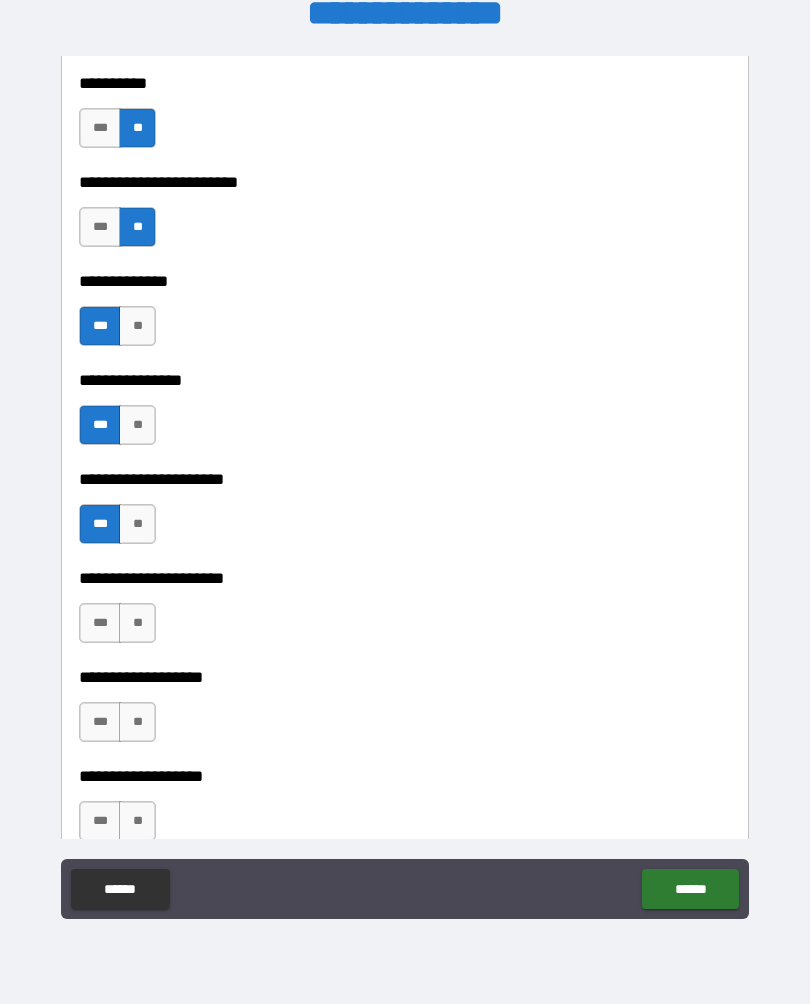 scroll, scrollTop: 1769, scrollLeft: 0, axis: vertical 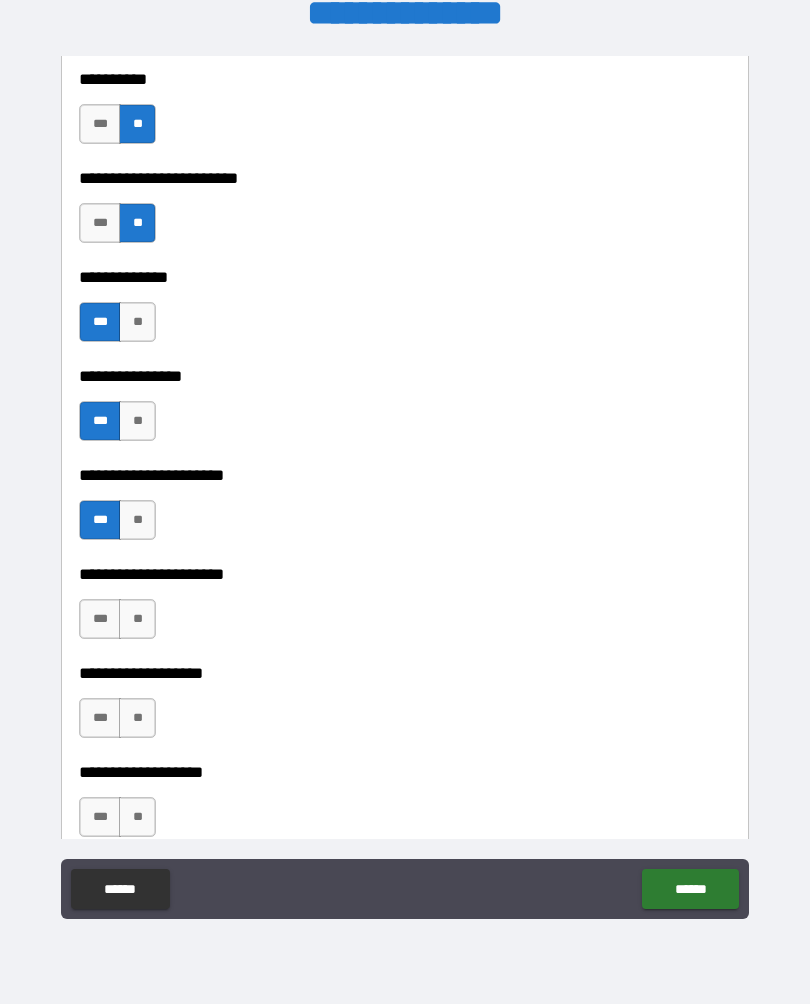 click on "***" at bounding box center [100, 619] 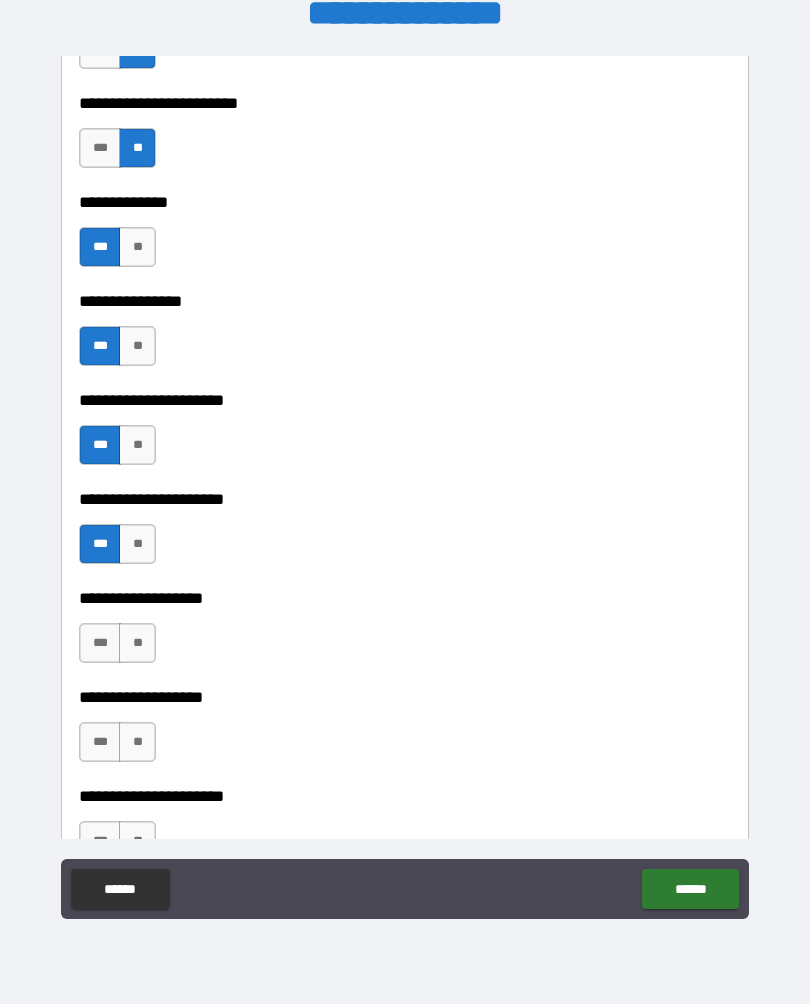 scroll, scrollTop: 1856, scrollLeft: 0, axis: vertical 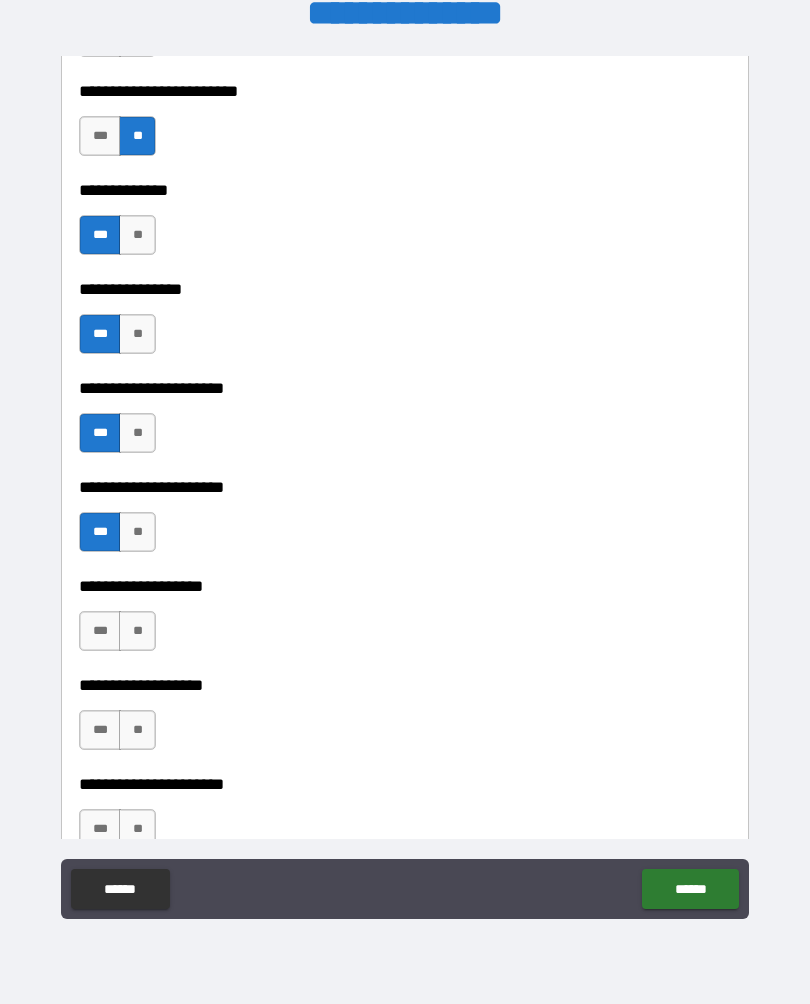 click on "**" at bounding box center [137, 631] 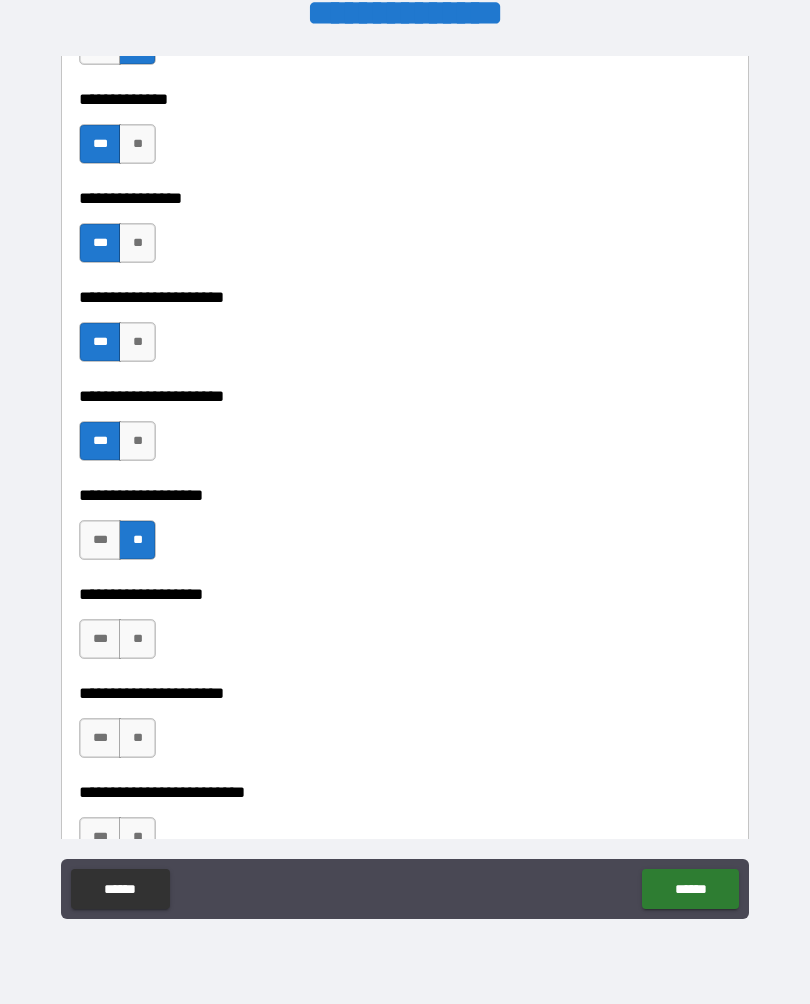 scroll, scrollTop: 1948, scrollLeft: 0, axis: vertical 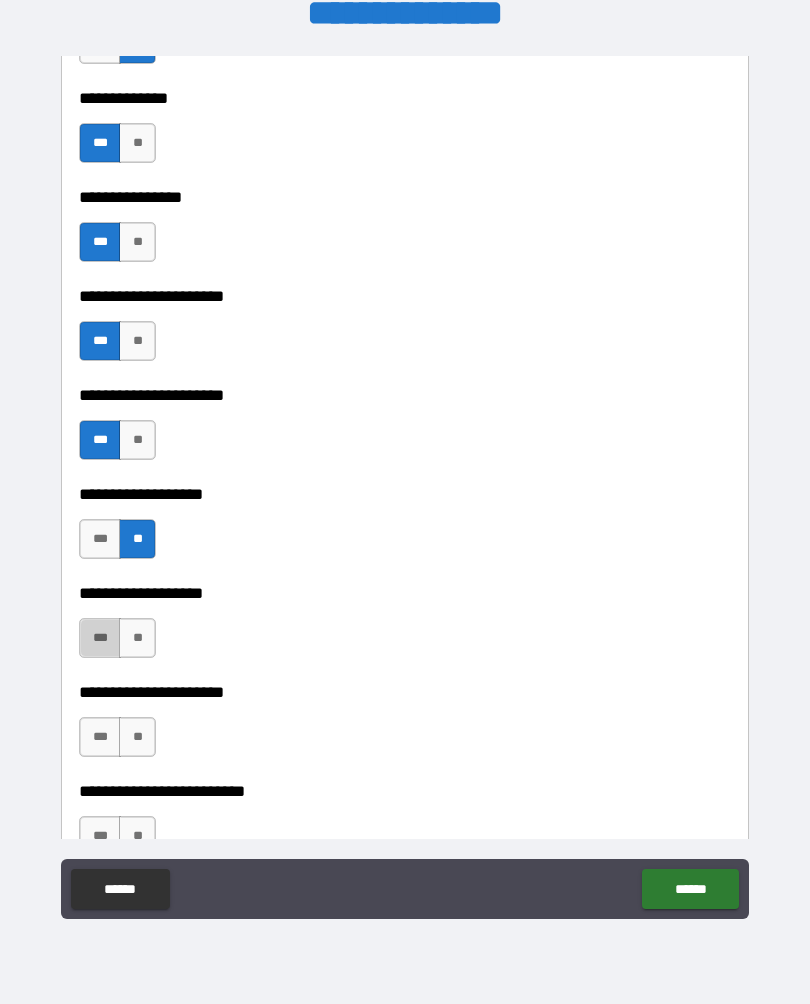 click on "***" at bounding box center [100, 638] 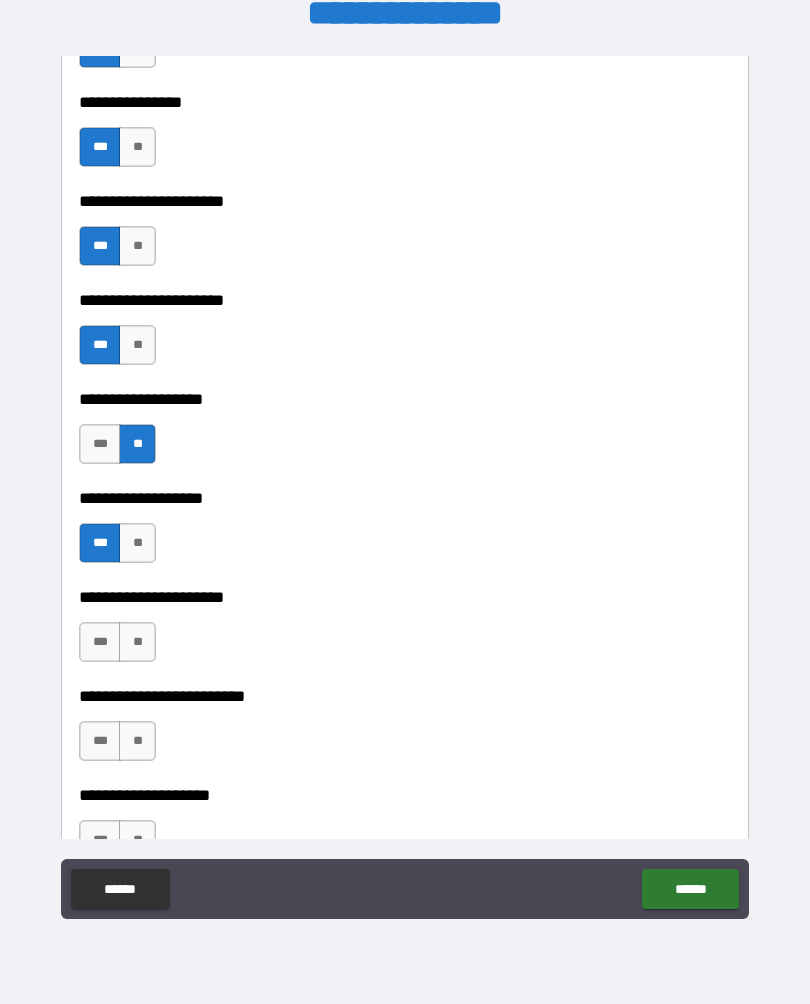 scroll, scrollTop: 2054, scrollLeft: 0, axis: vertical 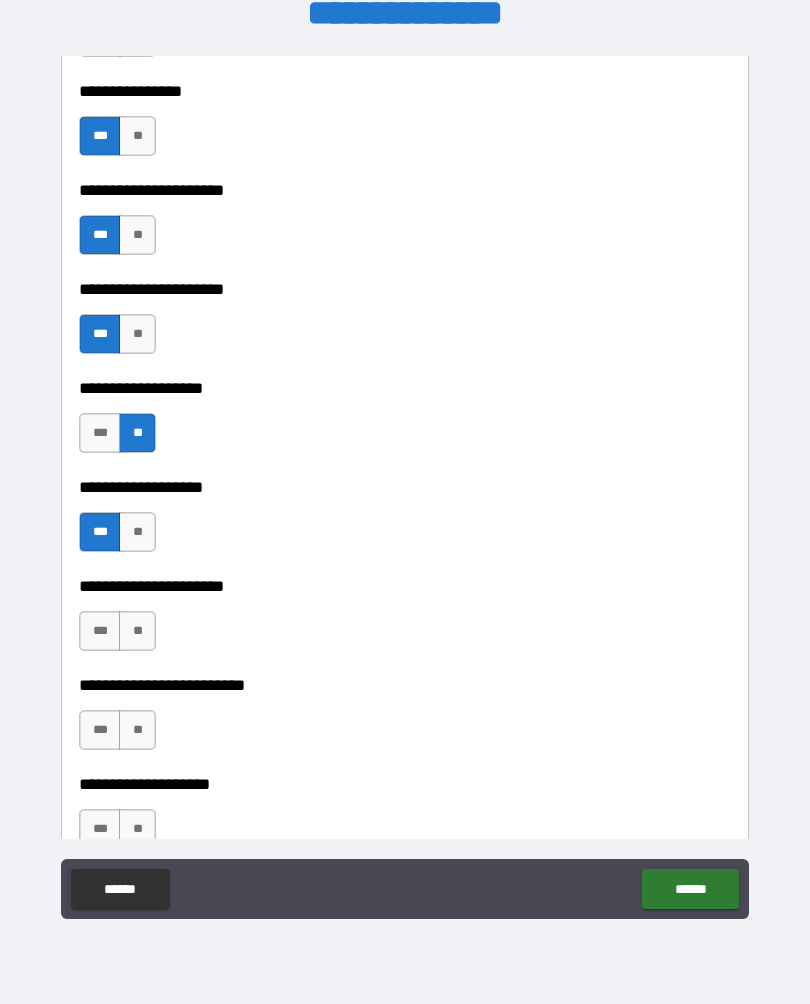 click on "**" at bounding box center [137, 730] 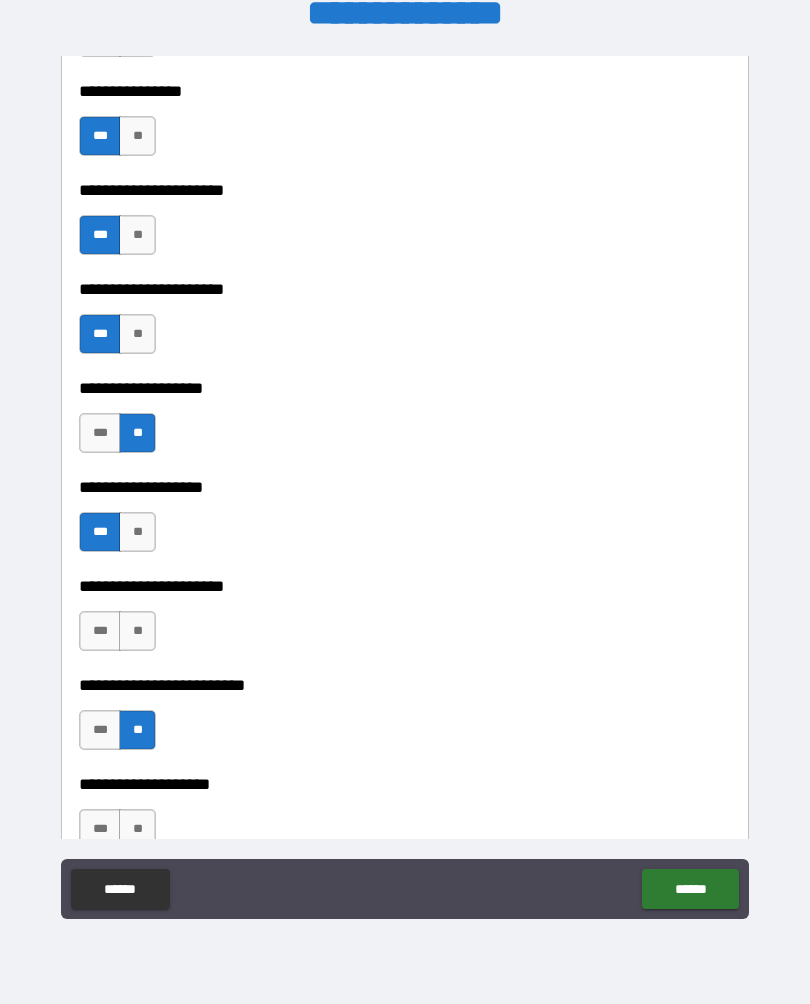 click on "**" at bounding box center [137, 631] 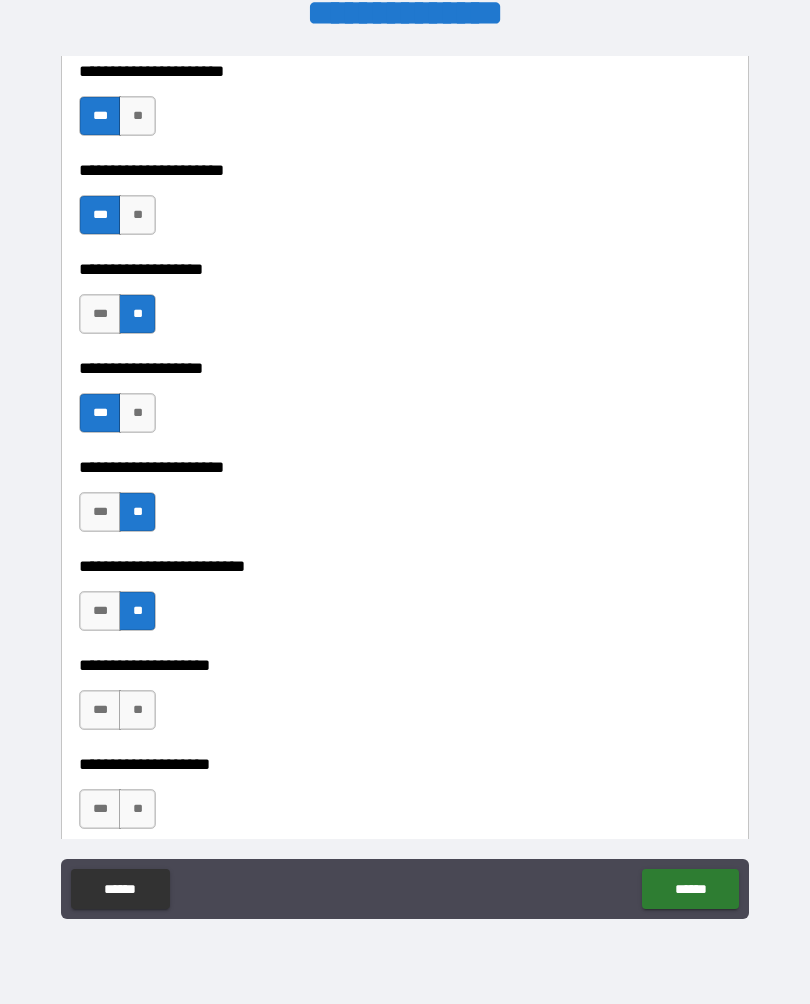 click on "**" at bounding box center (137, 710) 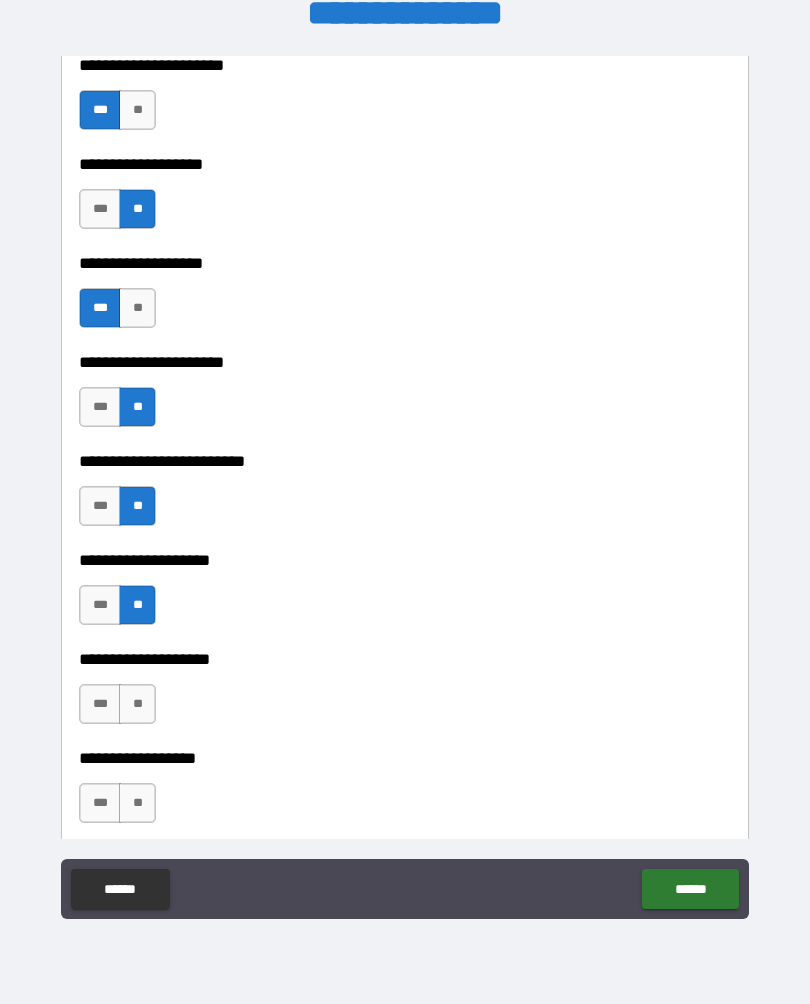 scroll, scrollTop: 2297, scrollLeft: 0, axis: vertical 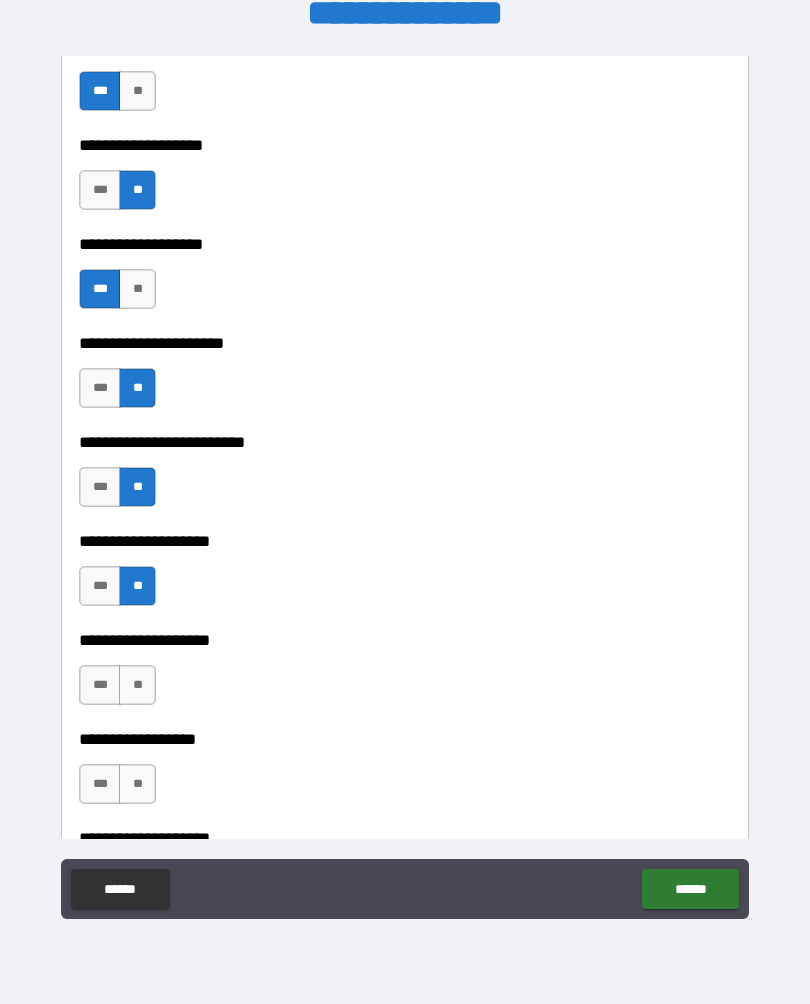 click on "**" at bounding box center [137, 685] 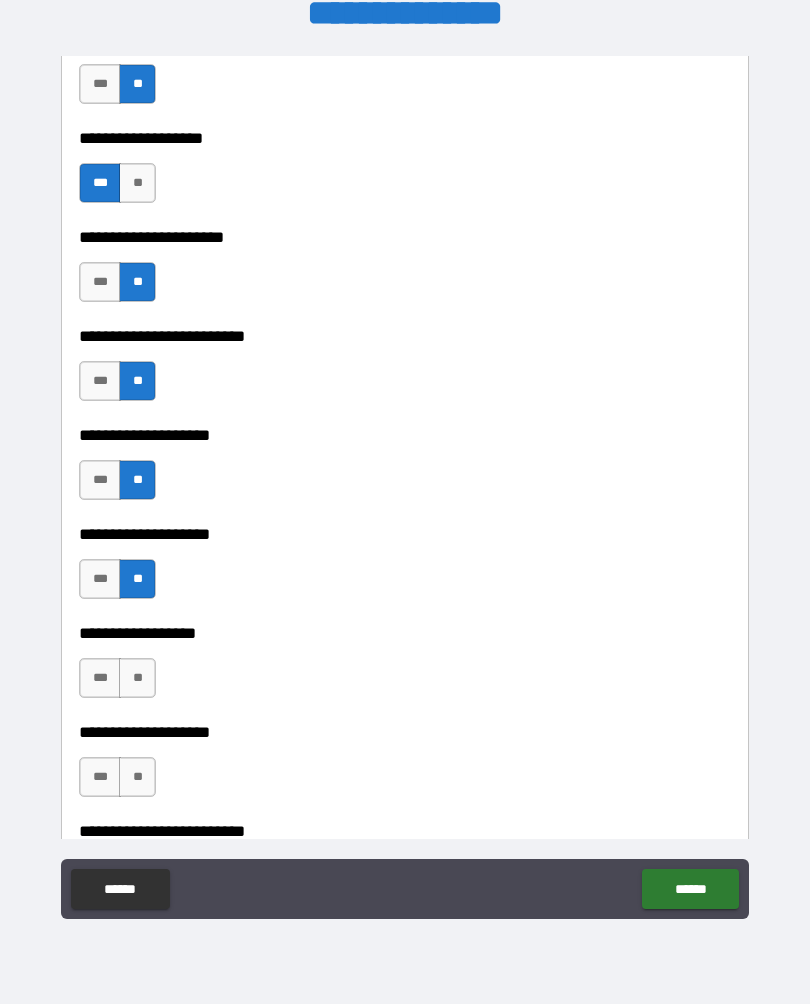 scroll, scrollTop: 2412, scrollLeft: 0, axis: vertical 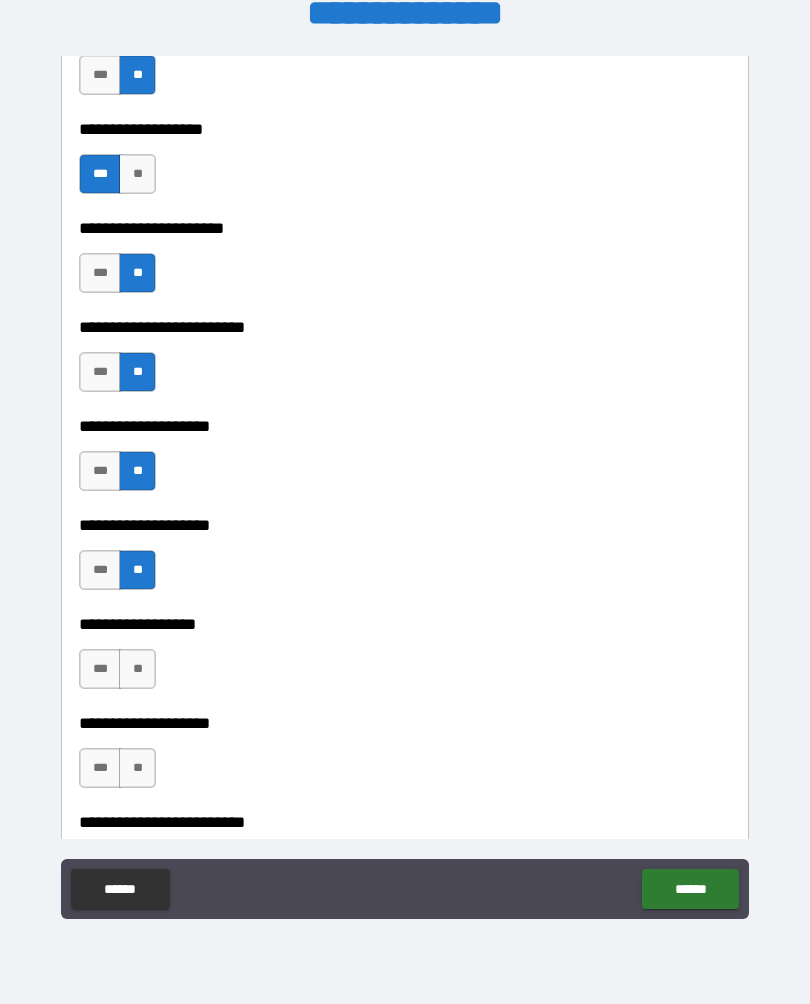 click on "**" at bounding box center [137, 669] 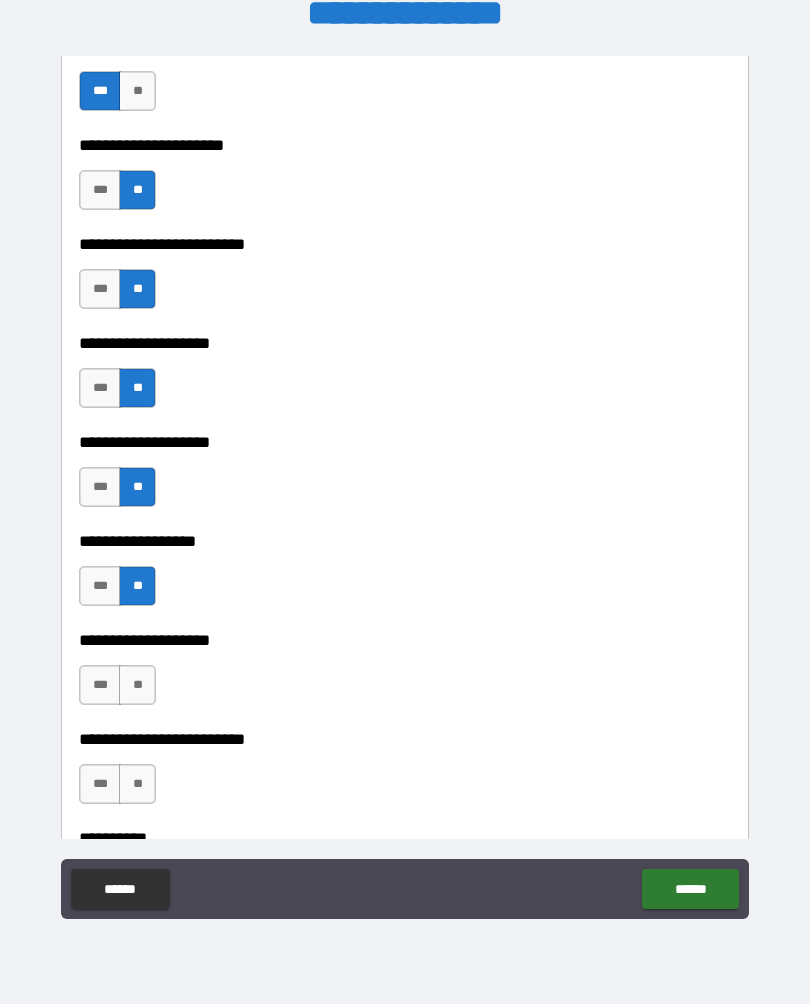 scroll, scrollTop: 2511, scrollLeft: 0, axis: vertical 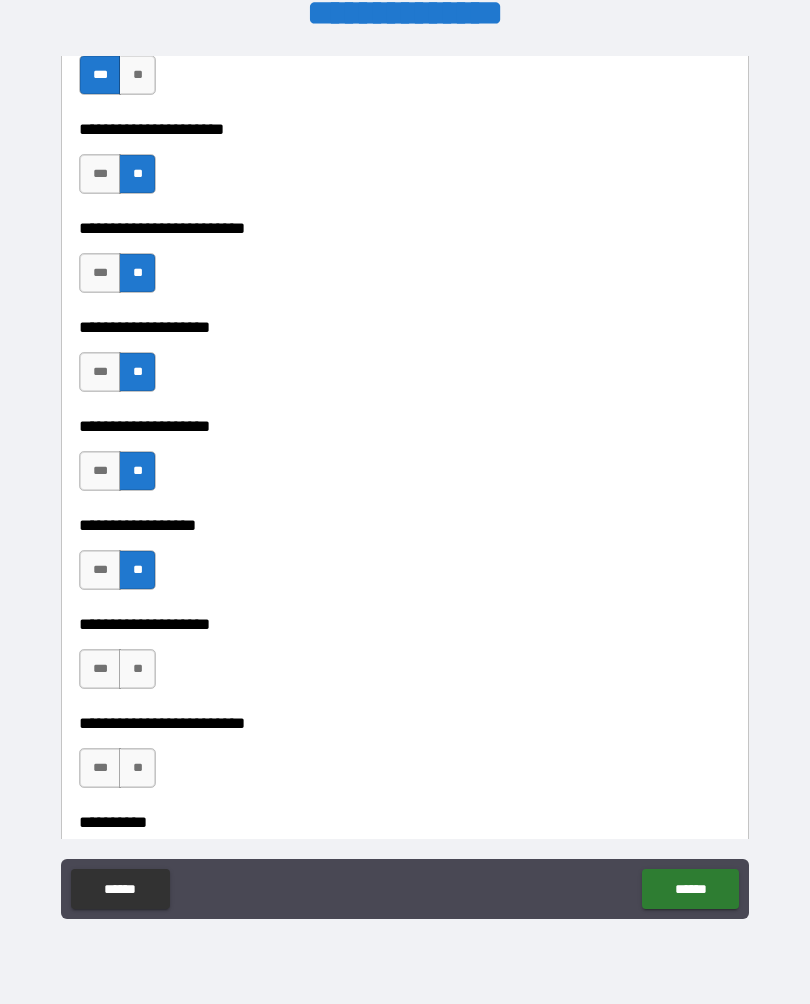 click on "***" at bounding box center (100, 669) 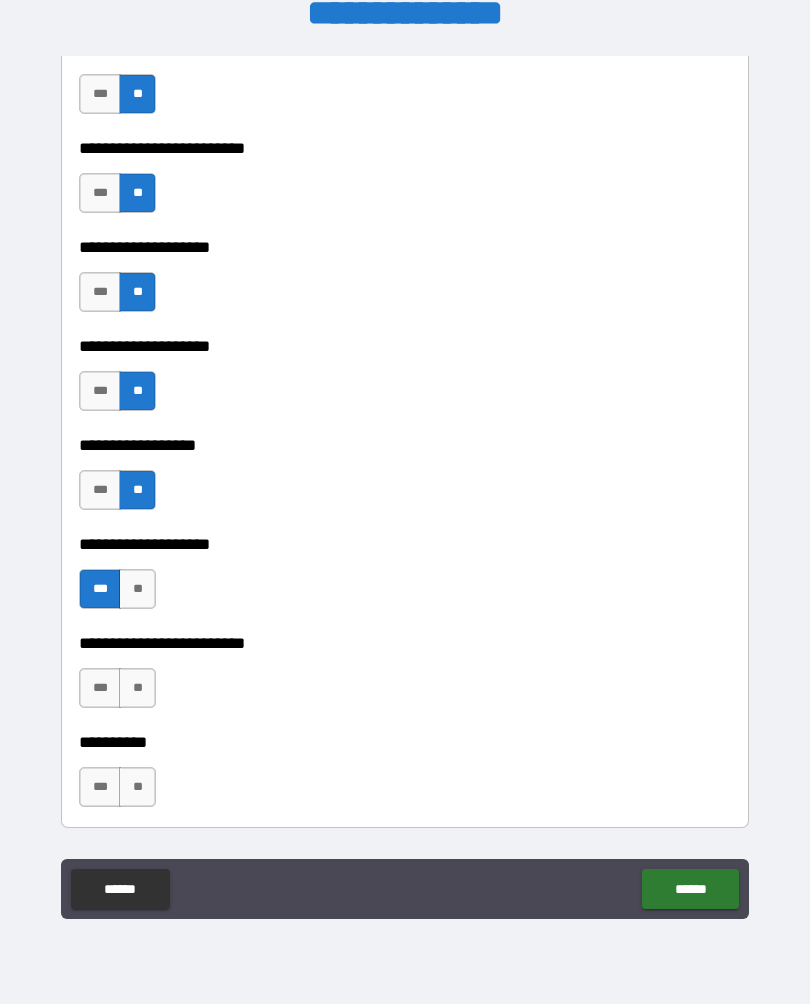 scroll, scrollTop: 2618, scrollLeft: 0, axis: vertical 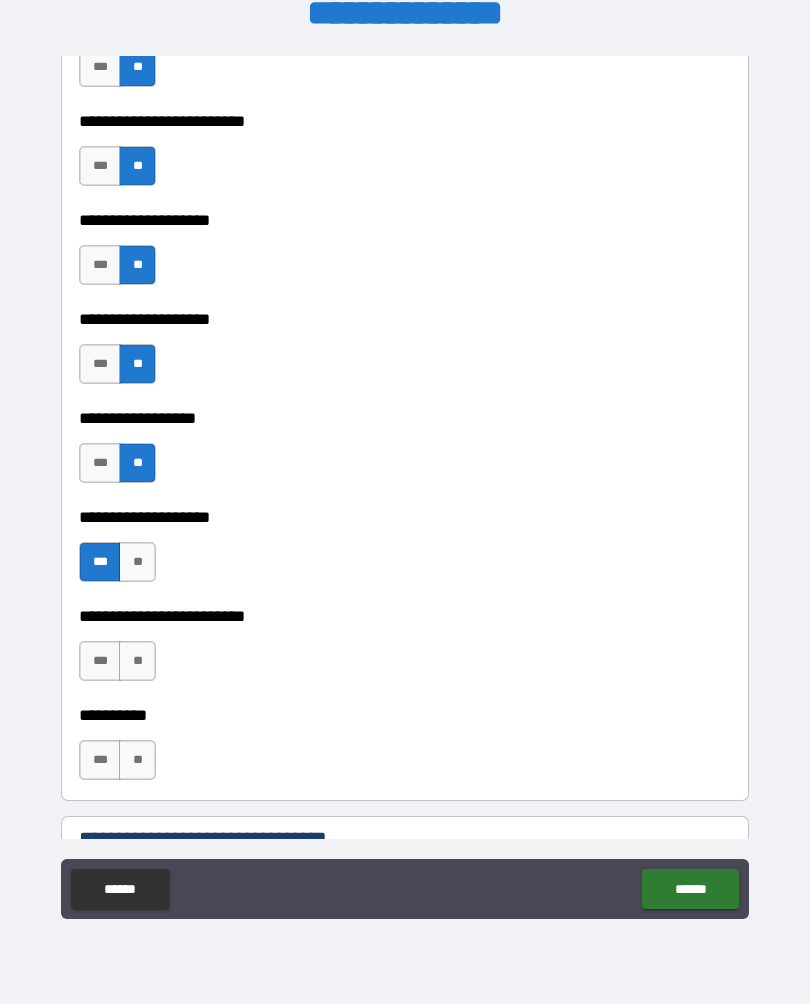 click on "**" at bounding box center (137, 661) 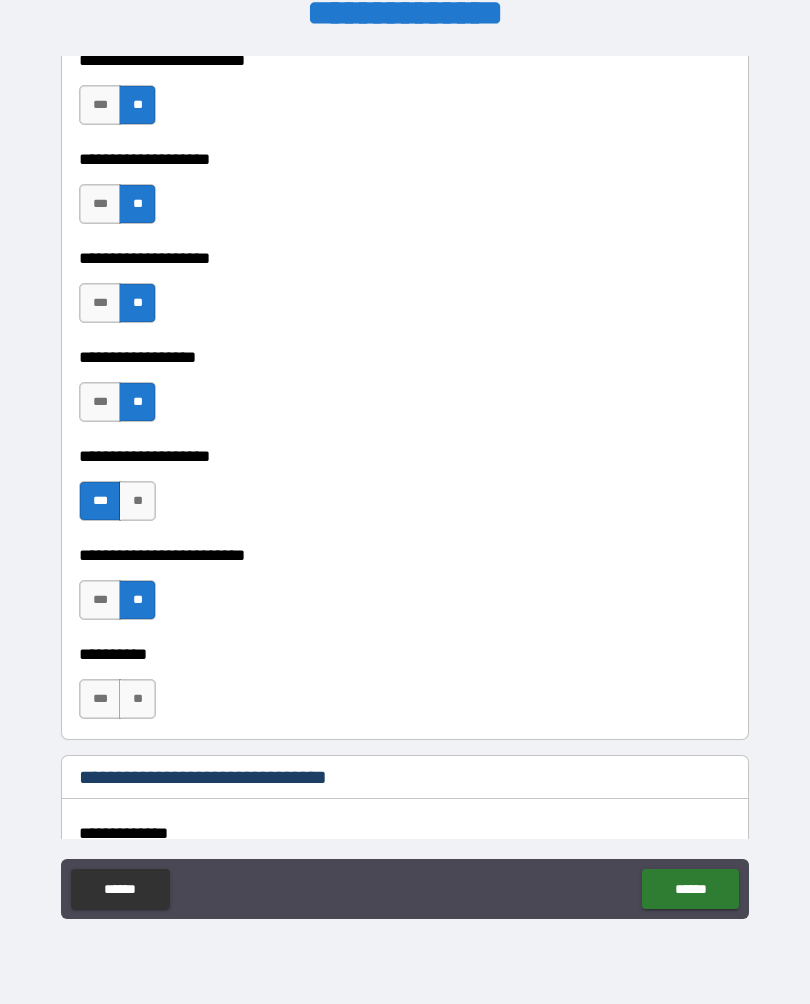 scroll, scrollTop: 2695, scrollLeft: 0, axis: vertical 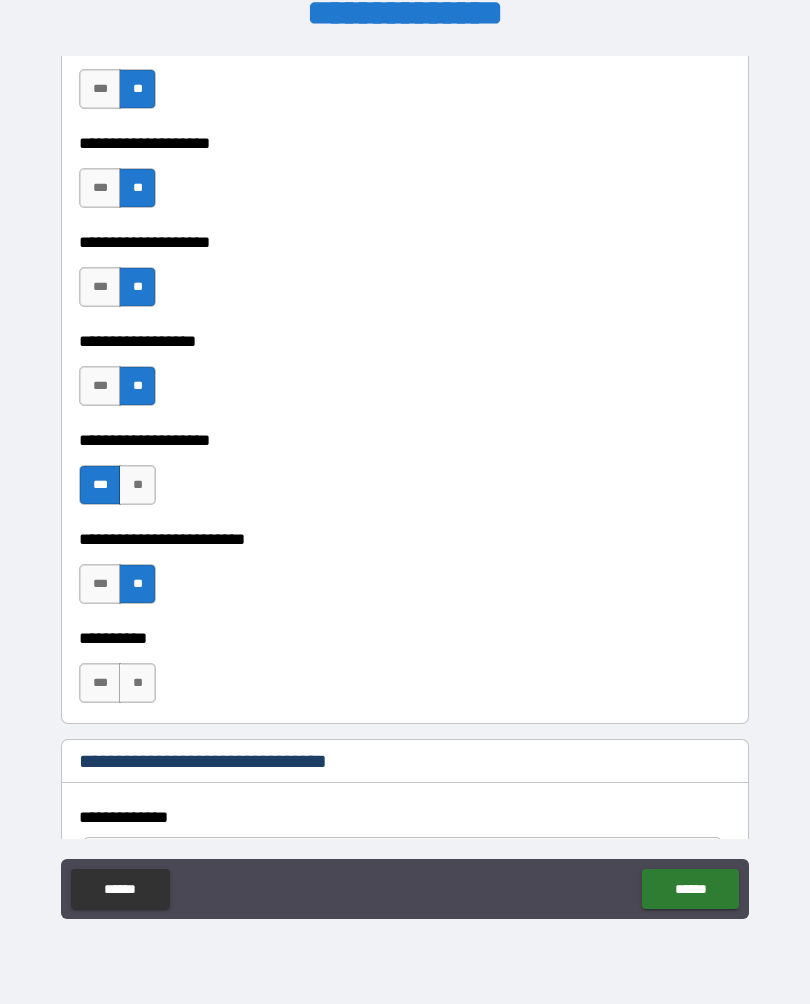 click on "**" at bounding box center (137, 683) 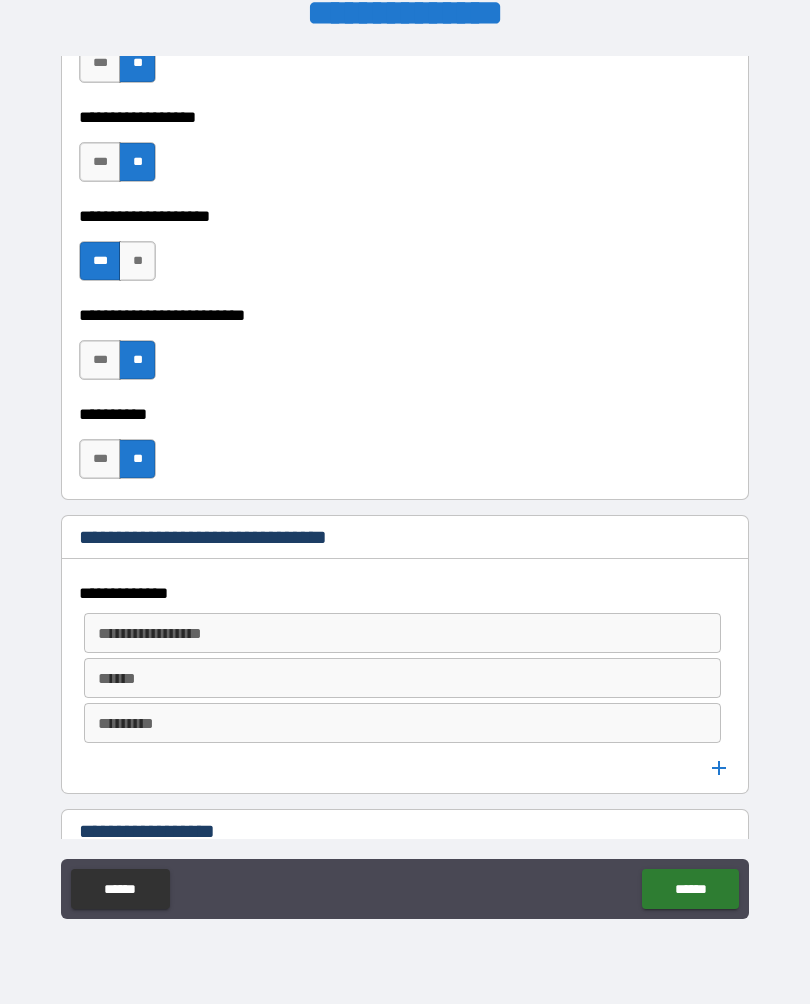 scroll, scrollTop: 2934, scrollLeft: 0, axis: vertical 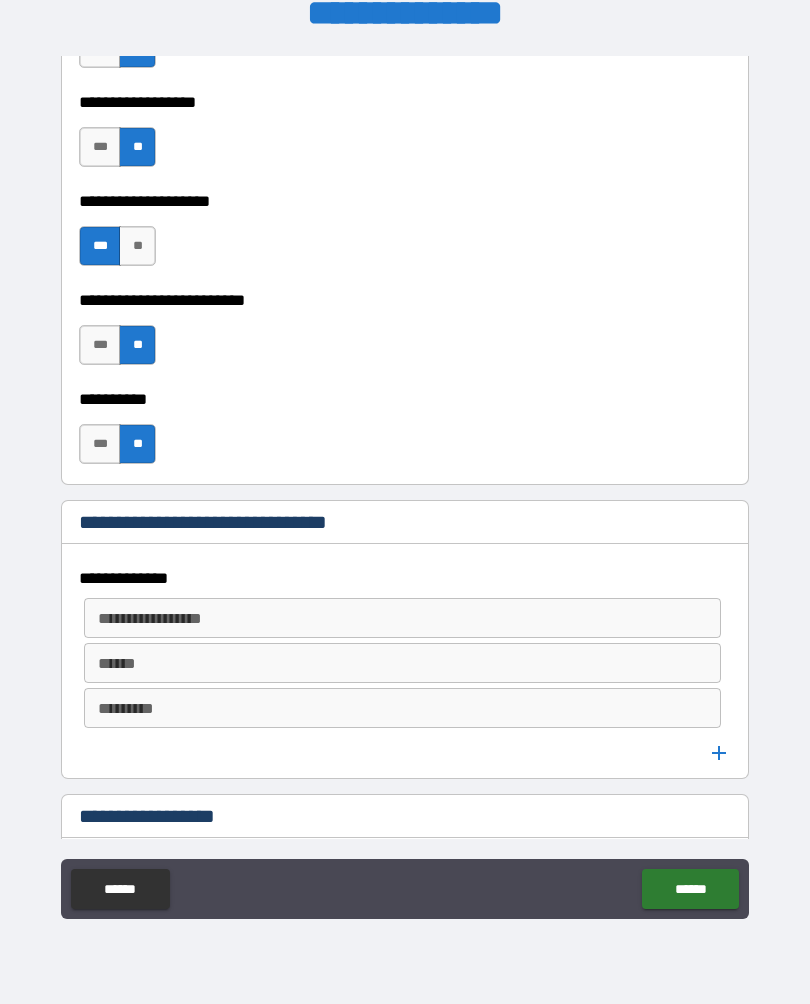 click on "**********" at bounding box center (402, 618) 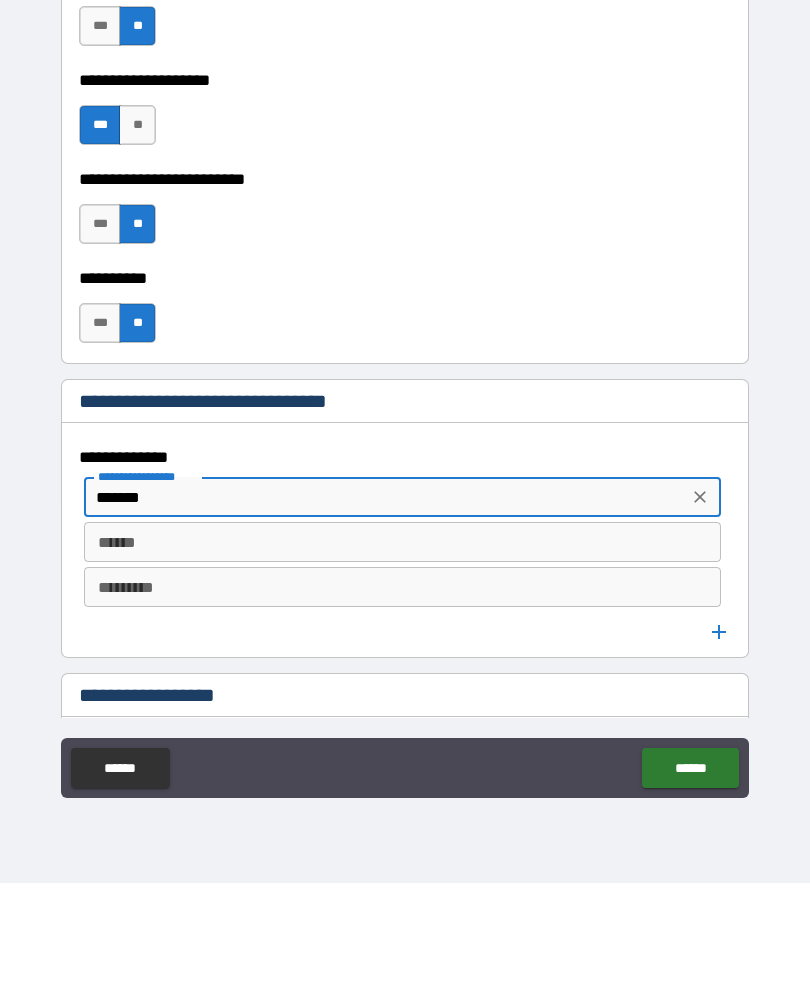 type on "******" 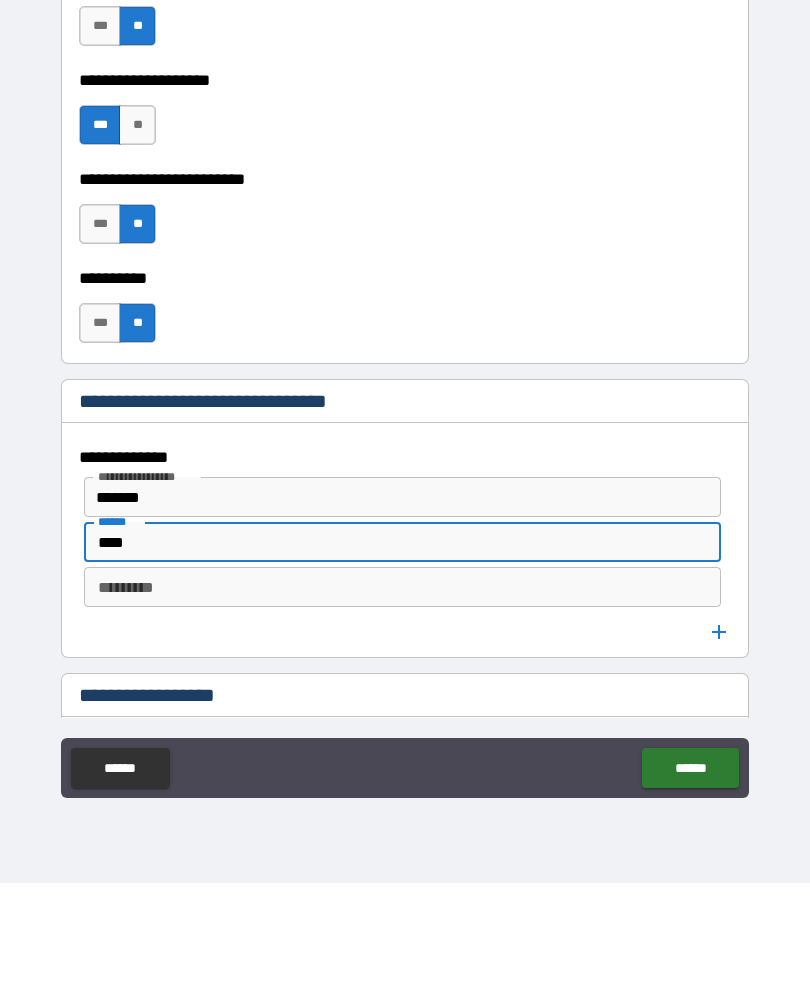type on "****" 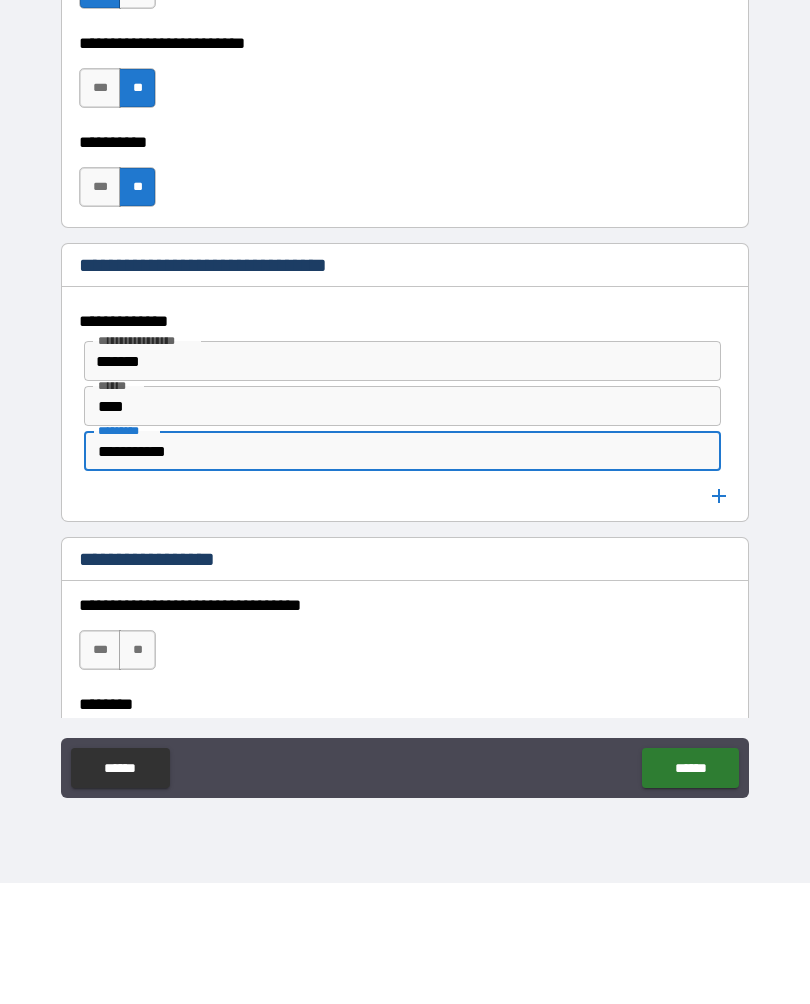 scroll, scrollTop: 3071, scrollLeft: 0, axis: vertical 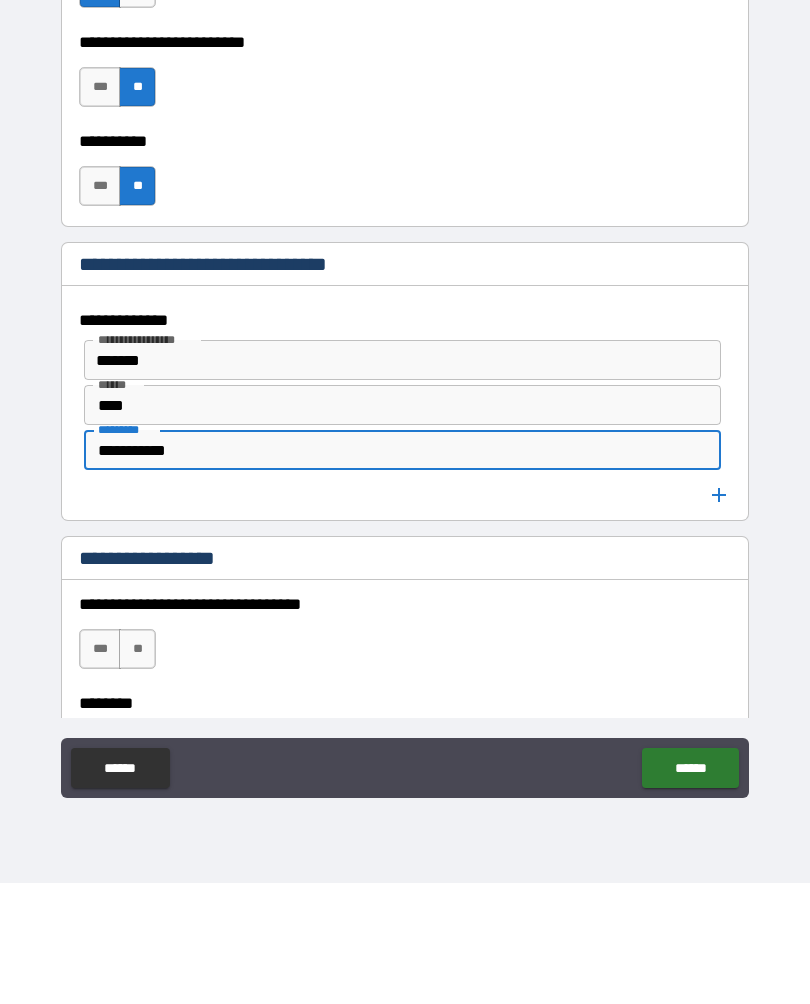 type on "**********" 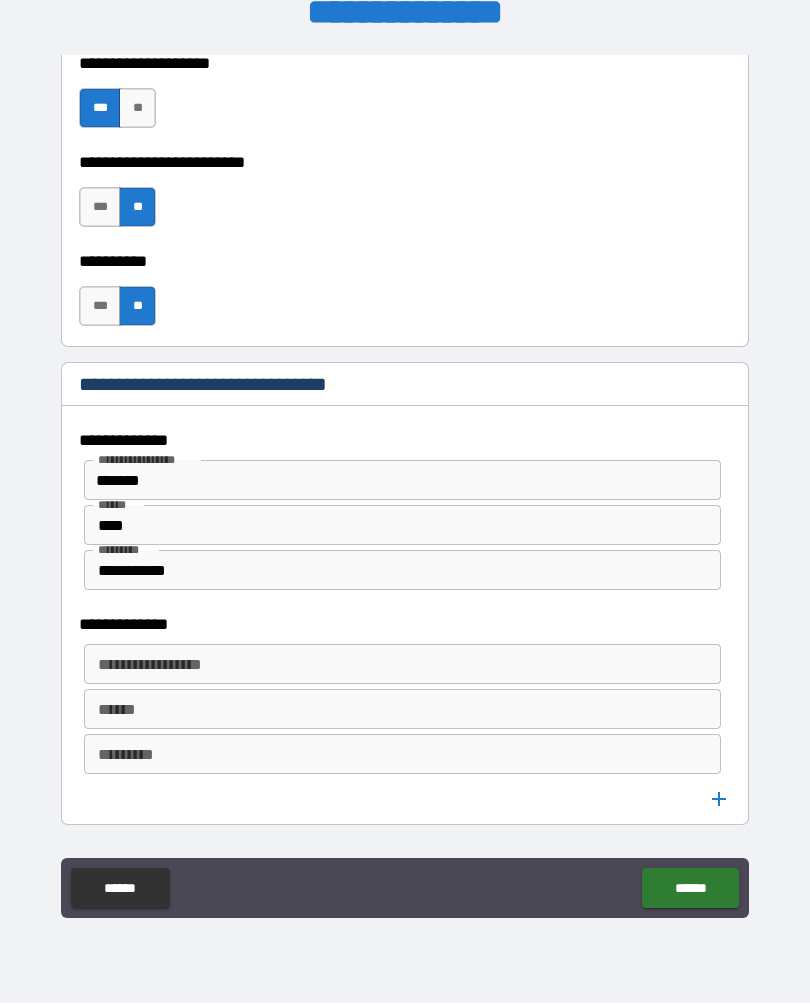 click on "**********" at bounding box center (401, 665) 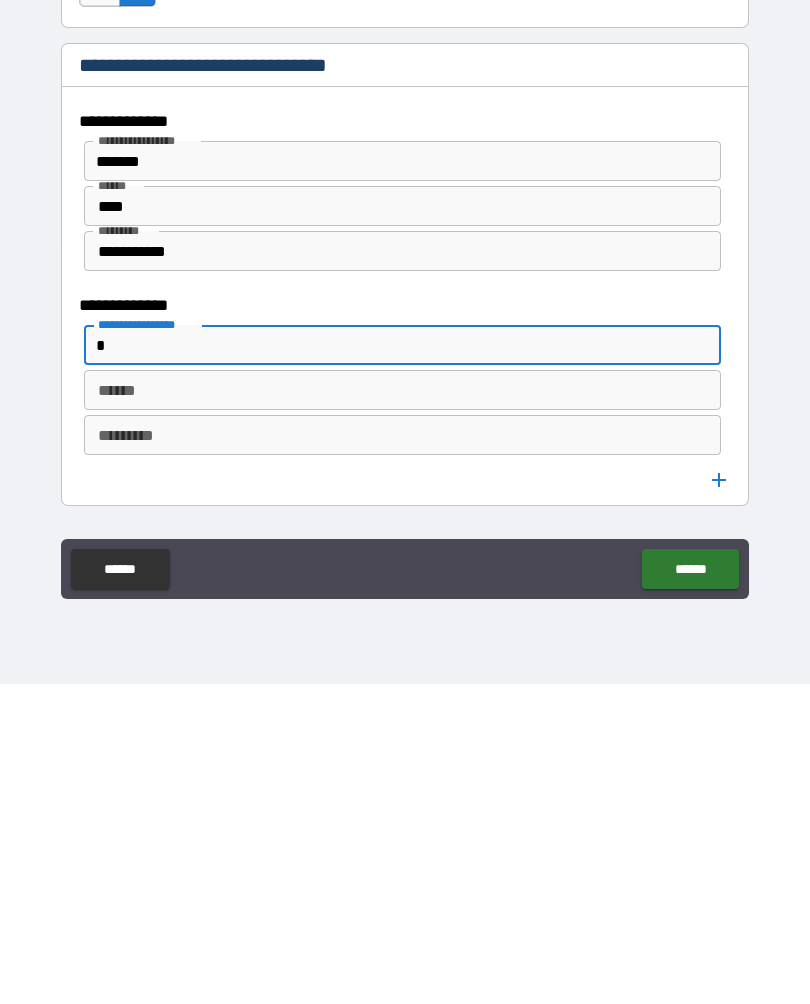 scroll, scrollTop: 34, scrollLeft: 0, axis: vertical 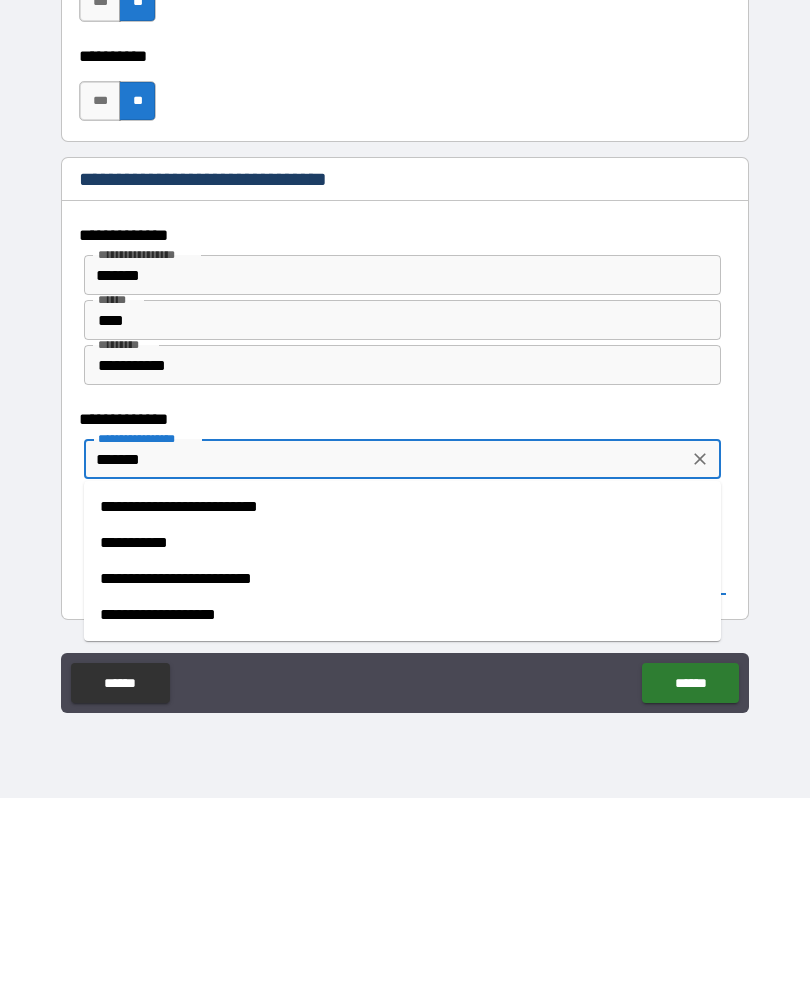 click on "**********" at bounding box center (402, 821) 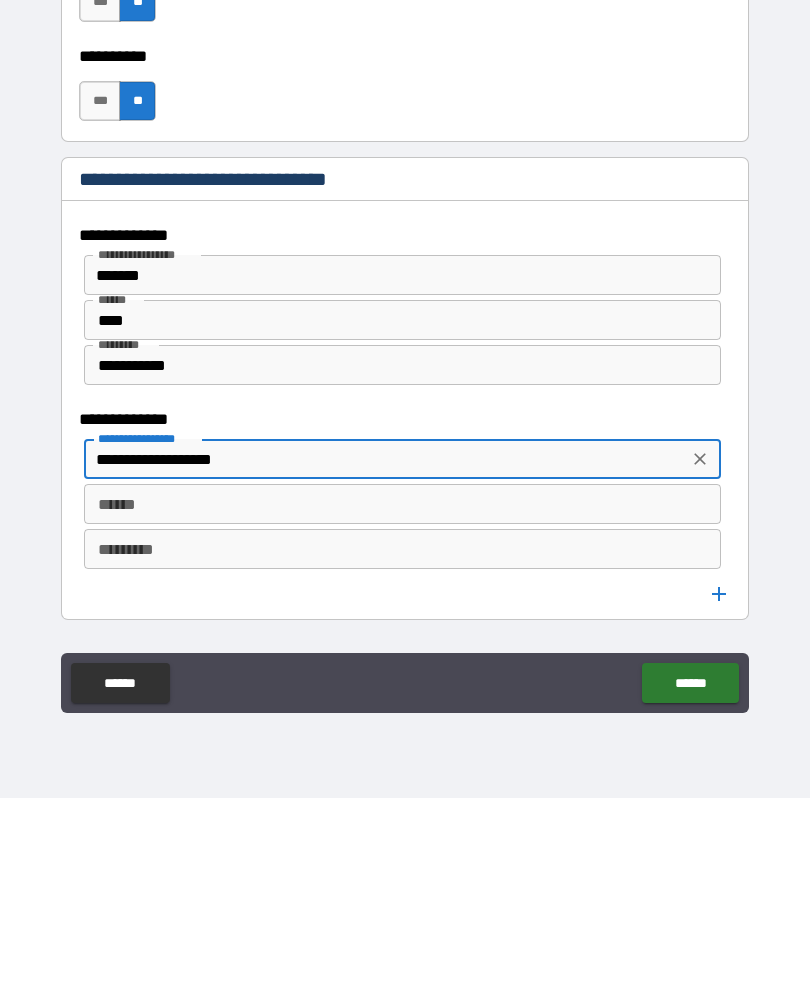 click on "******" at bounding box center [402, 710] 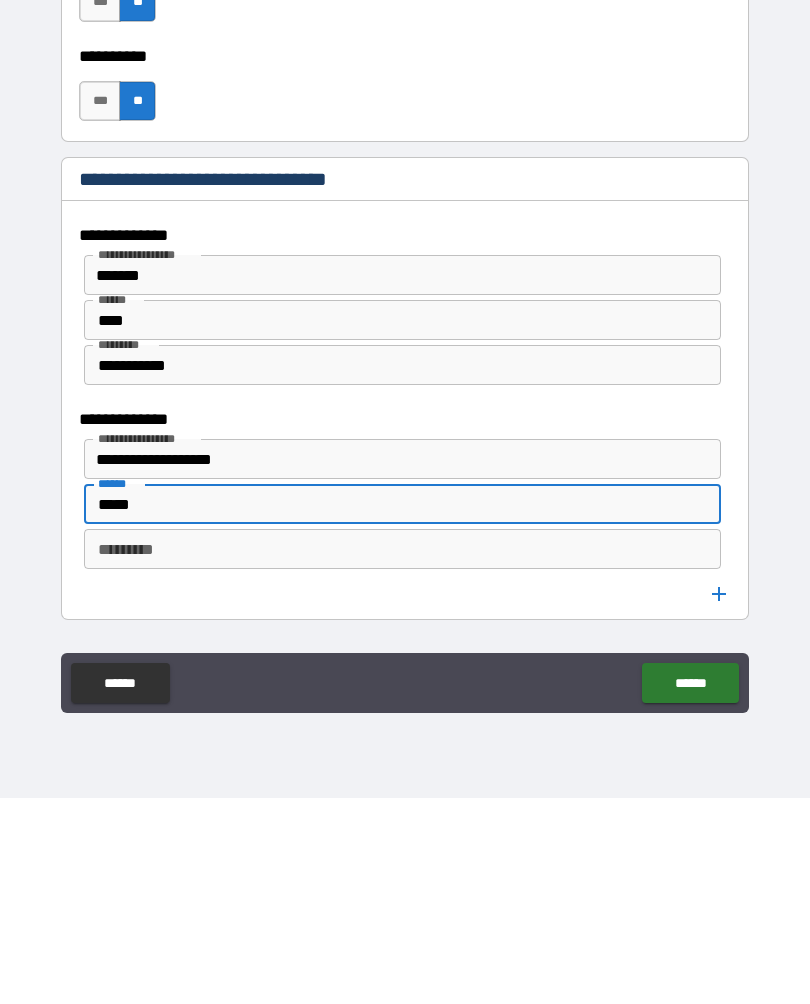 type on "*****" 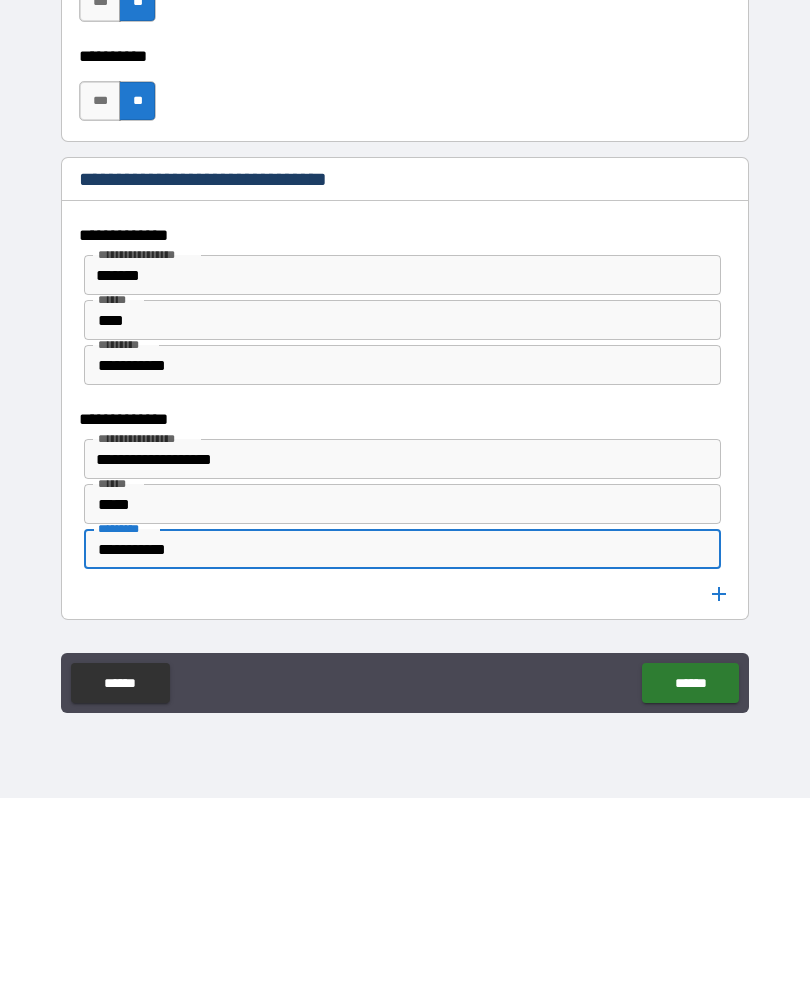 type on "**********" 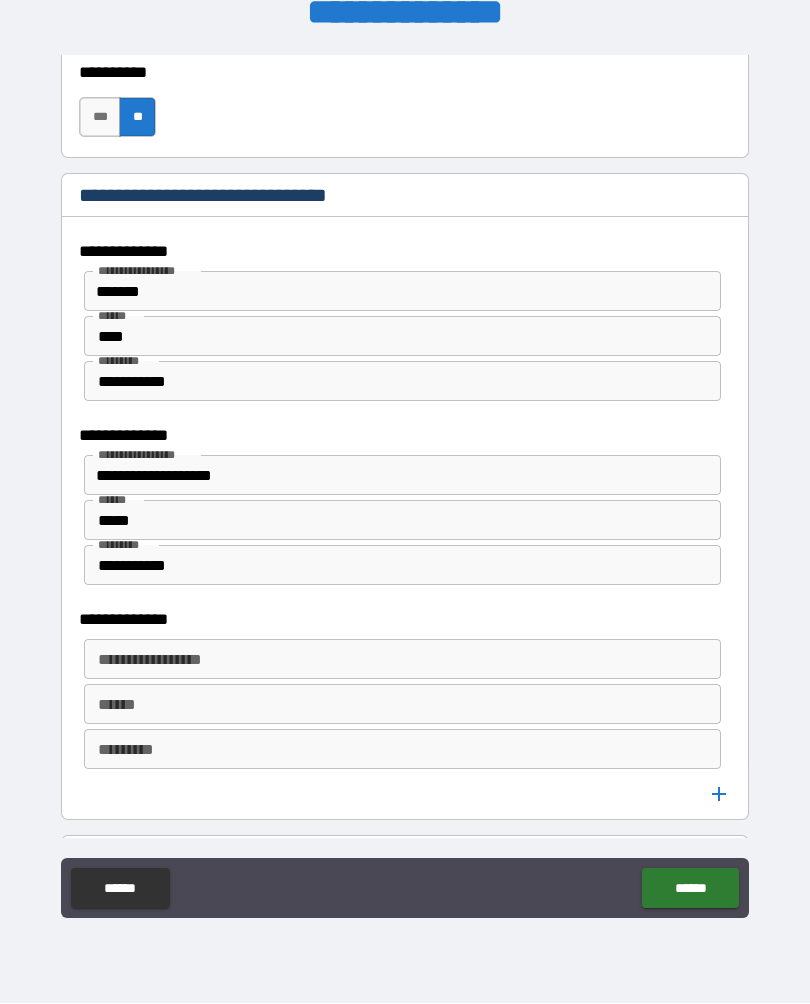 scroll, scrollTop: 3302, scrollLeft: 0, axis: vertical 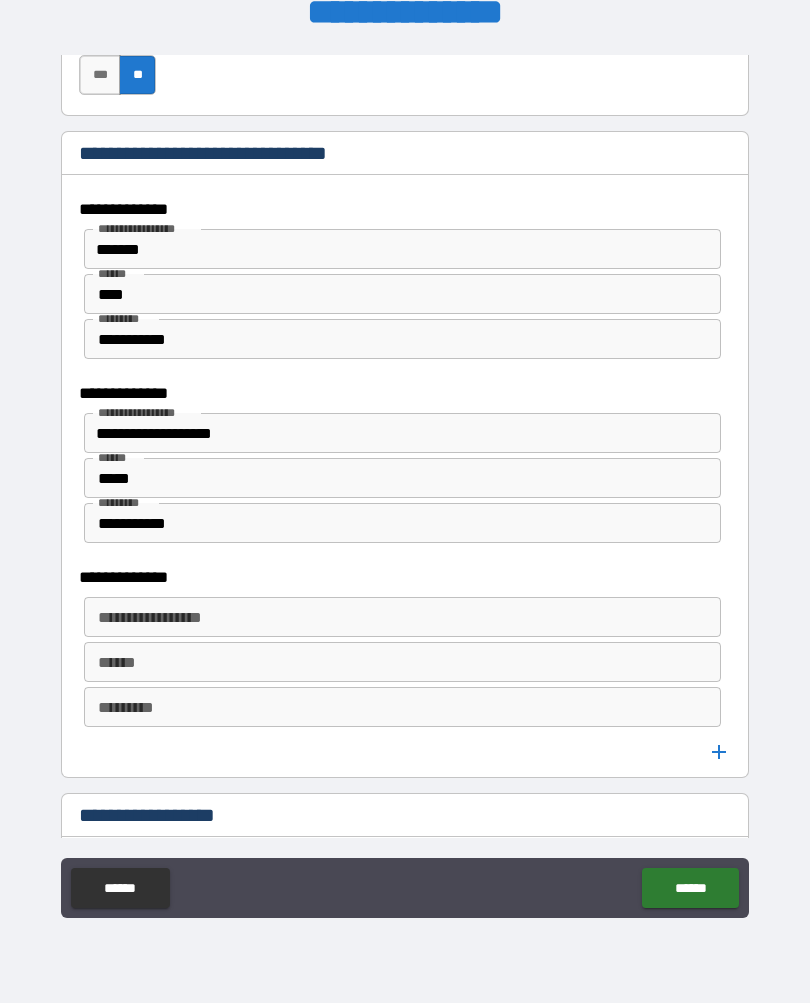 click on "**********" at bounding box center [401, 618] 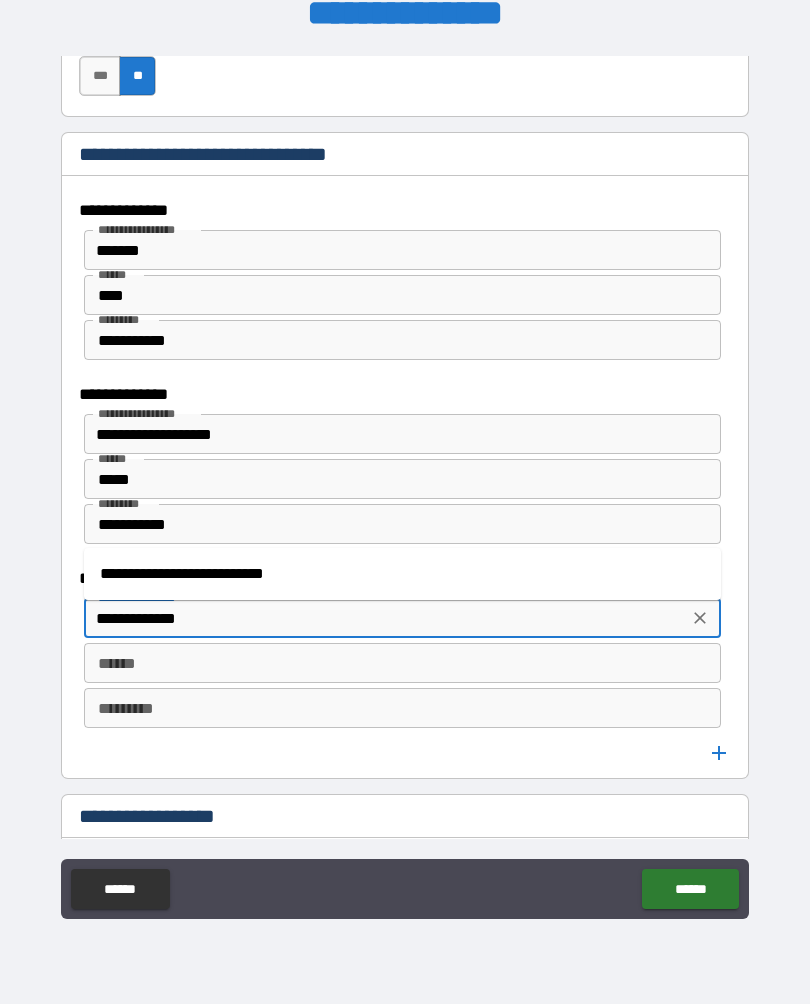 type on "**********" 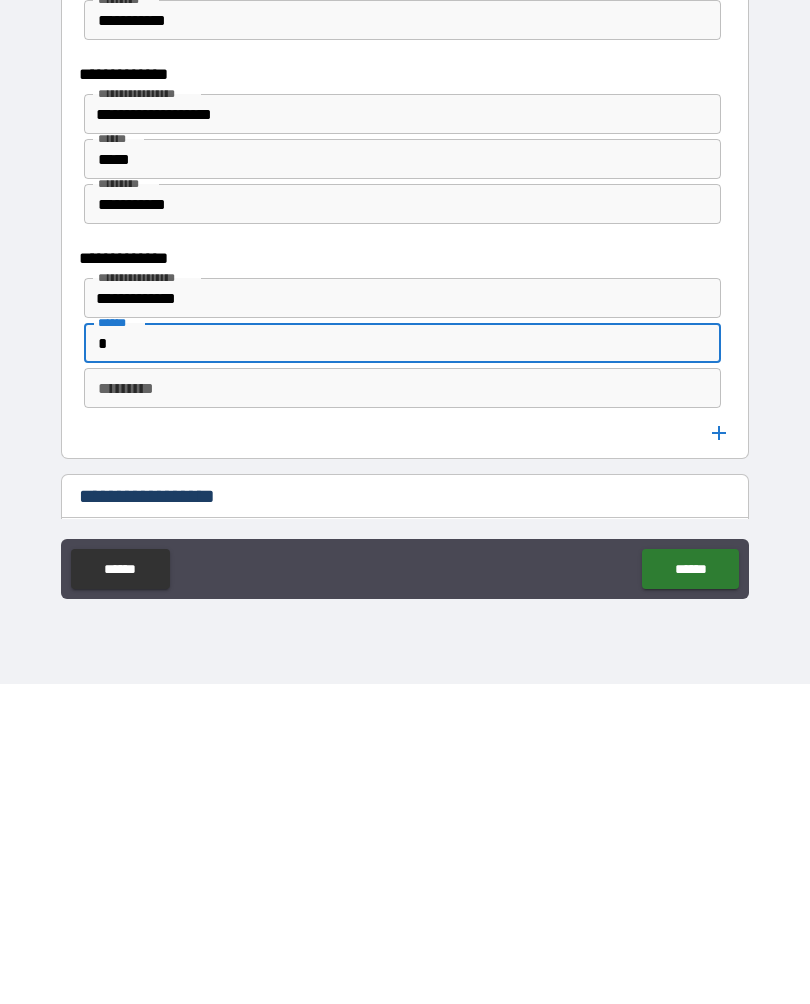 scroll, scrollTop: 34, scrollLeft: 0, axis: vertical 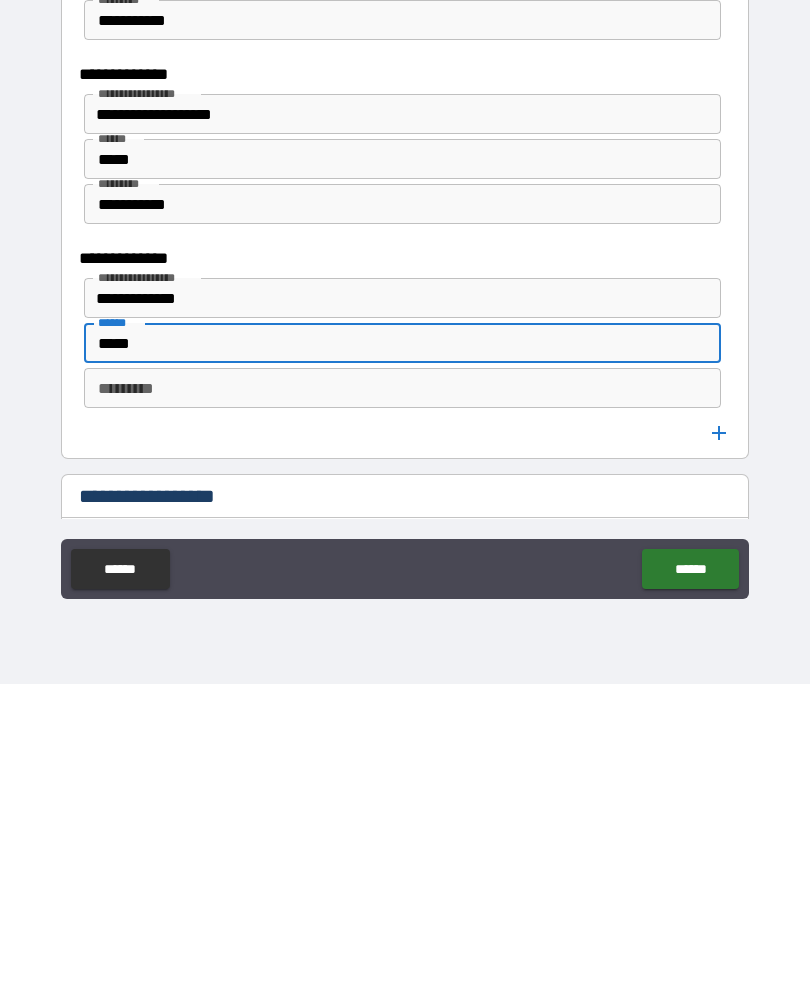 type on "*****" 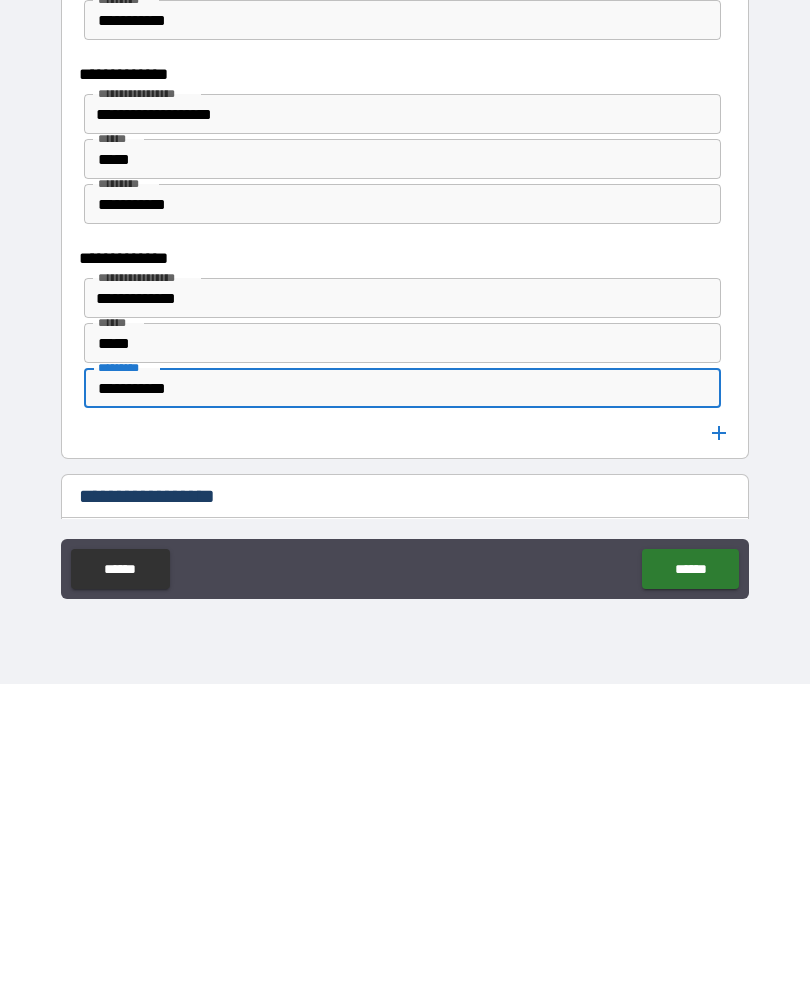 type on "**********" 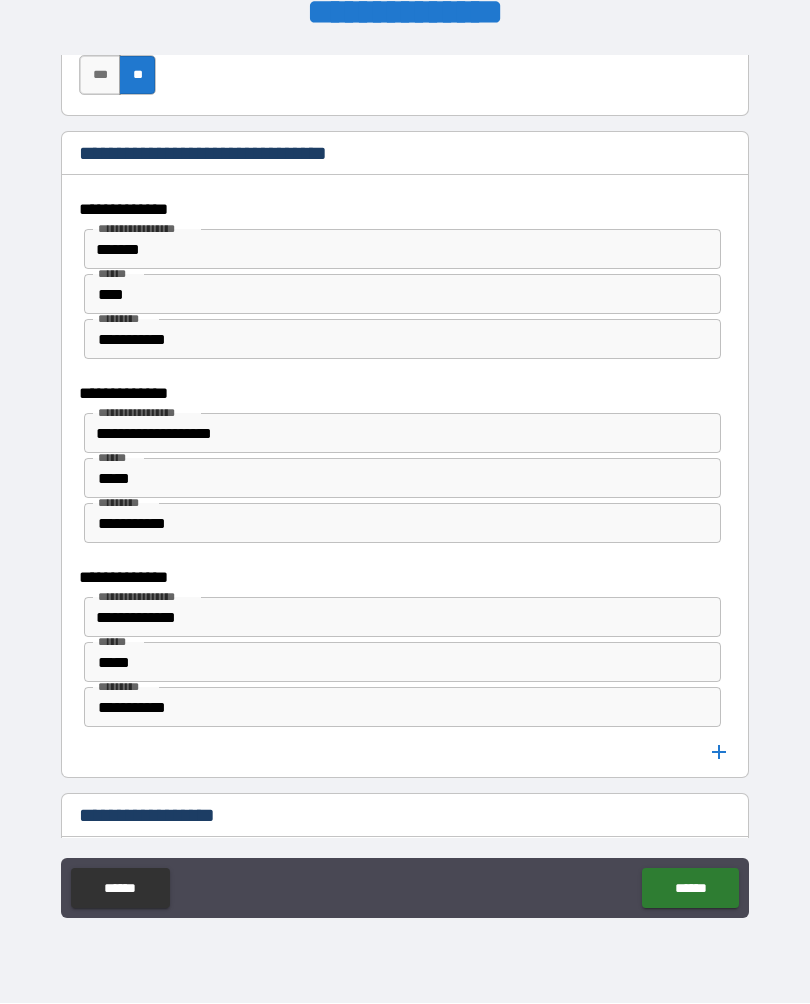 click on "**********" at bounding box center (405, 818) 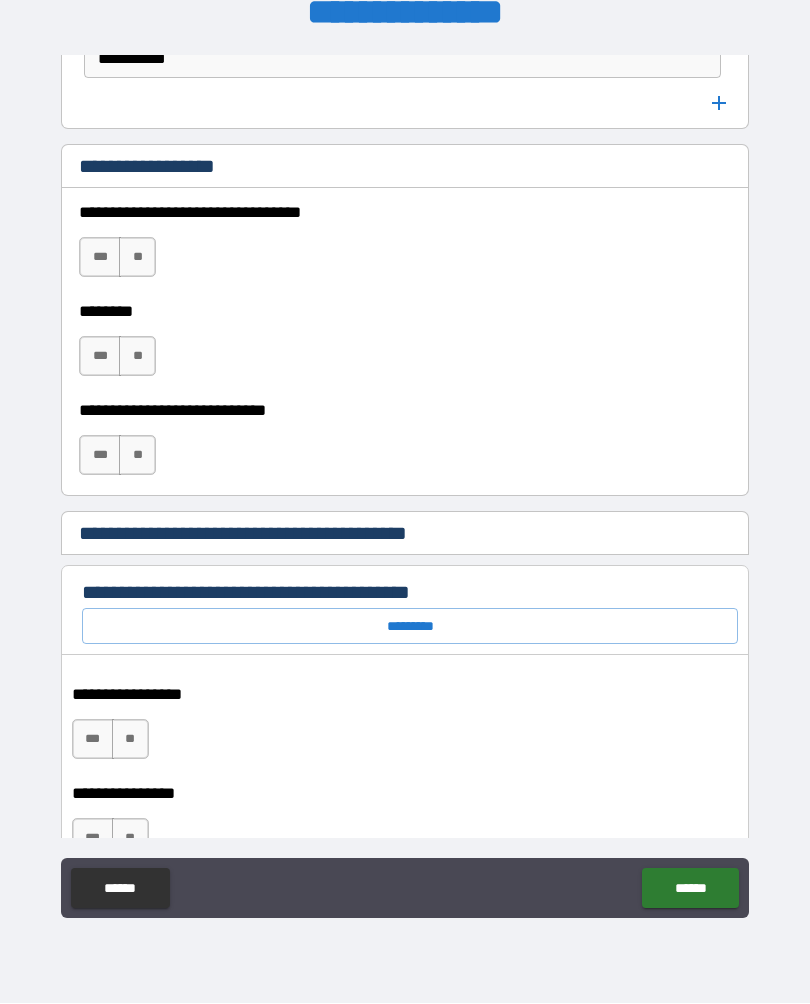 scroll, scrollTop: 3853, scrollLeft: 0, axis: vertical 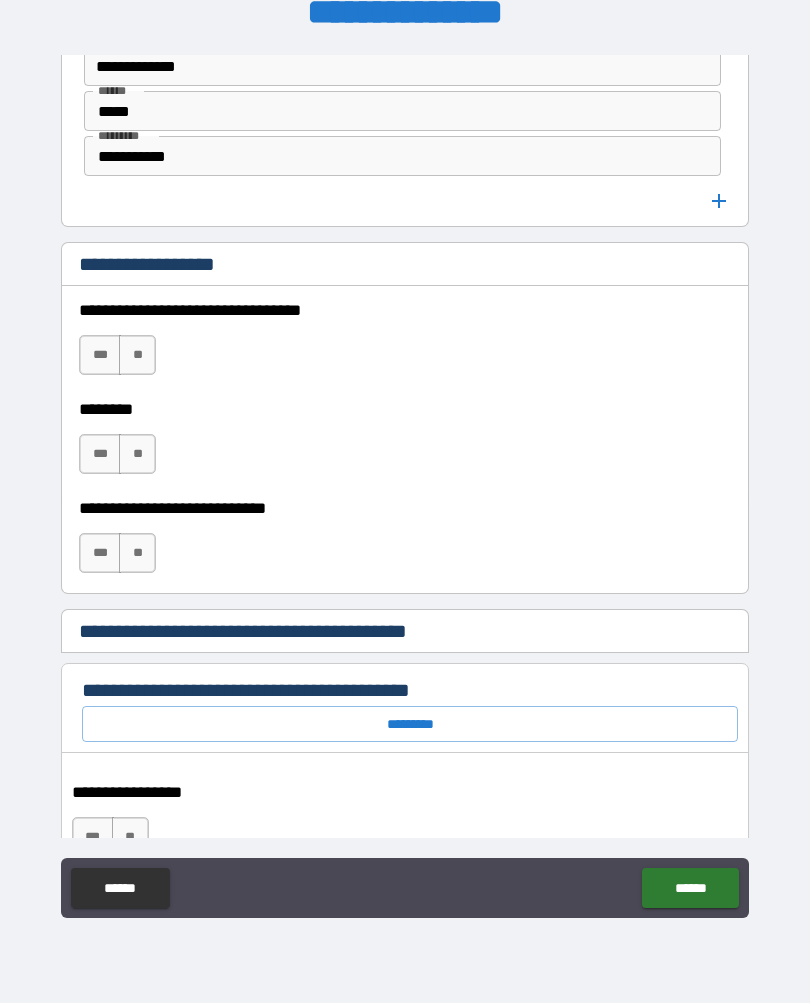 click on "**" at bounding box center [137, 356] 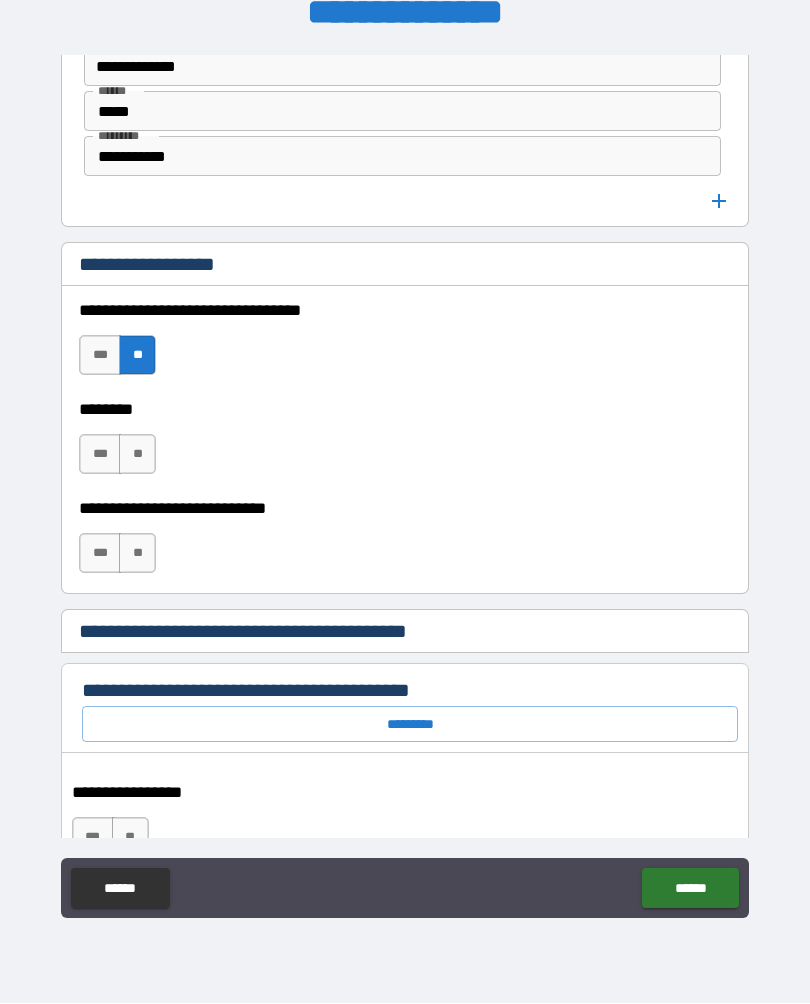 click on "**" at bounding box center [137, 455] 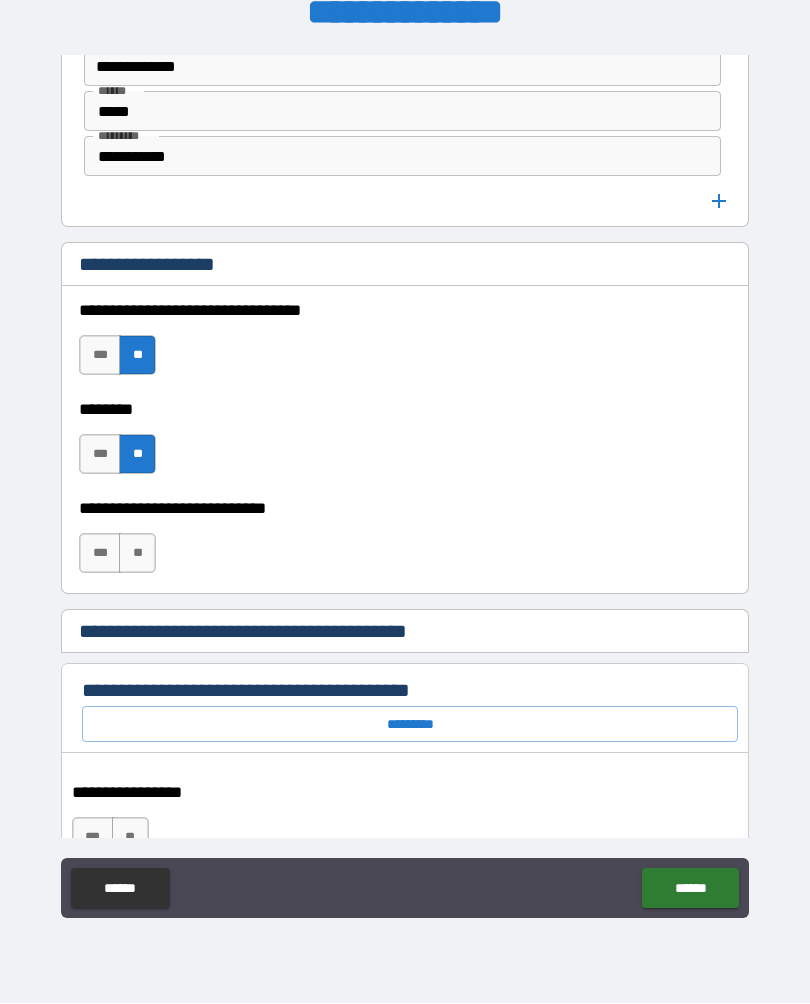 click on "**" at bounding box center [137, 554] 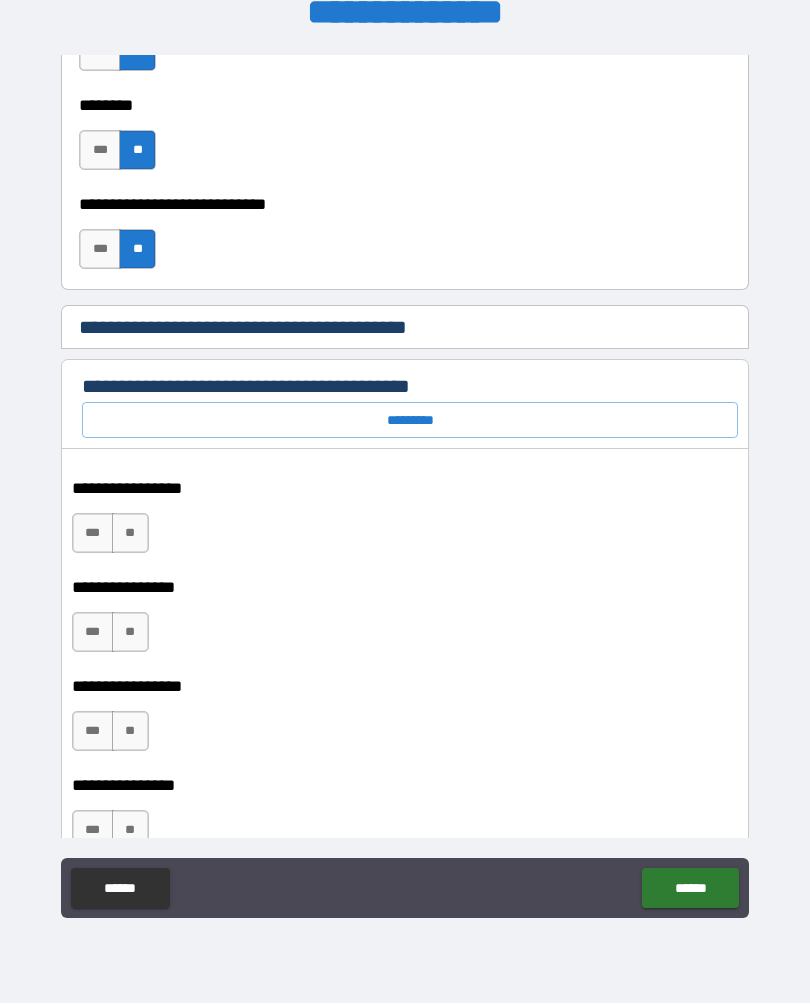 scroll, scrollTop: 4167, scrollLeft: 0, axis: vertical 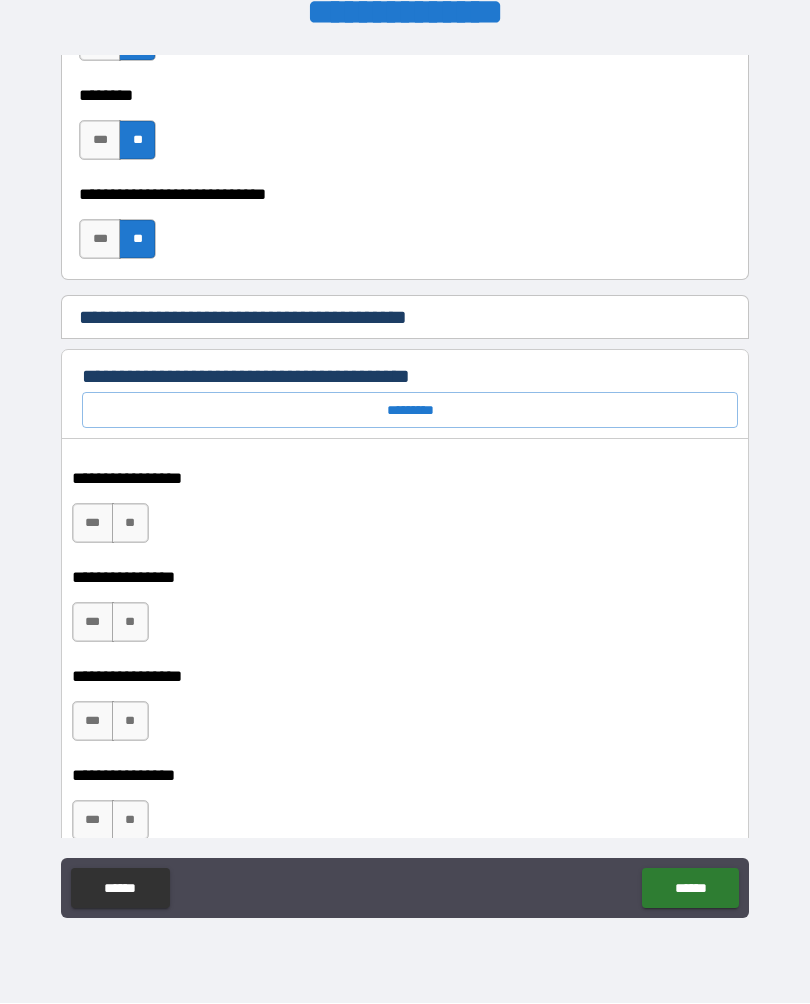 click on "**" at bounding box center (130, 524) 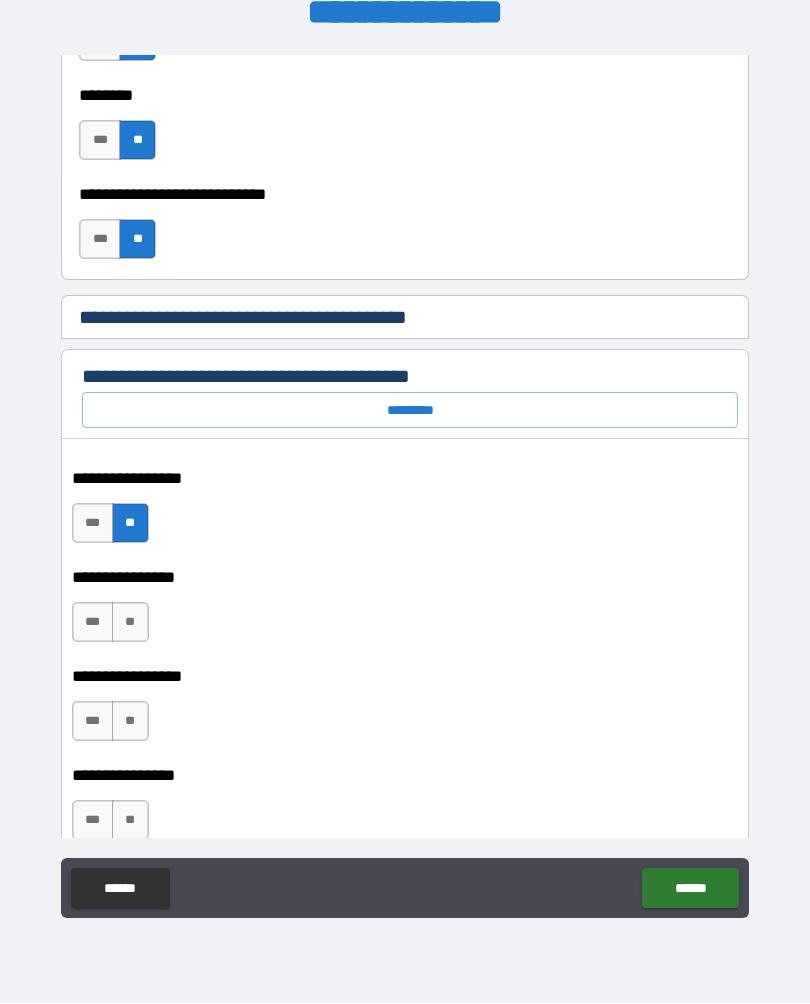 click on "**" at bounding box center [130, 623] 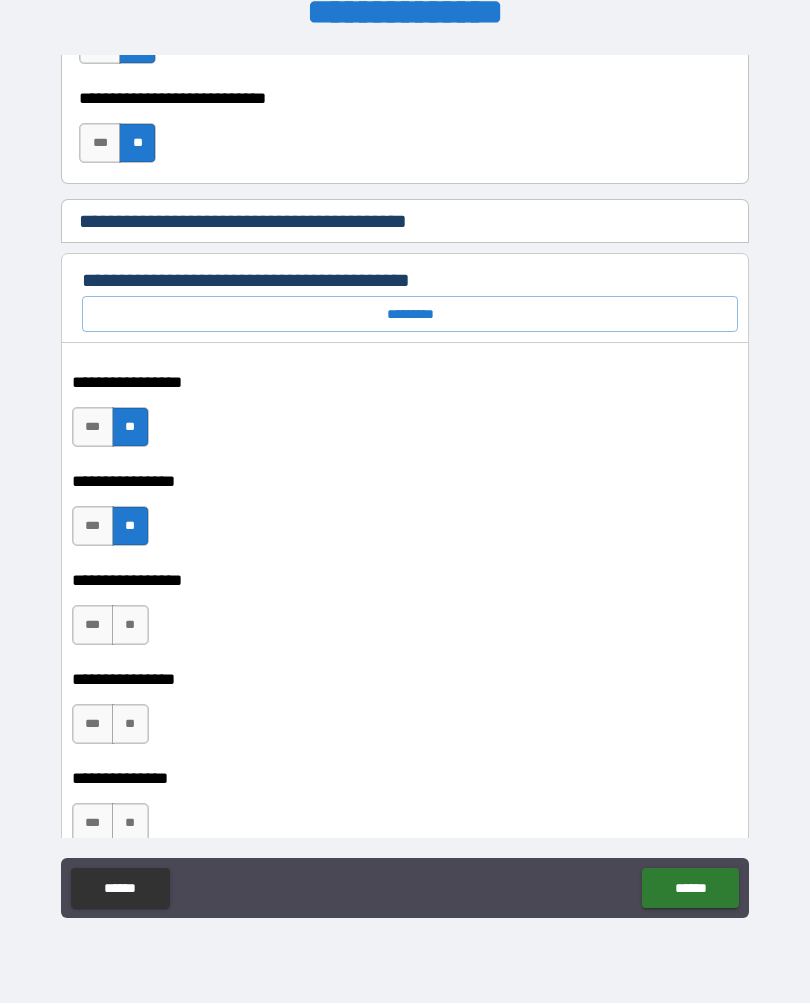 click on "**" at bounding box center (130, 626) 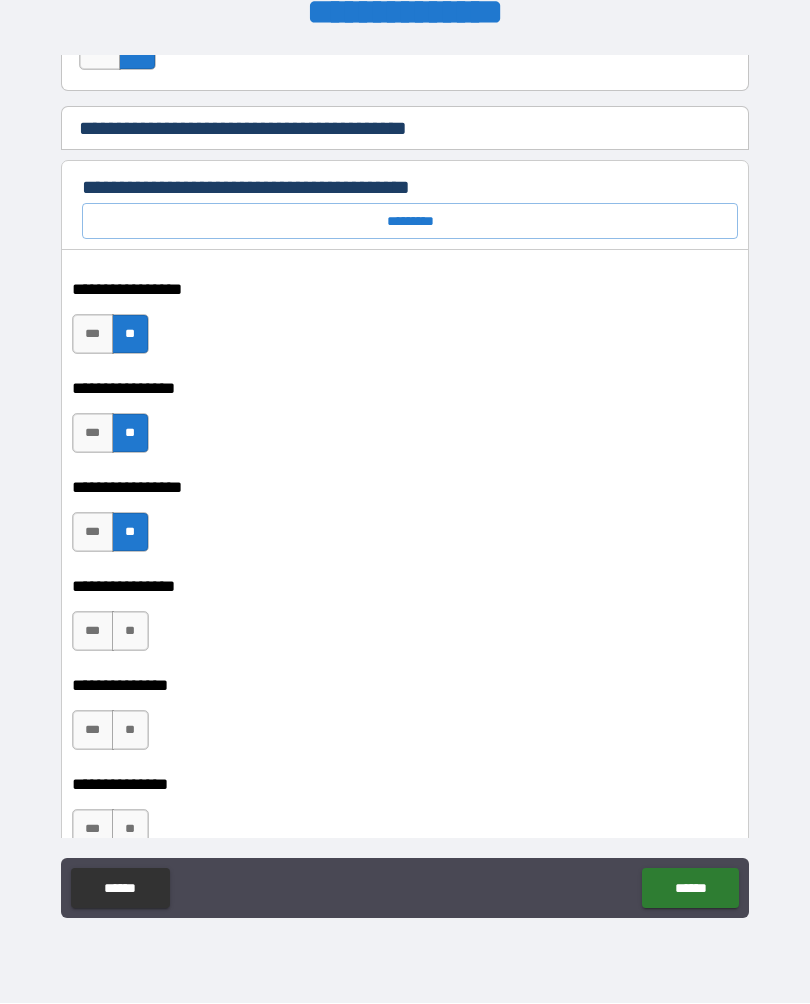 click on "**" at bounding box center [130, 632] 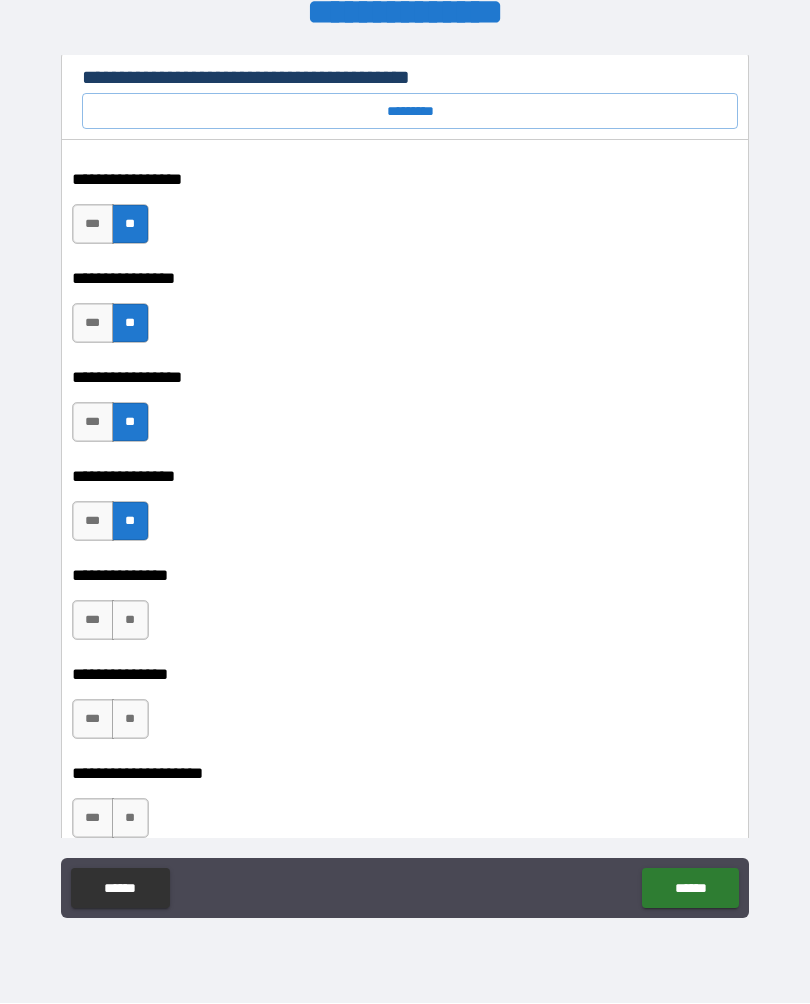 scroll, scrollTop: 4467, scrollLeft: 0, axis: vertical 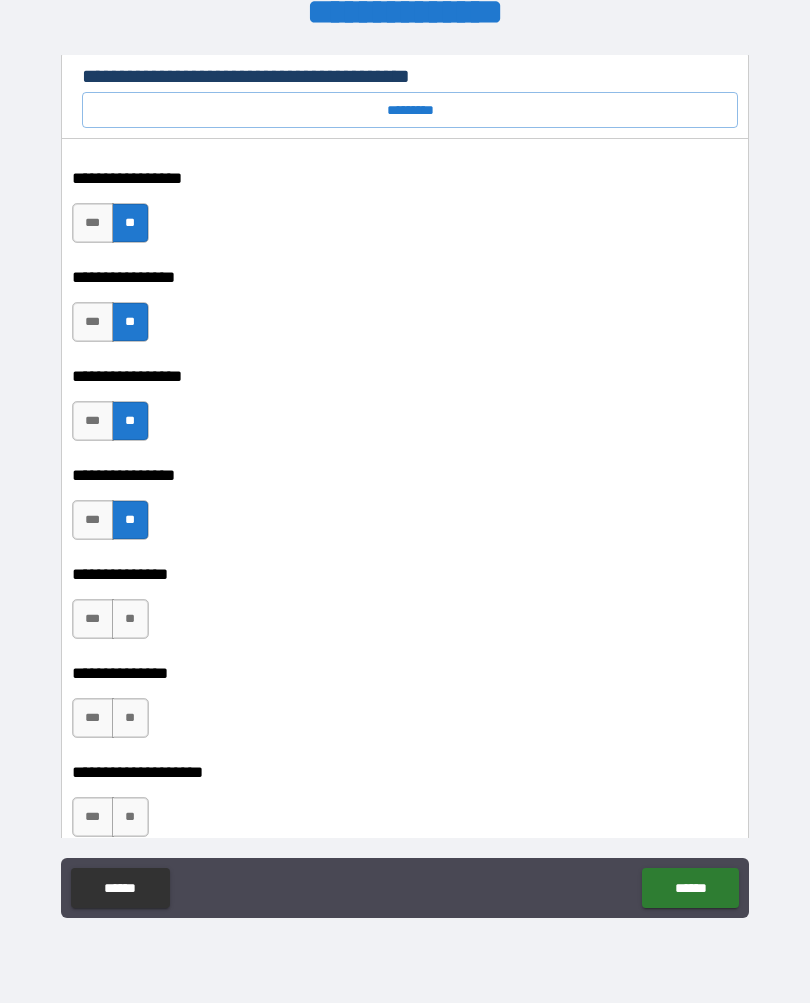 click on "**" at bounding box center (130, 620) 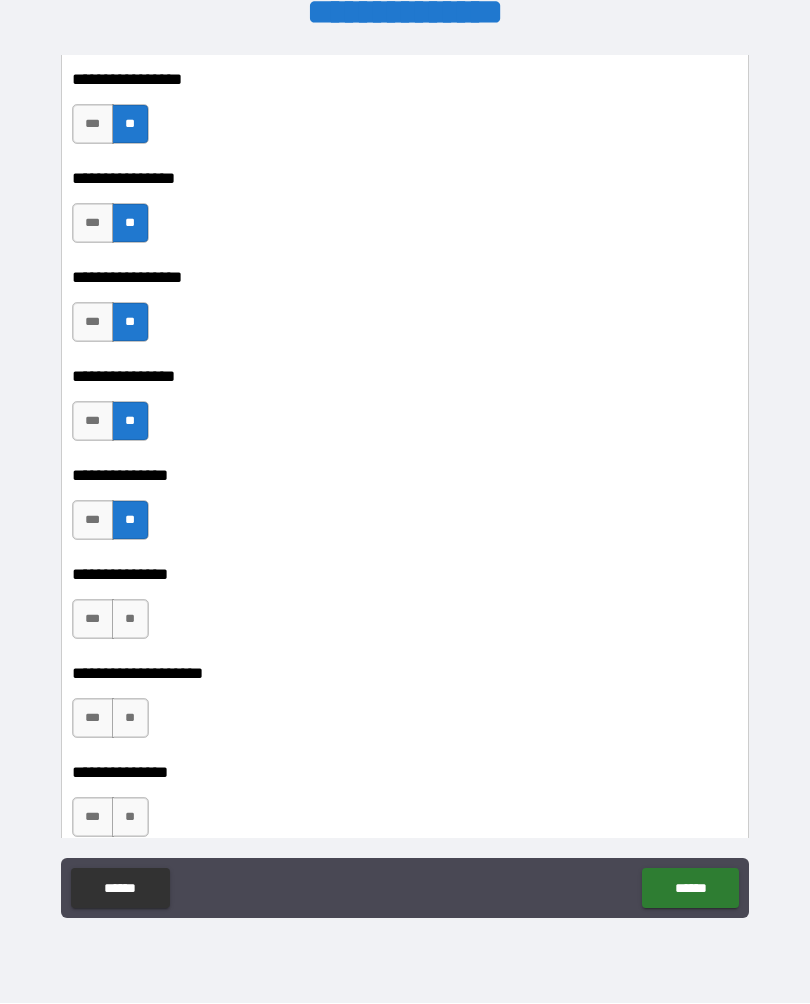 scroll, scrollTop: 4570, scrollLeft: 0, axis: vertical 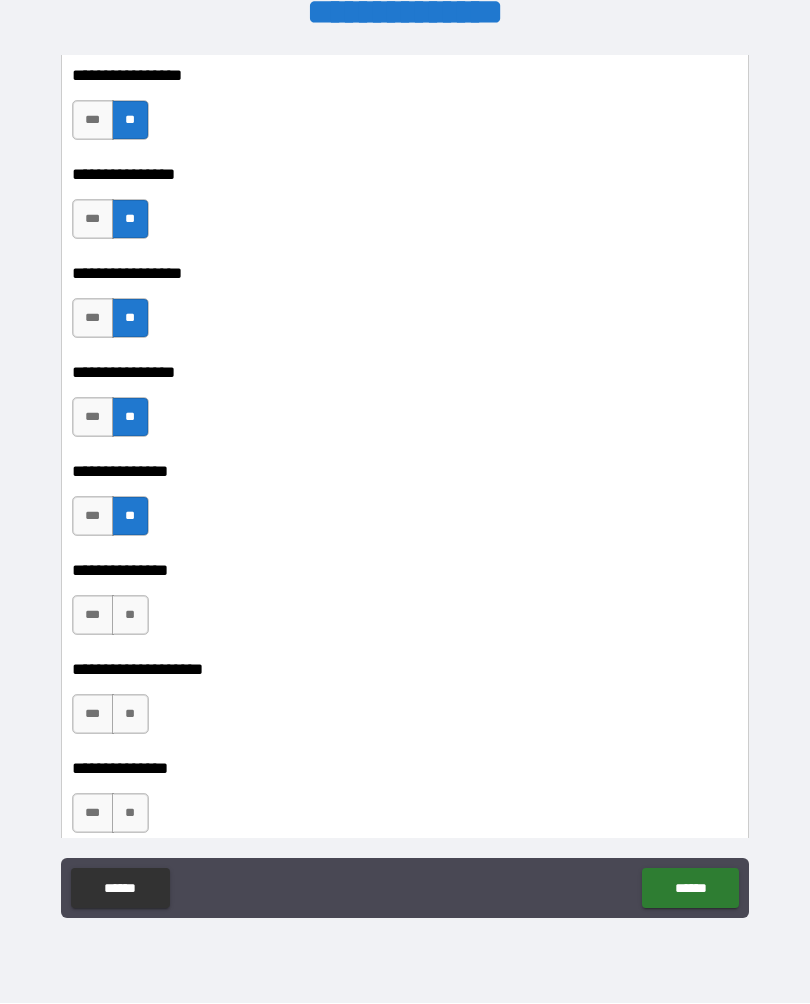 click on "**" at bounding box center [130, 616] 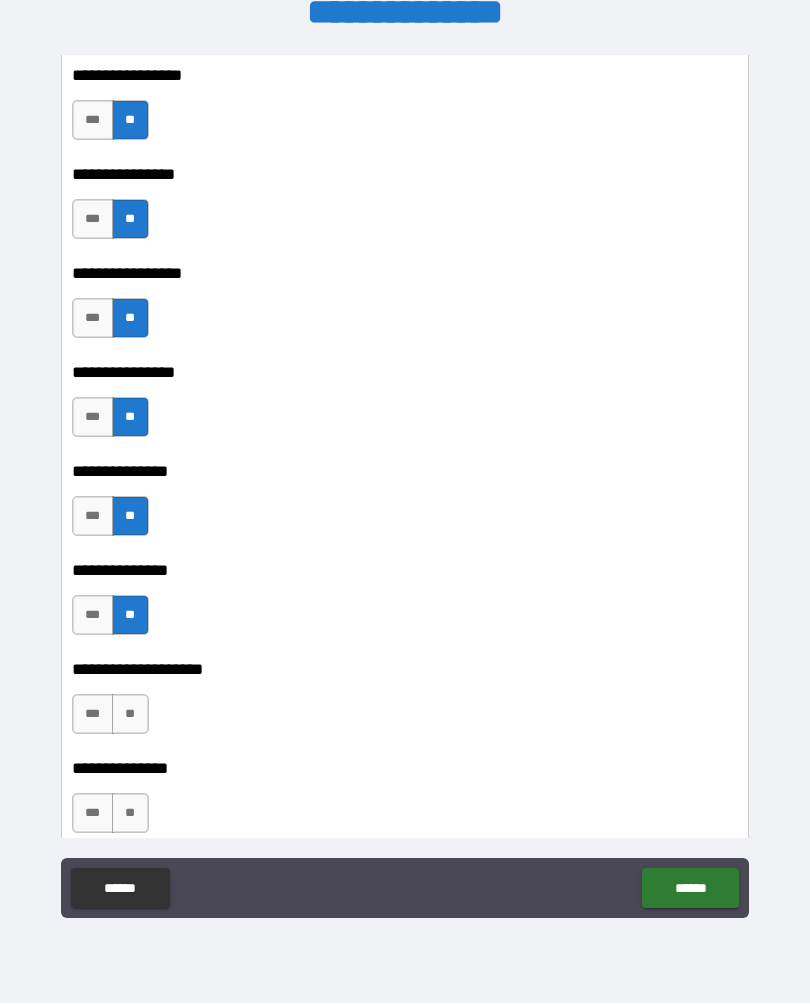 click on "***" at bounding box center [93, 715] 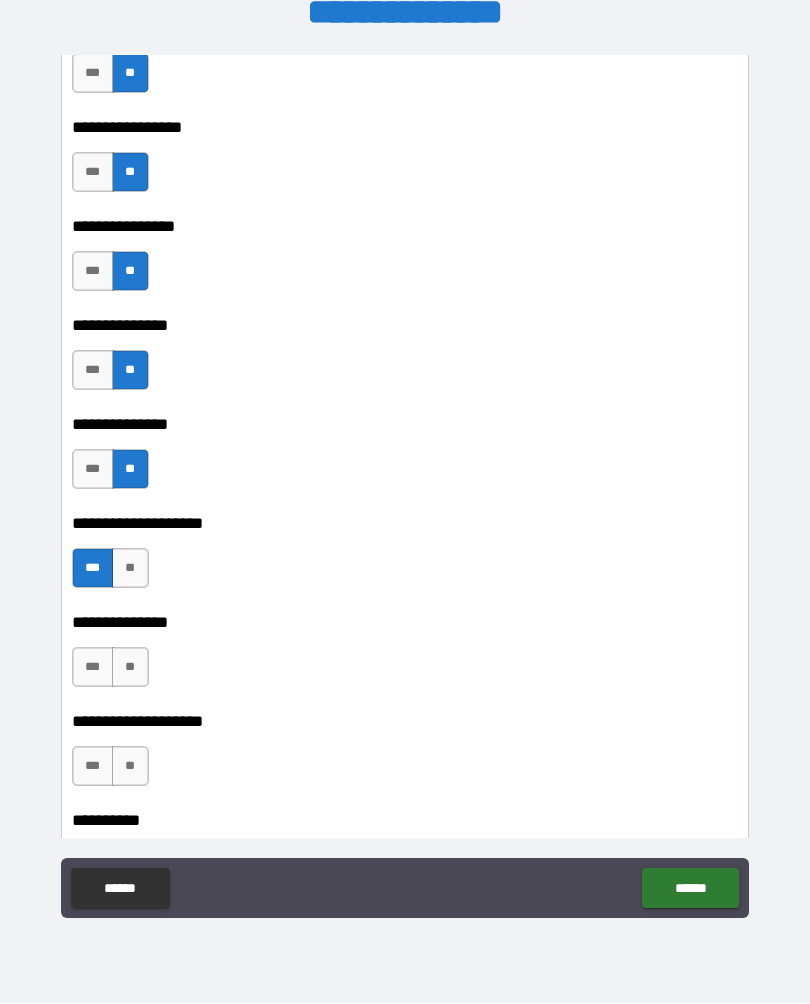 scroll, scrollTop: 4718, scrollLeft: 0, axis: vertical 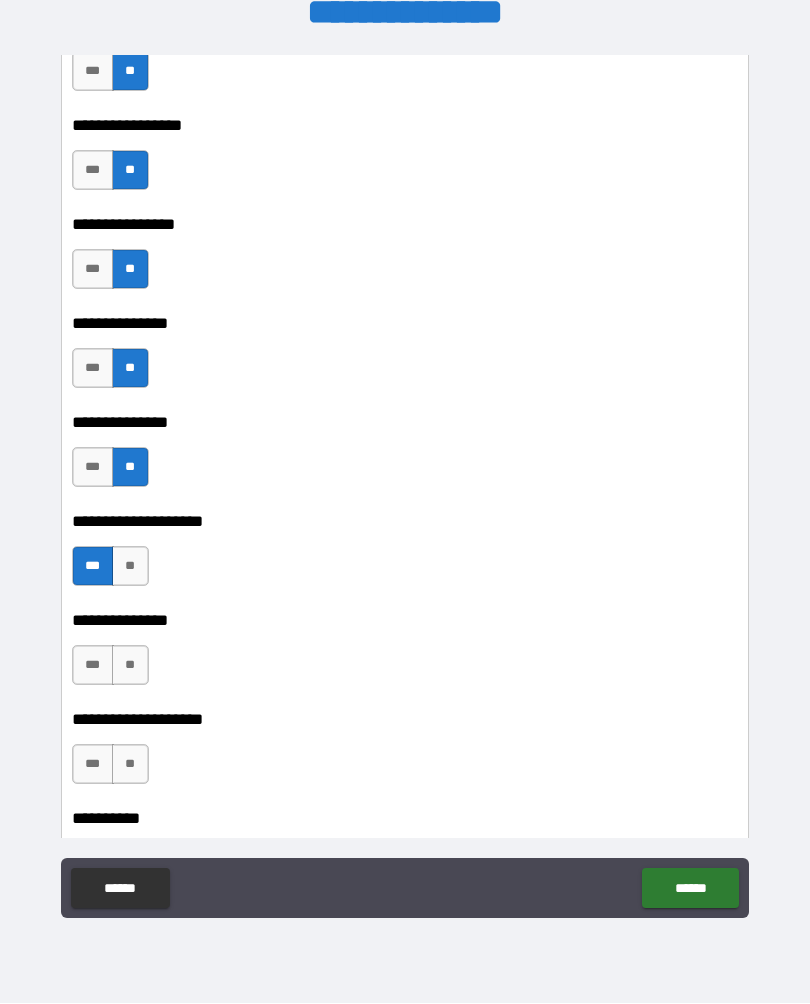 click on "**" at bounding box center (130, 666) 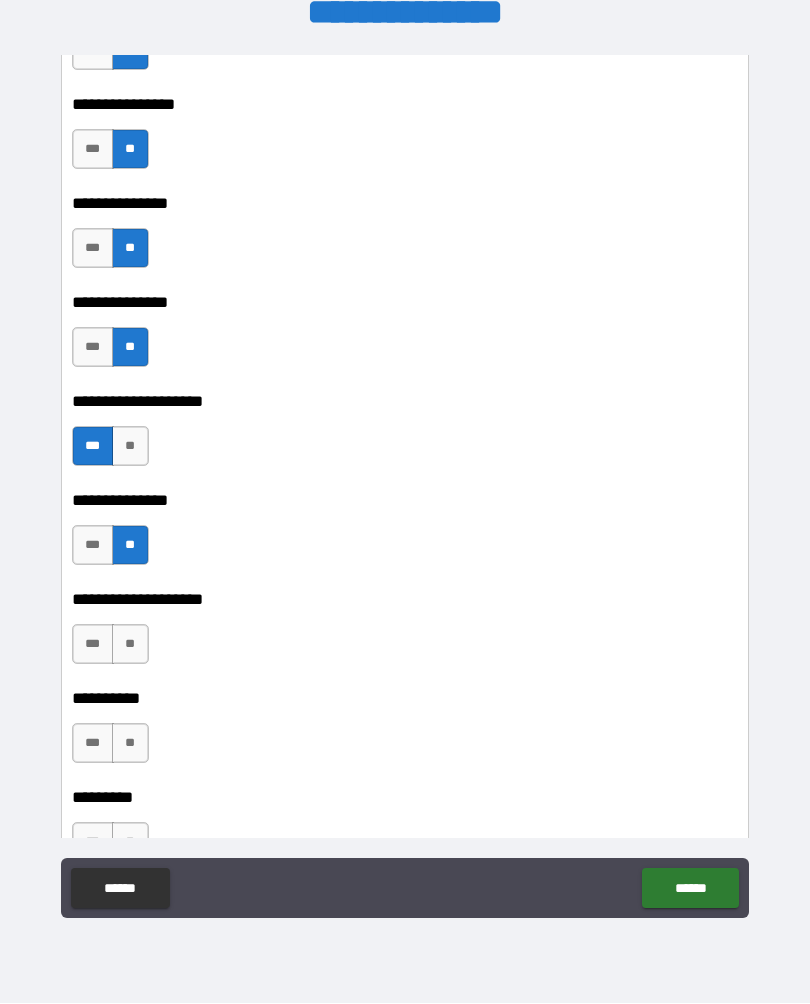 click on "**" at bounding box center [130, 645] 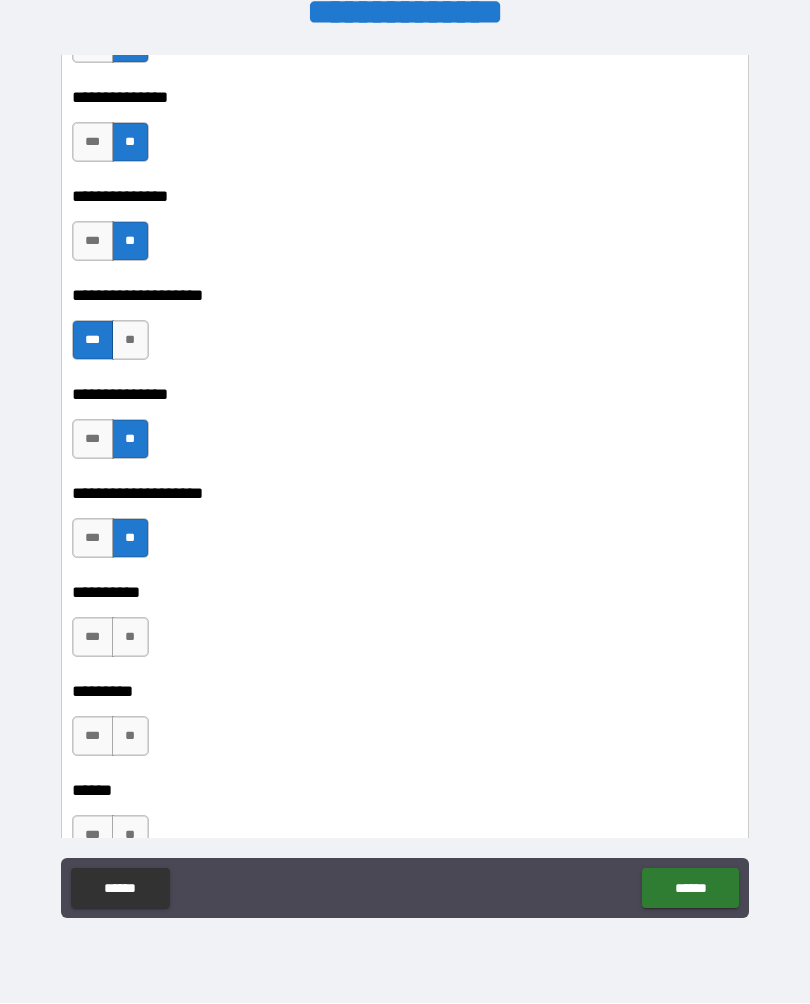 scroll, scrollTop: 4954, scrollLeft: 0, axis: vertical 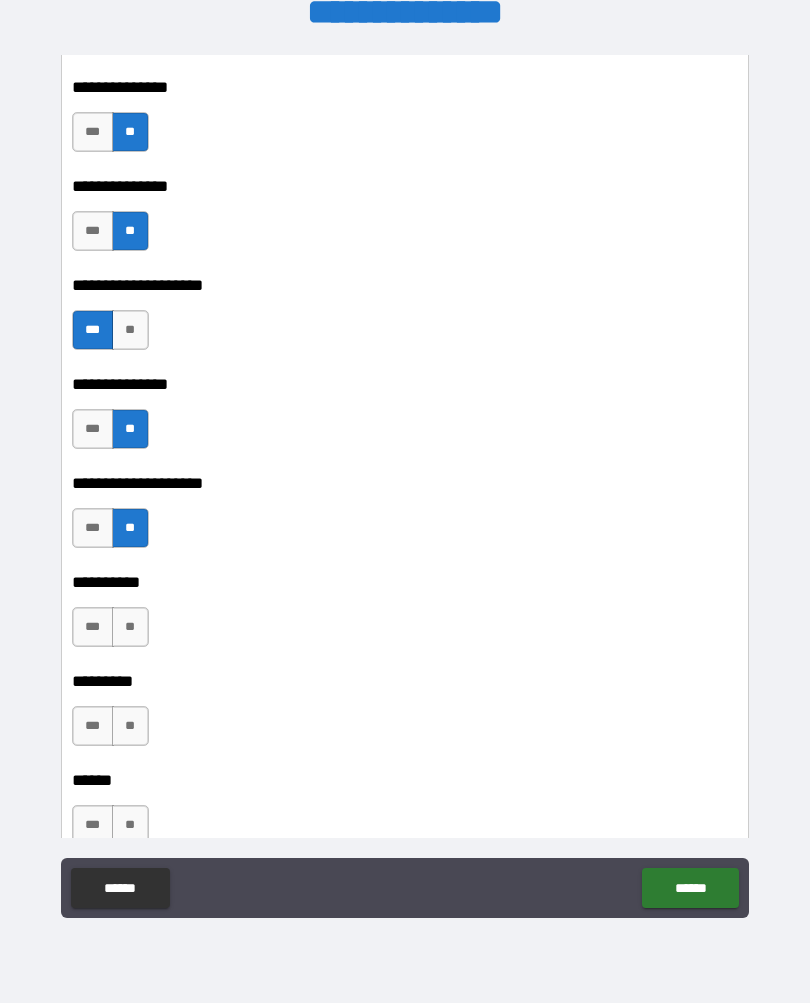 click on "**" at bounding box center [130, 628] 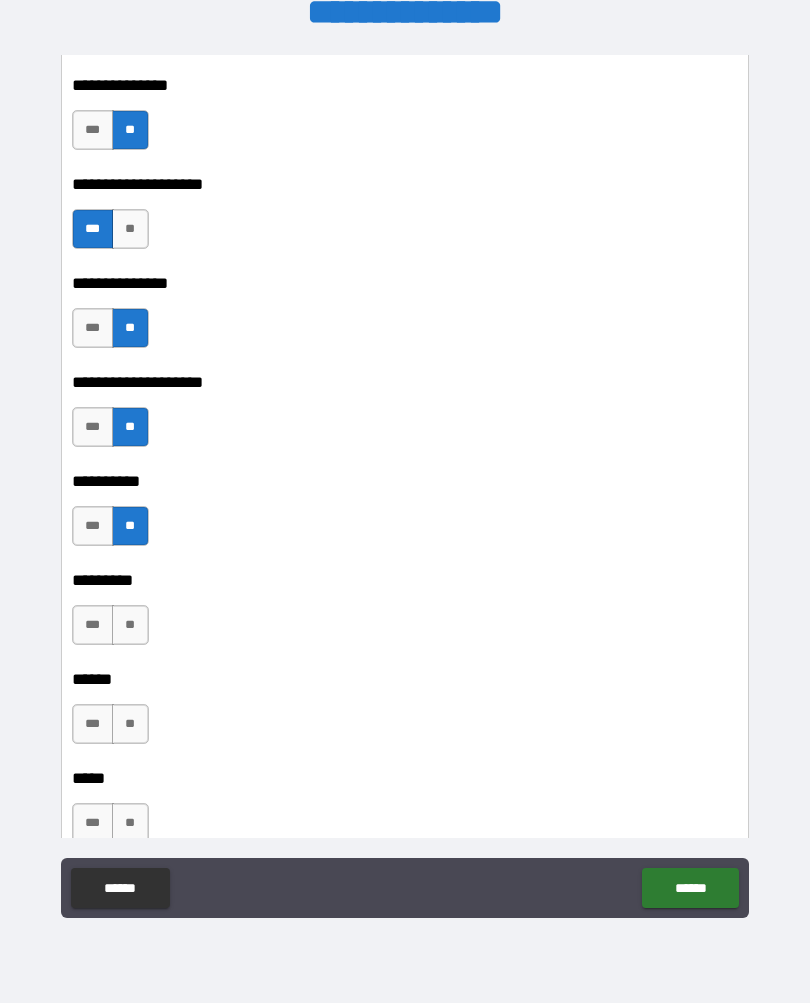 click on "**" at bounding box center [130, 626] 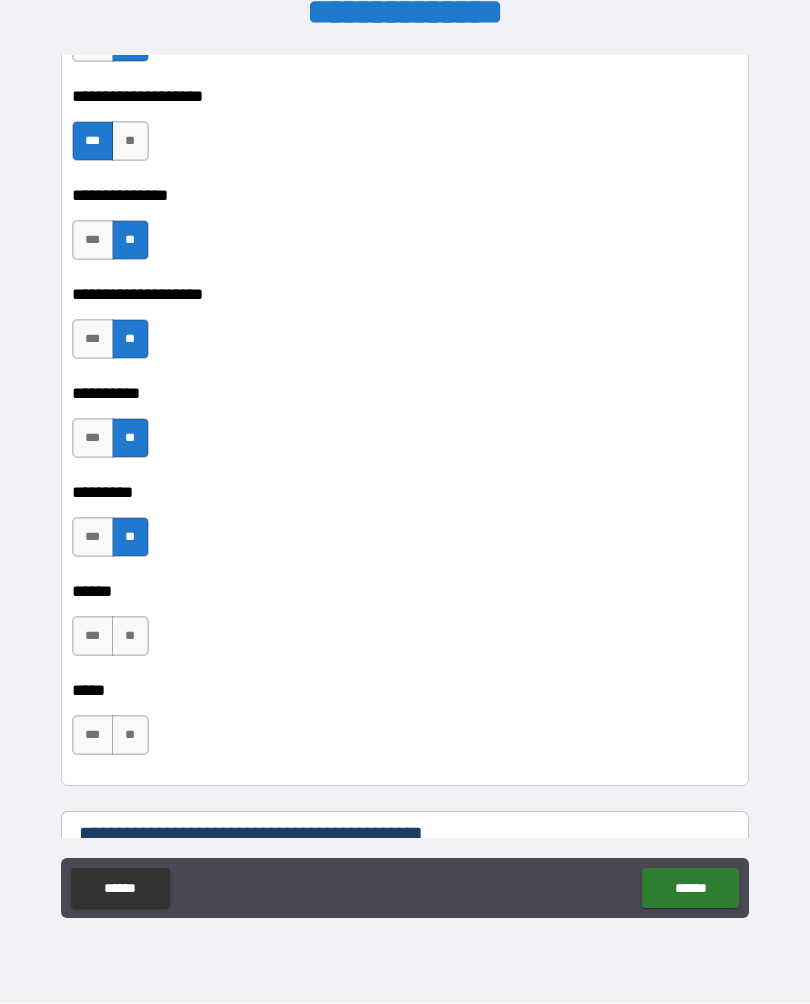 scroll, scrollTop: 5156, scrollLeft: 0, axis: vertical 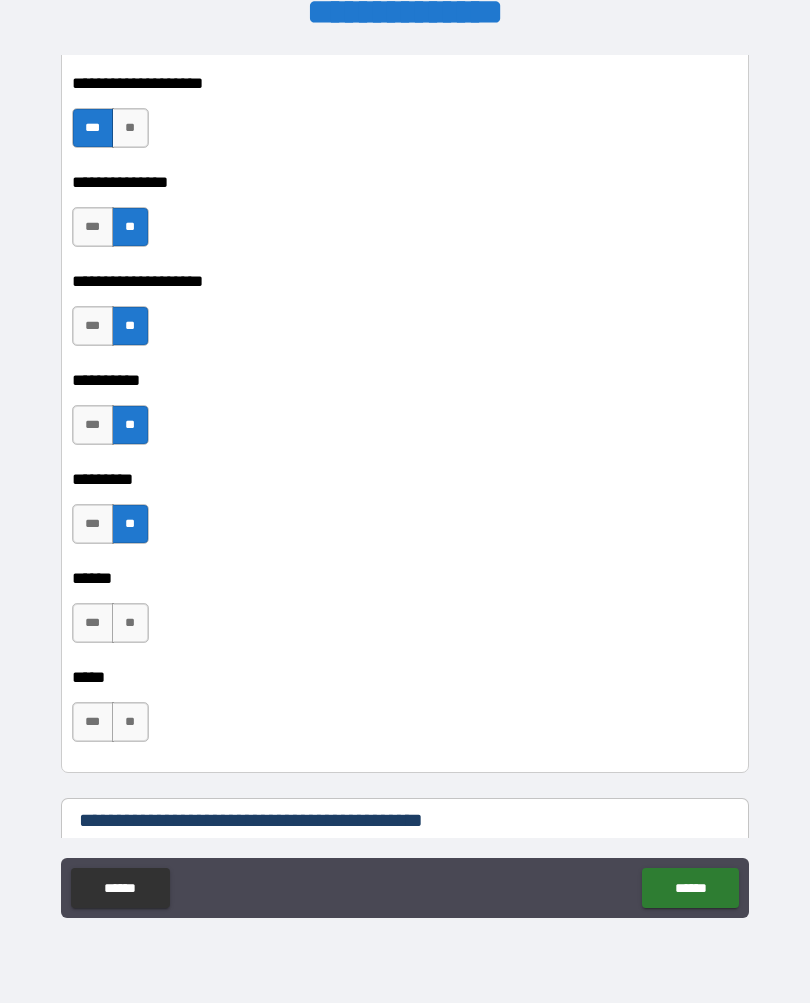 click on "**" at bounding box center (130, 624) 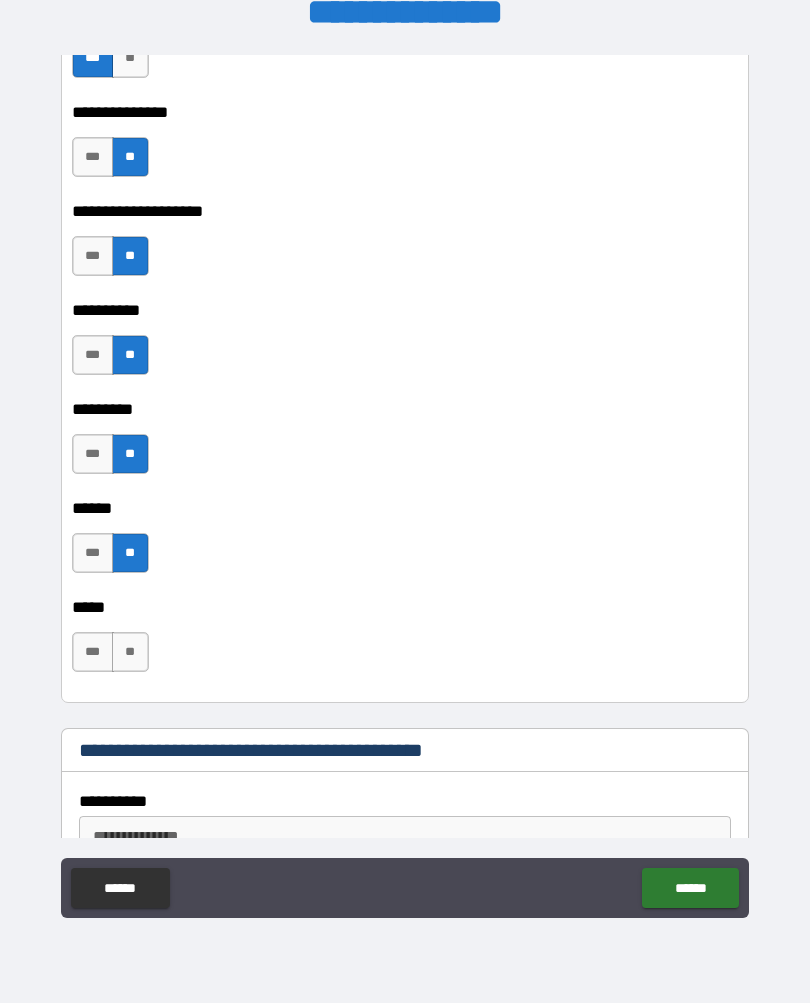 scroll, scrollTop: 5227, scrollLeft: 0, axis: vertical 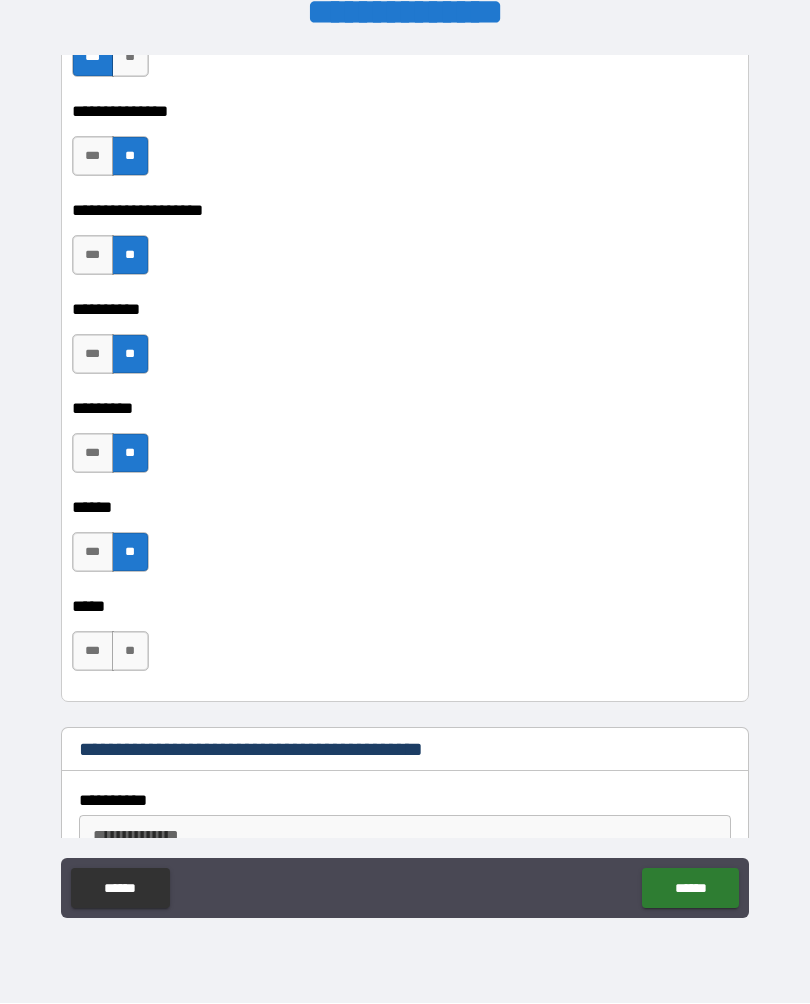 click on "**" at bounding box center [130, 652] 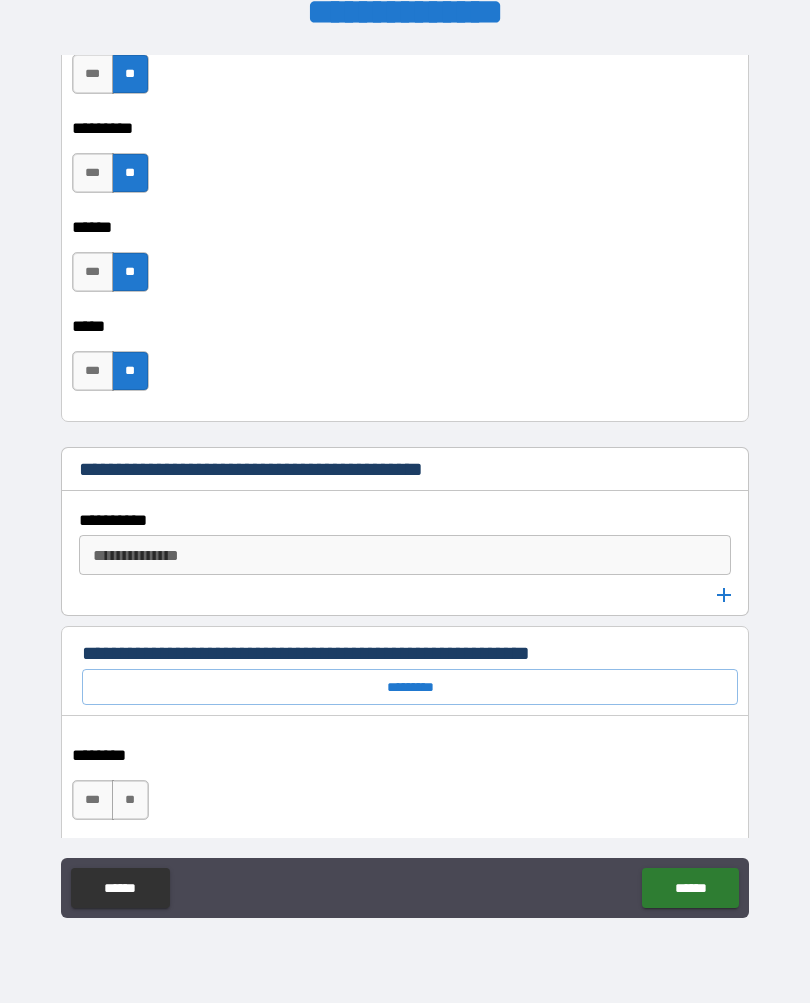 scroll, scrollTop: 5511, scrollLeft: 0, axis: vertical 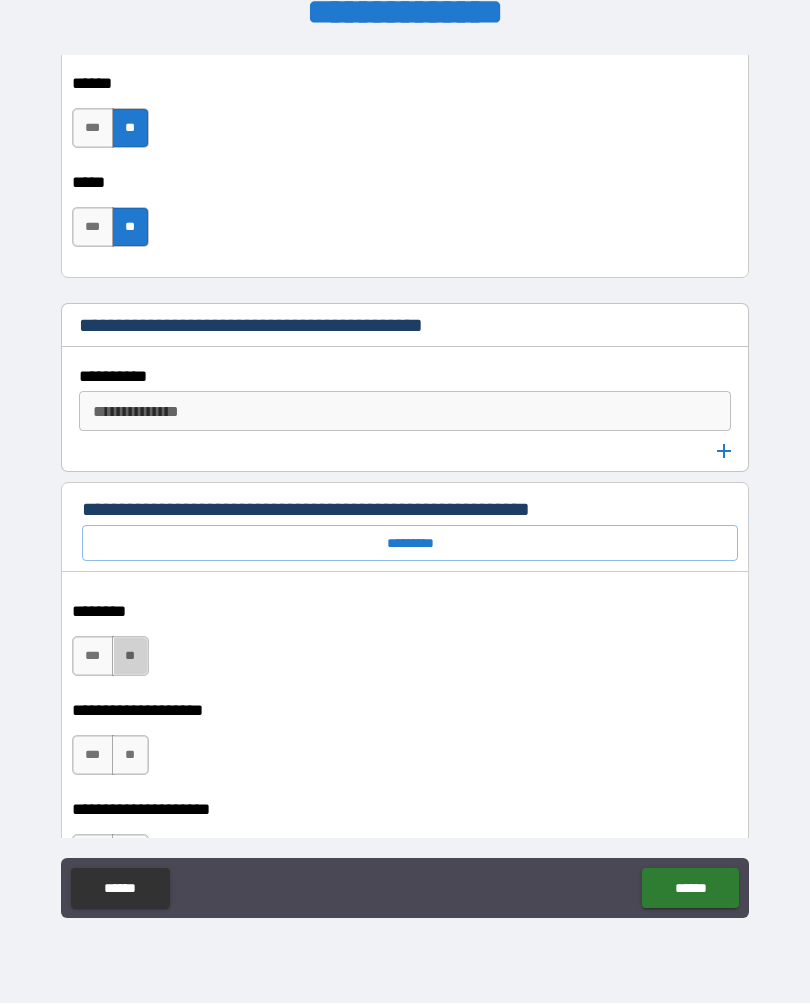 click on "**" at bounding box center [130, 657] 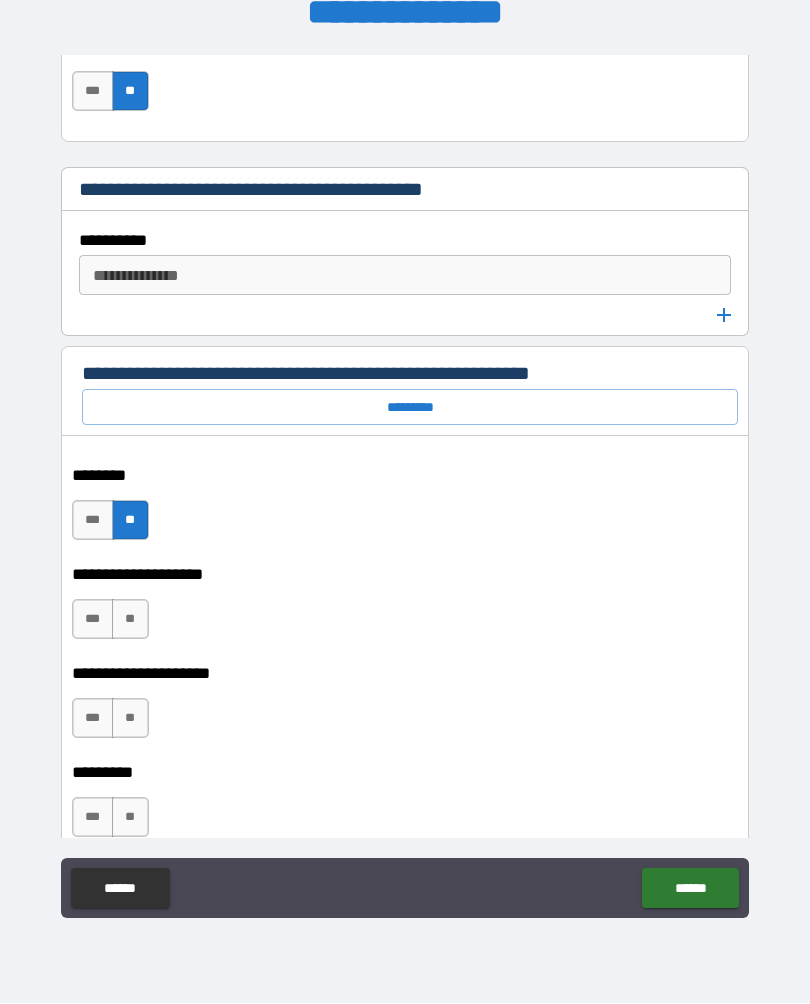 click on "**" at bounding box center [130, 620] 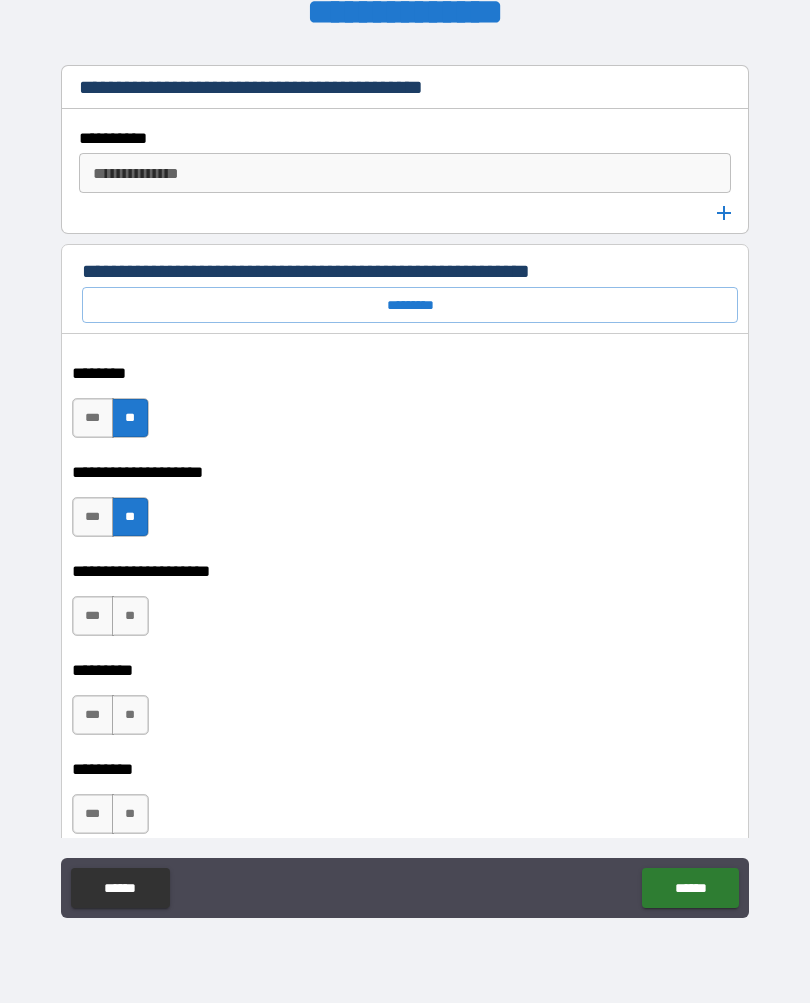 click on "**" at bounding box center [130, 617] 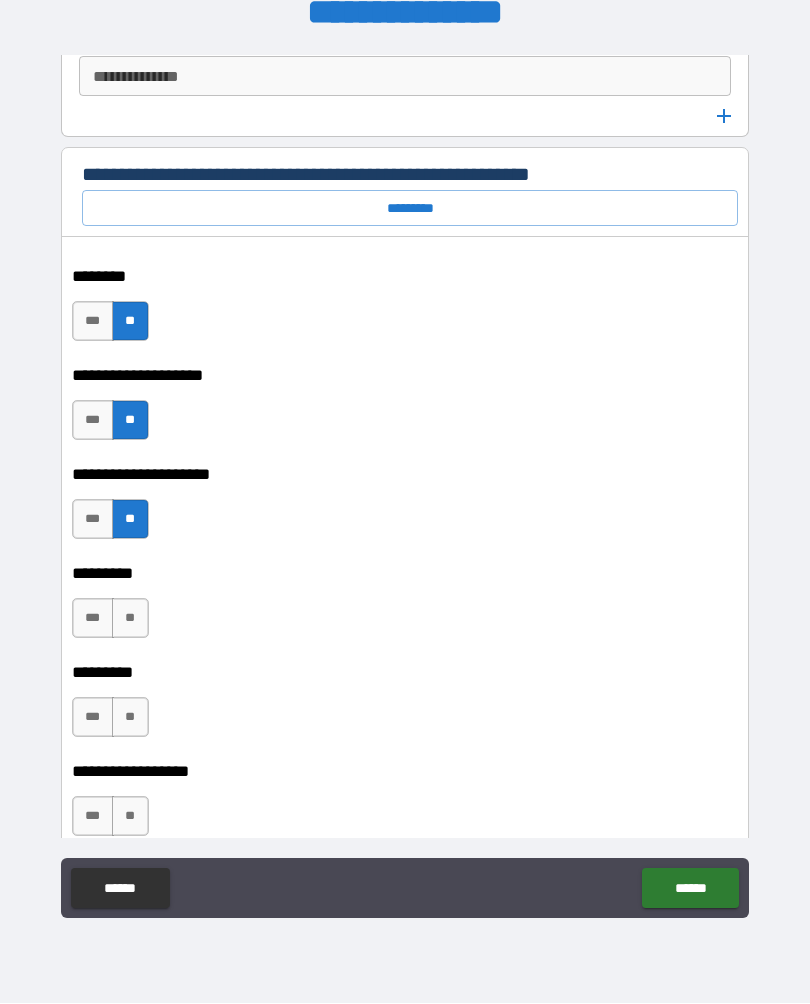 click on "**" at bounding box center (130, 619) 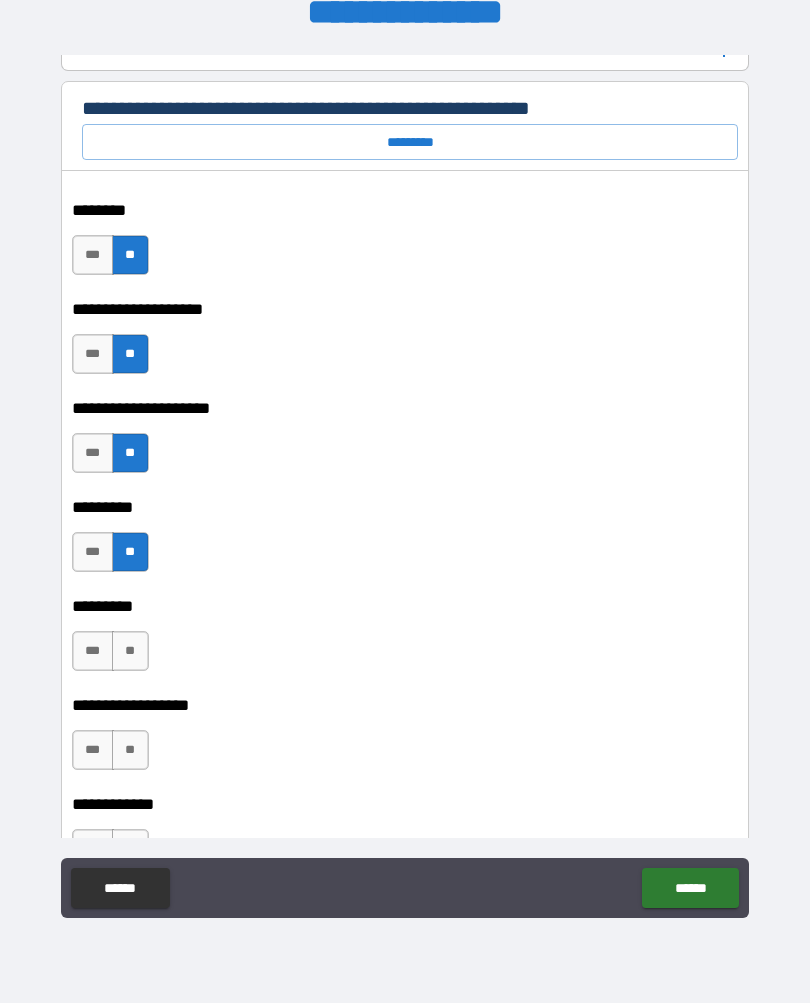 scroll, scrollTop: 6059, scrollLeft: 0, axis: vertical 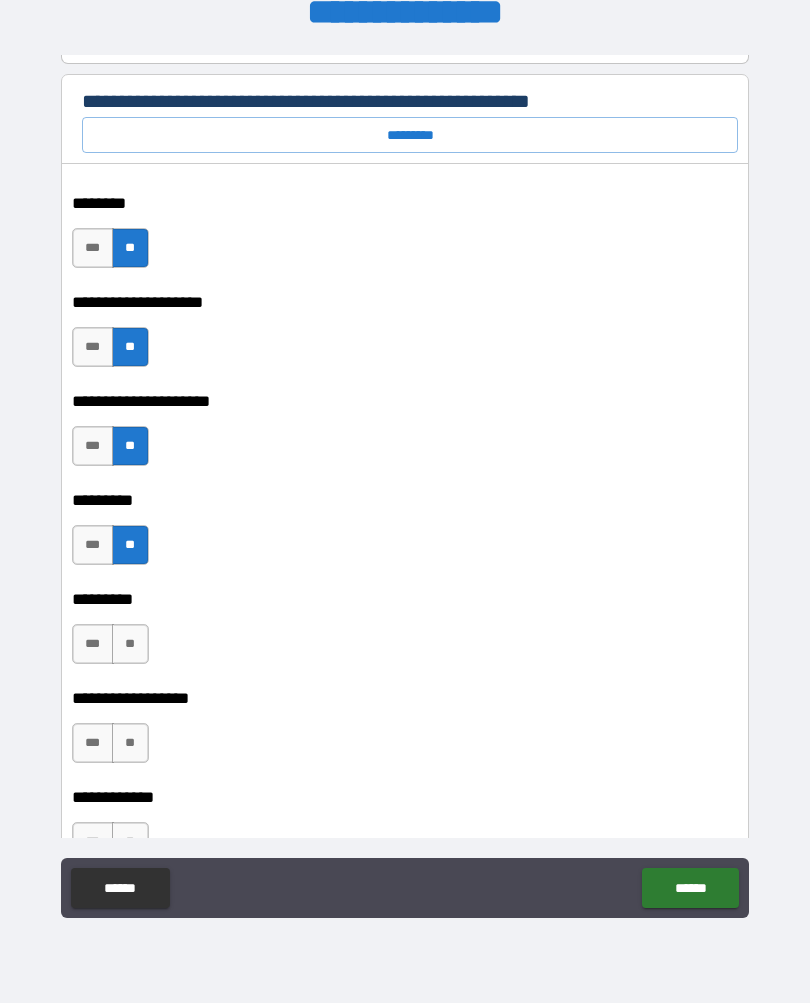 click on "**" at bounding box center (130, 645) 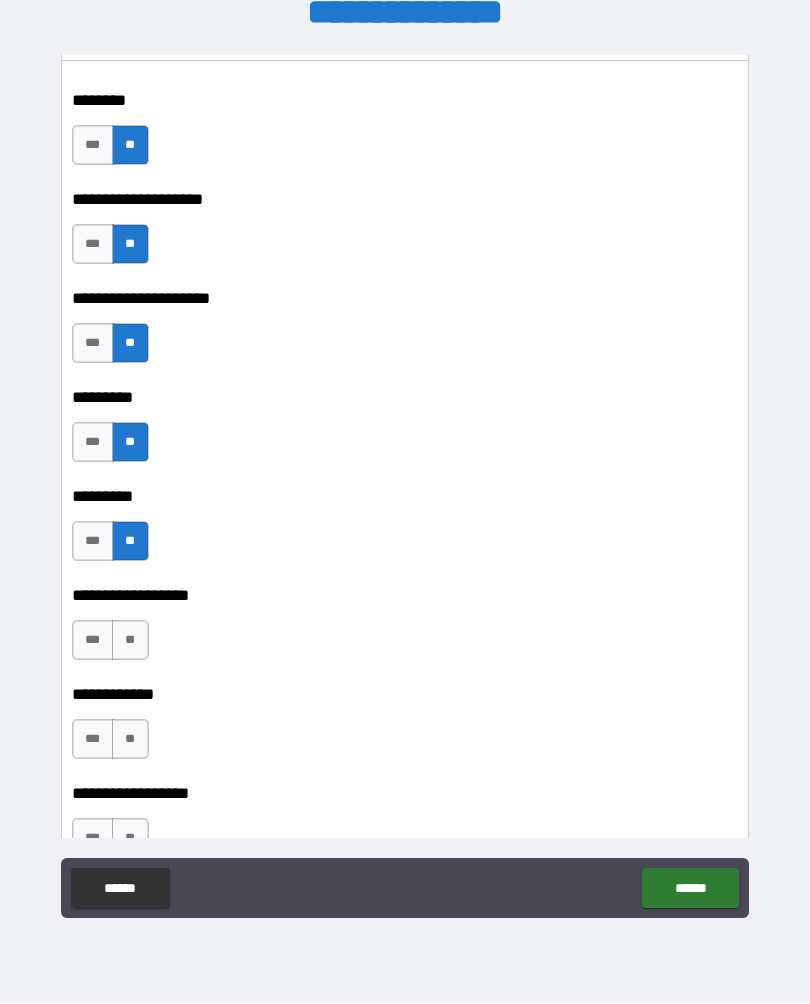 click on "**" at bounding box center (130, 641) 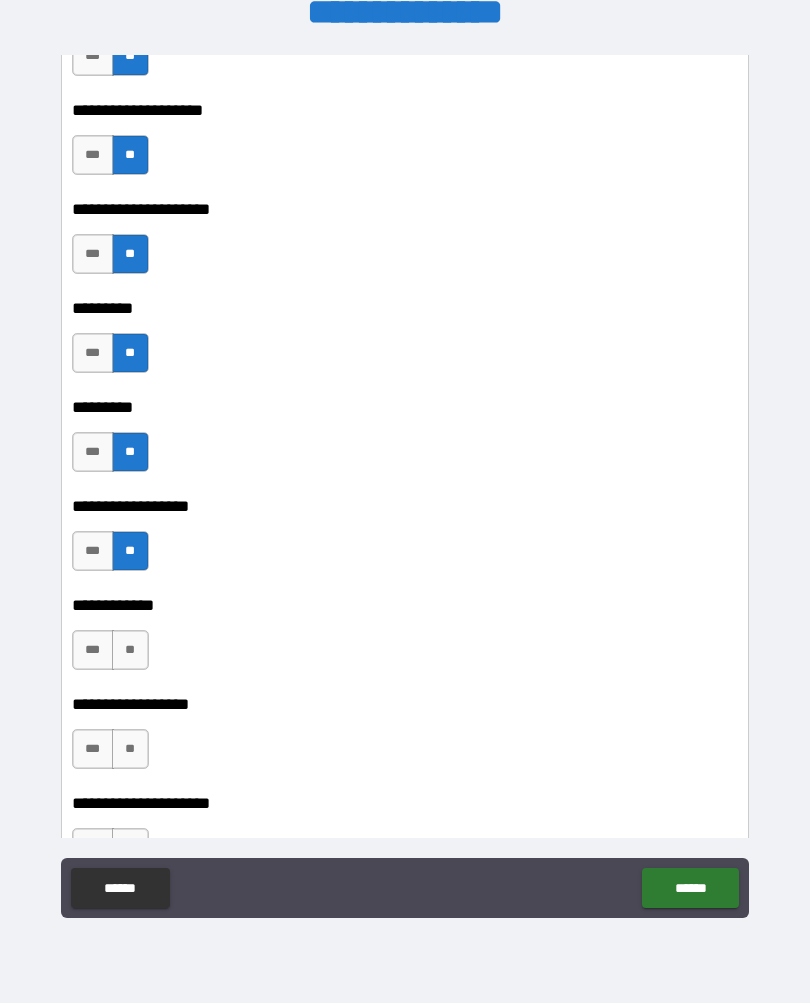 click on "**" at bounding box center [130, 651] 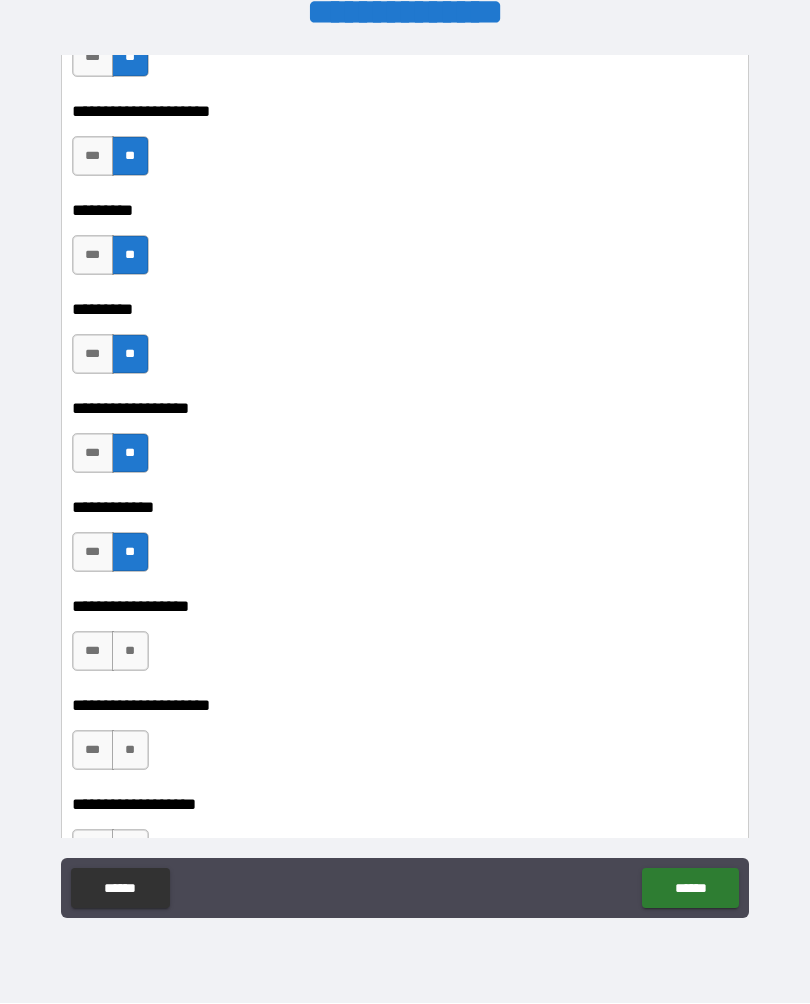 click on "**" at bounding box center [130, 652] 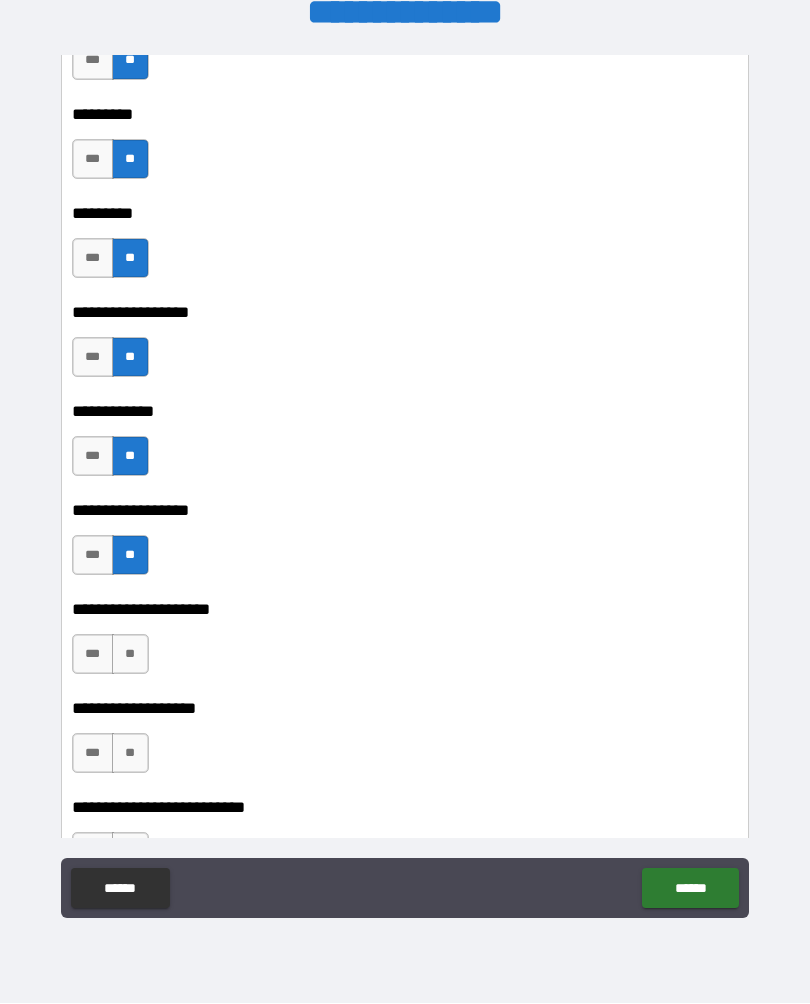 click on "**" at bounding box center [130, 655] 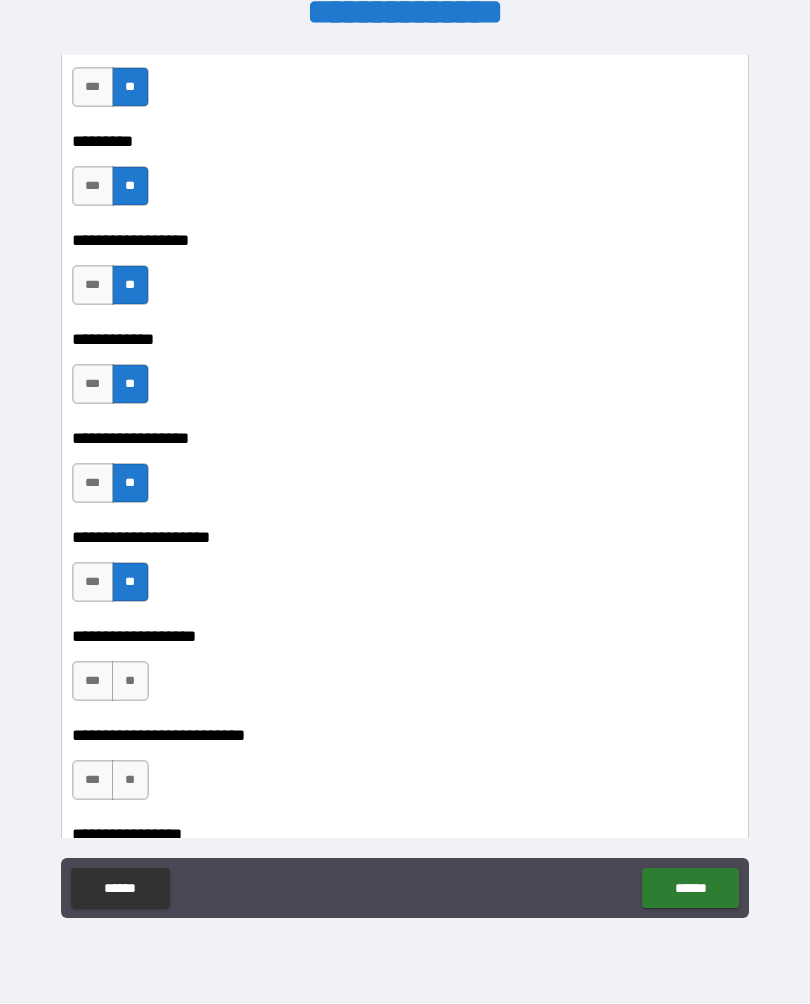 scroll, scrollTop: 6540, scrollLeft: 0, axis: vertical 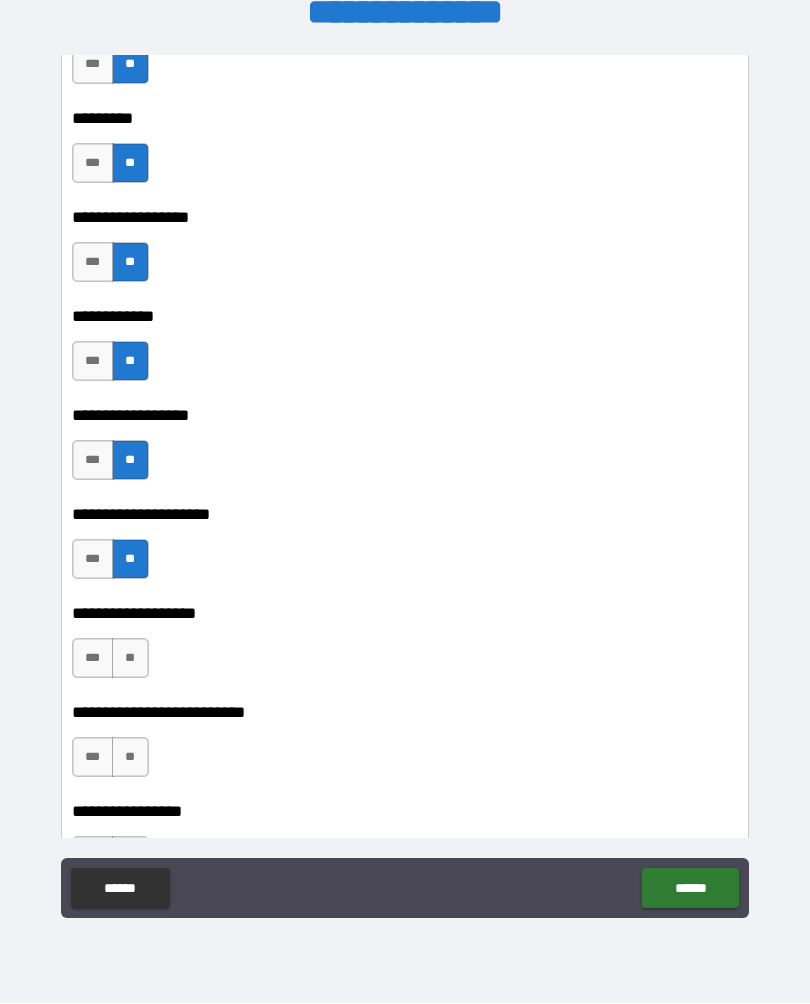 click on "**" at bounding box center (130, 659) 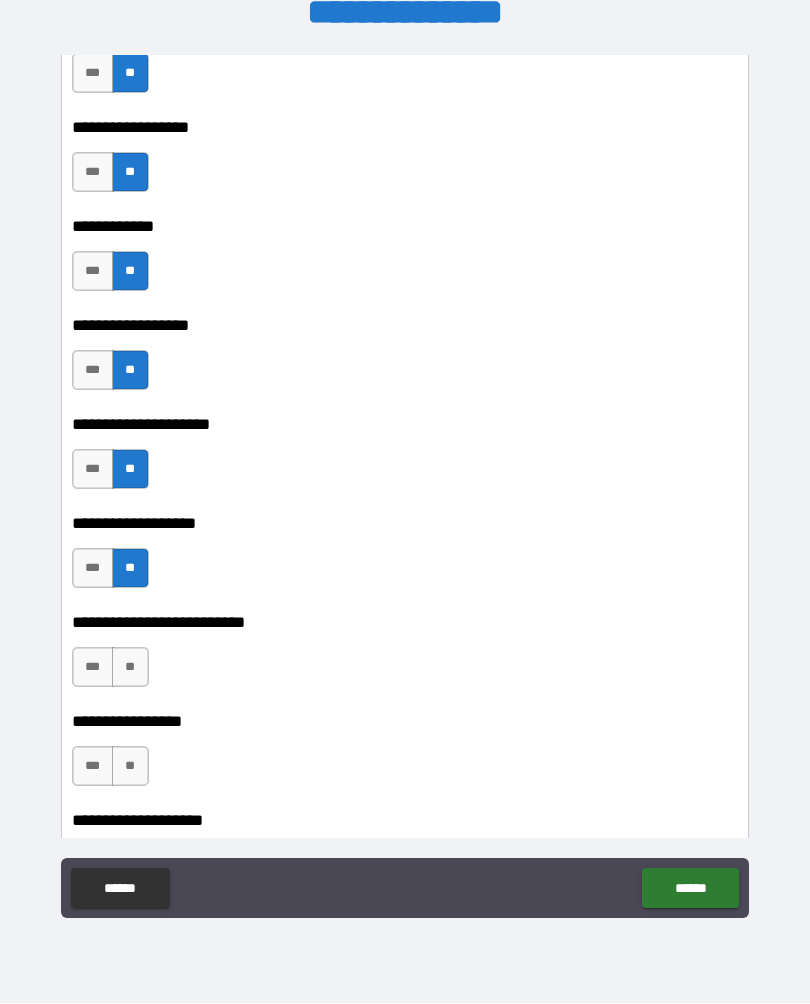 scroll, scrollTop: 6650, scrollLeft: 0, axis: vertical 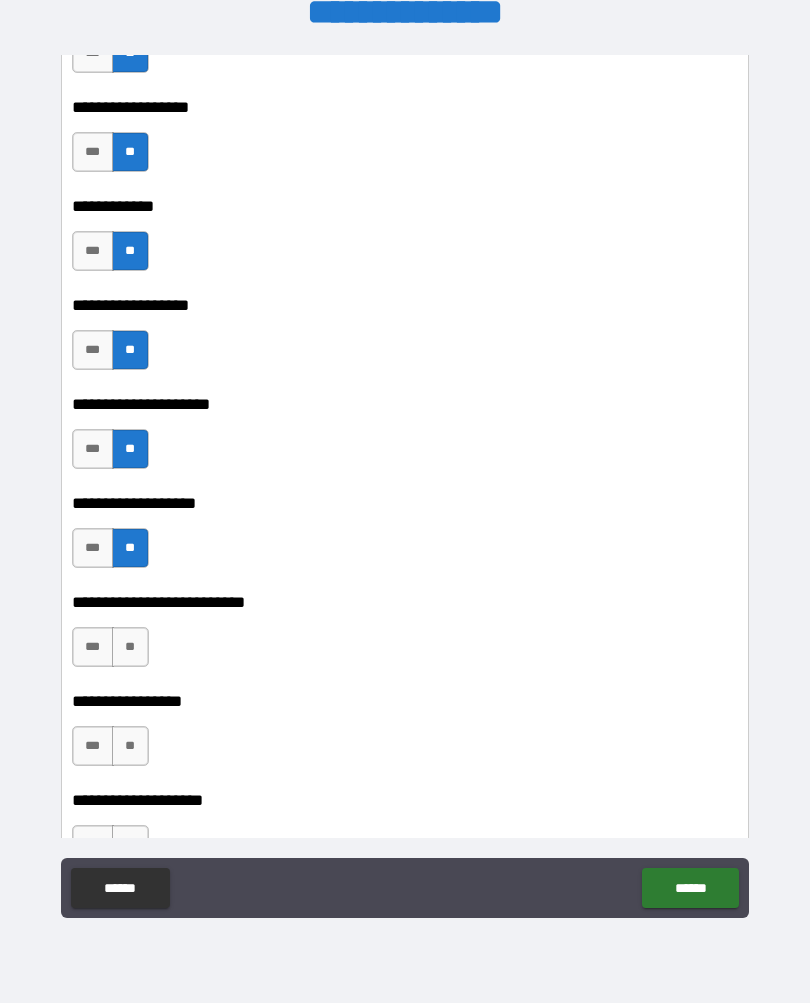 click on "**" at bounding box center [130, 648] 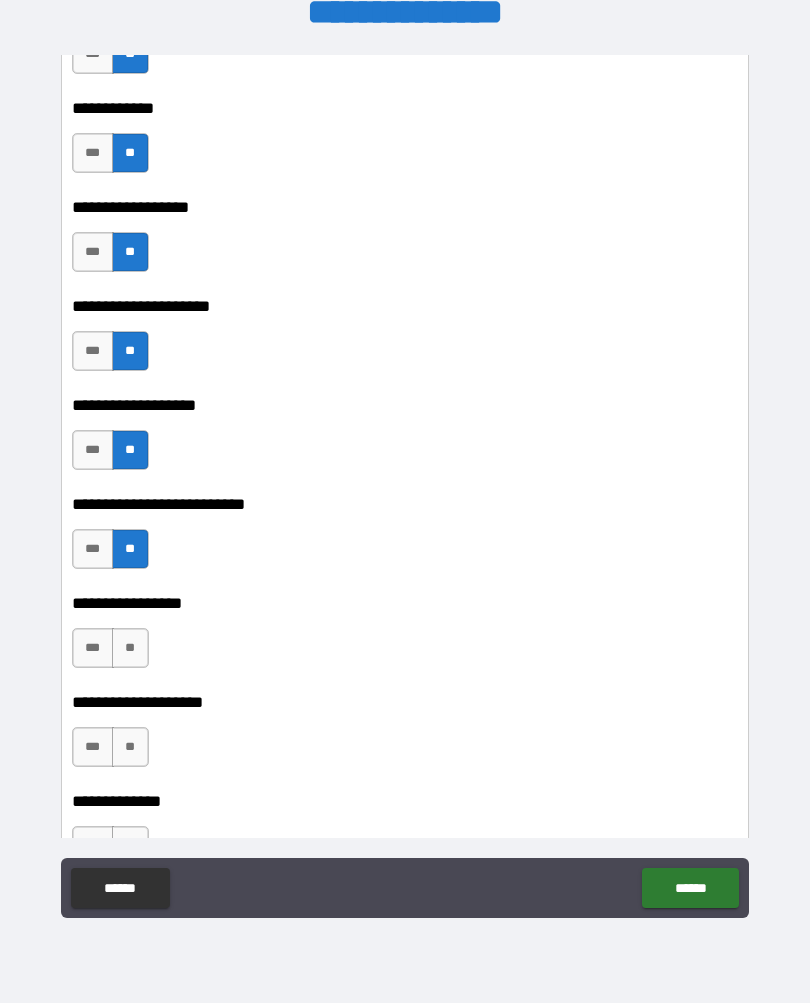 scroll, scrollTop: 6757, scrollLeft: 0, axis: vertical 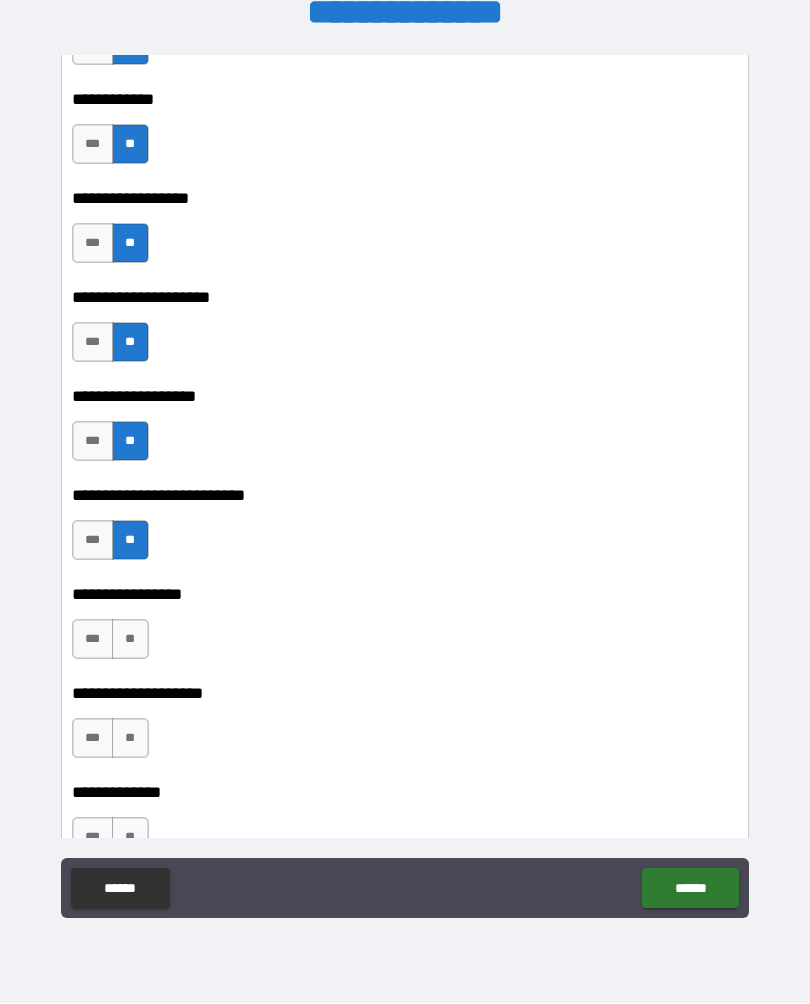 click on "**" at bounding box center (130, 640) 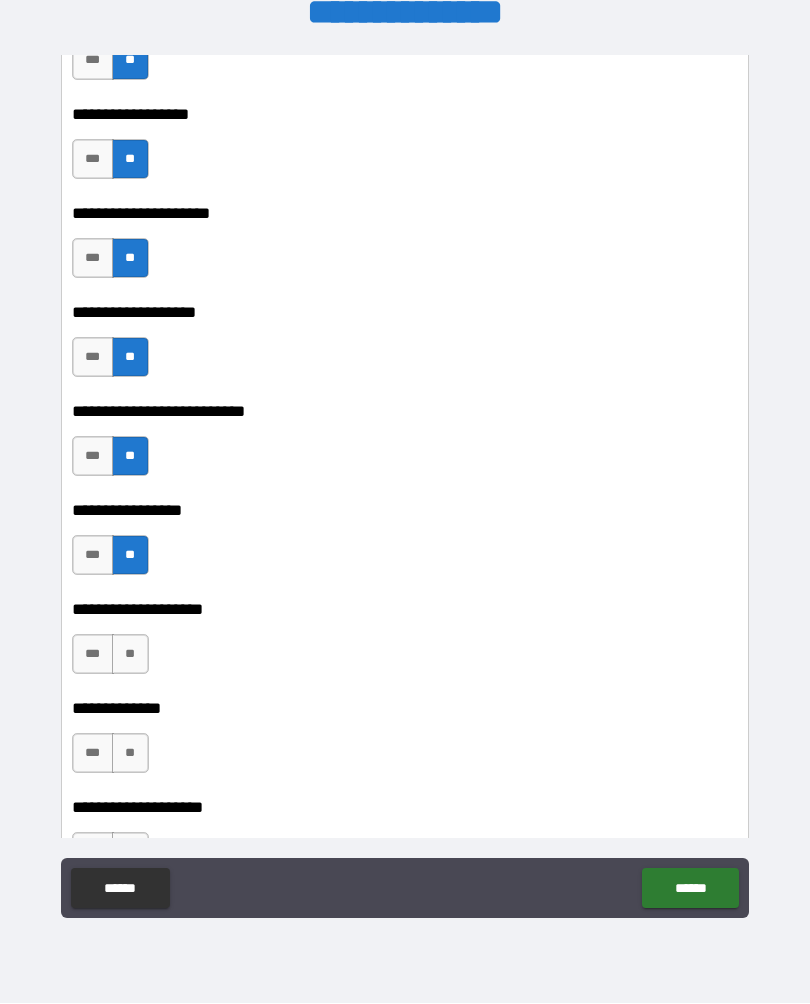 scroll, scrollTop: 6854, scrollLeft: 0, axis: vertical 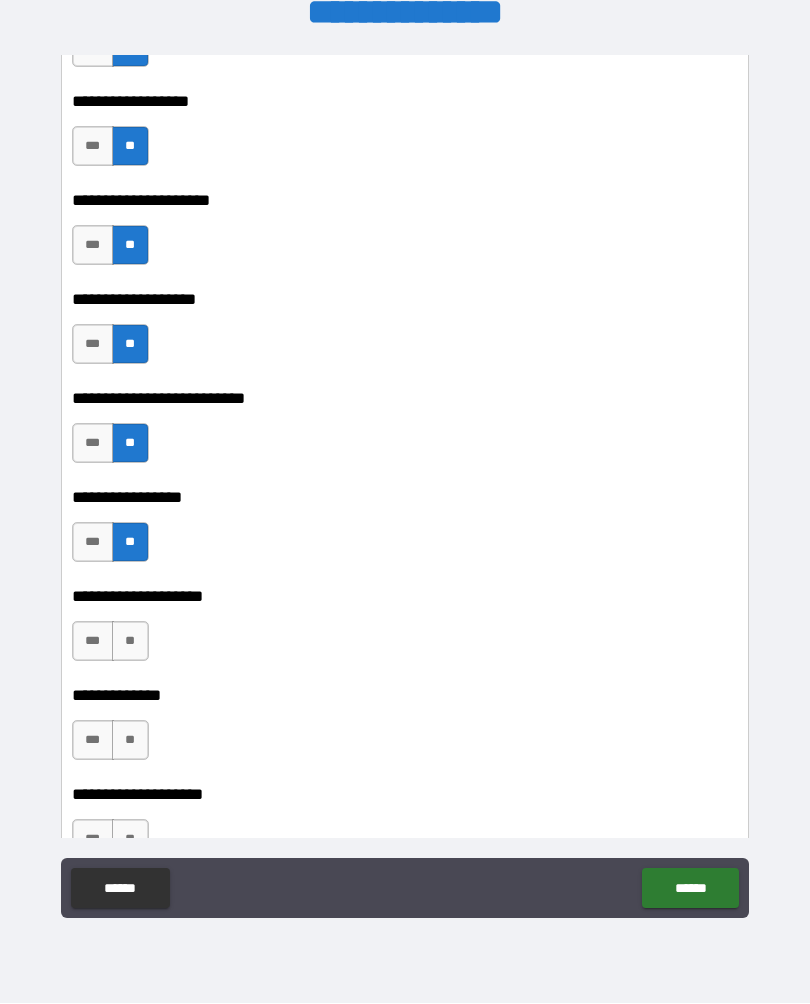 click on "**" at bounding box center (130, 642) 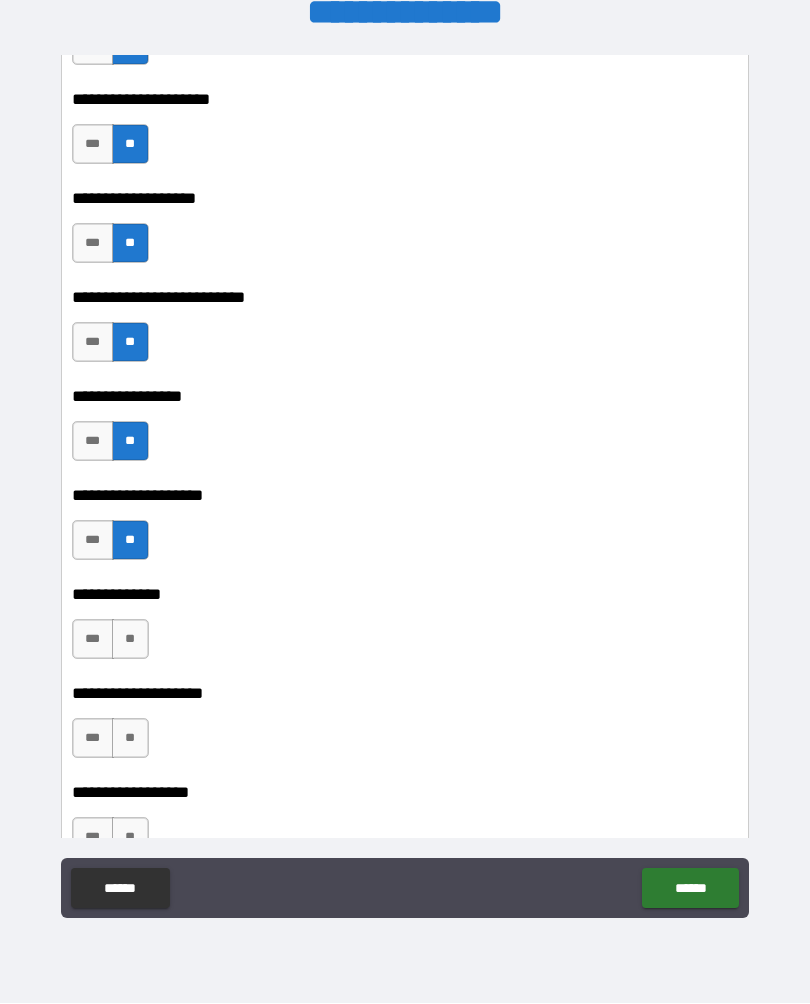 click on "**" at bounding box center (130, 640) 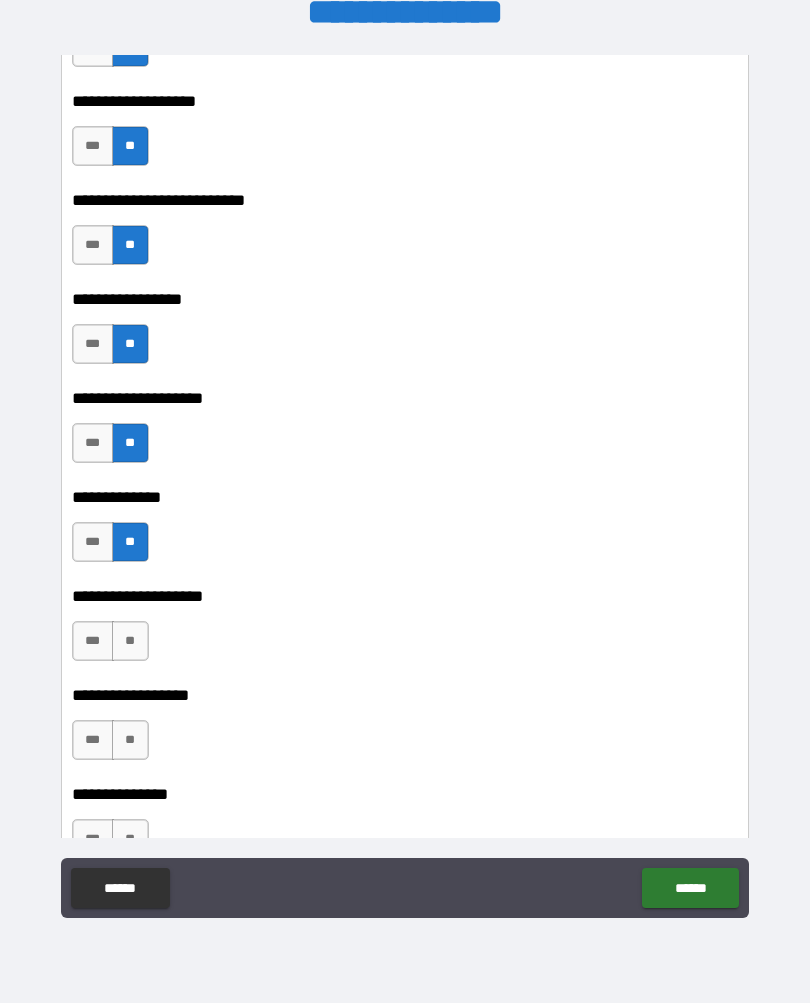 click on "**" at bounding box center (130, 642) 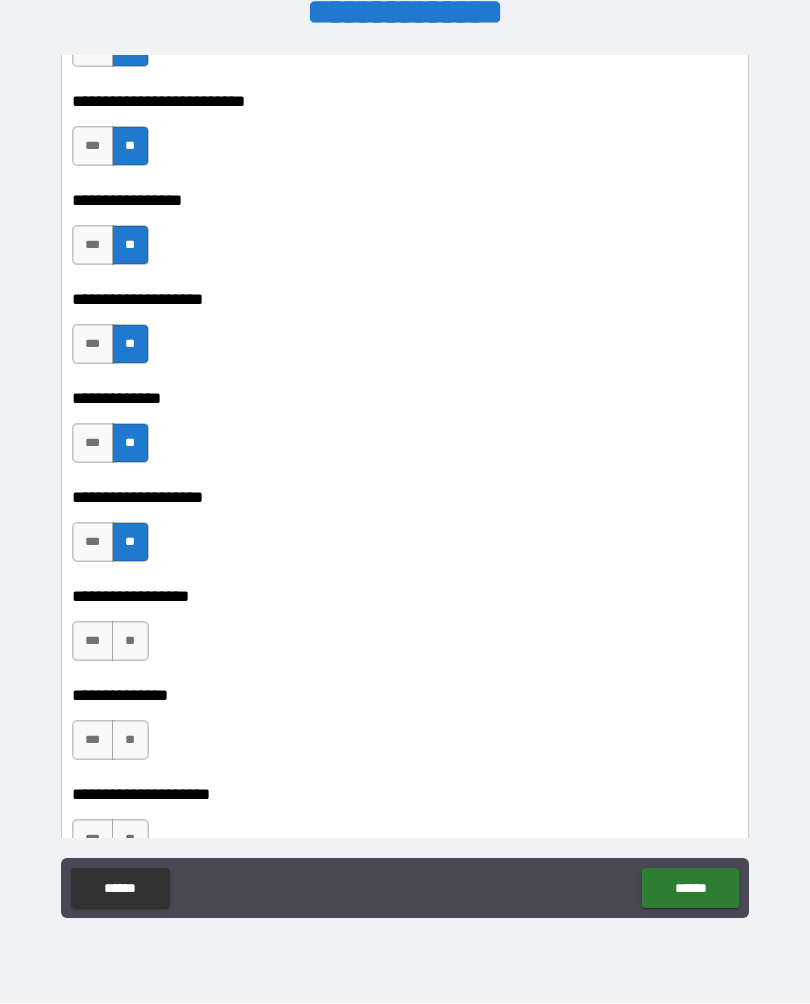 click on "**" at bounding box center (130, 642) 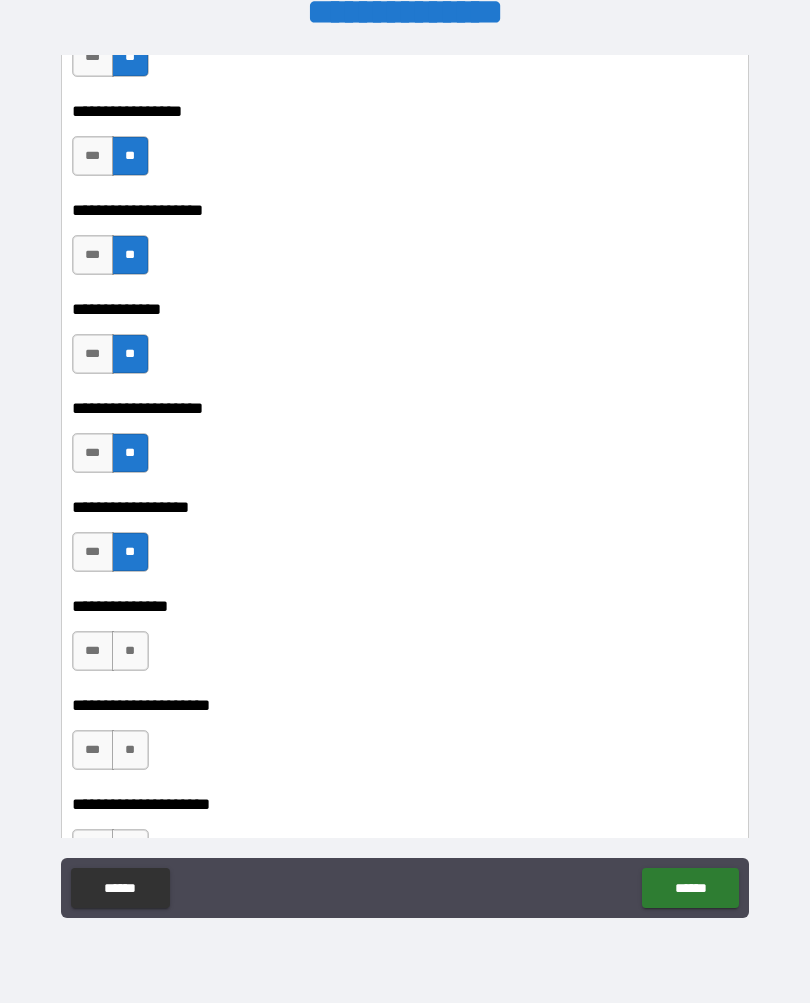 click on "**" at bounding box center [130, 652] 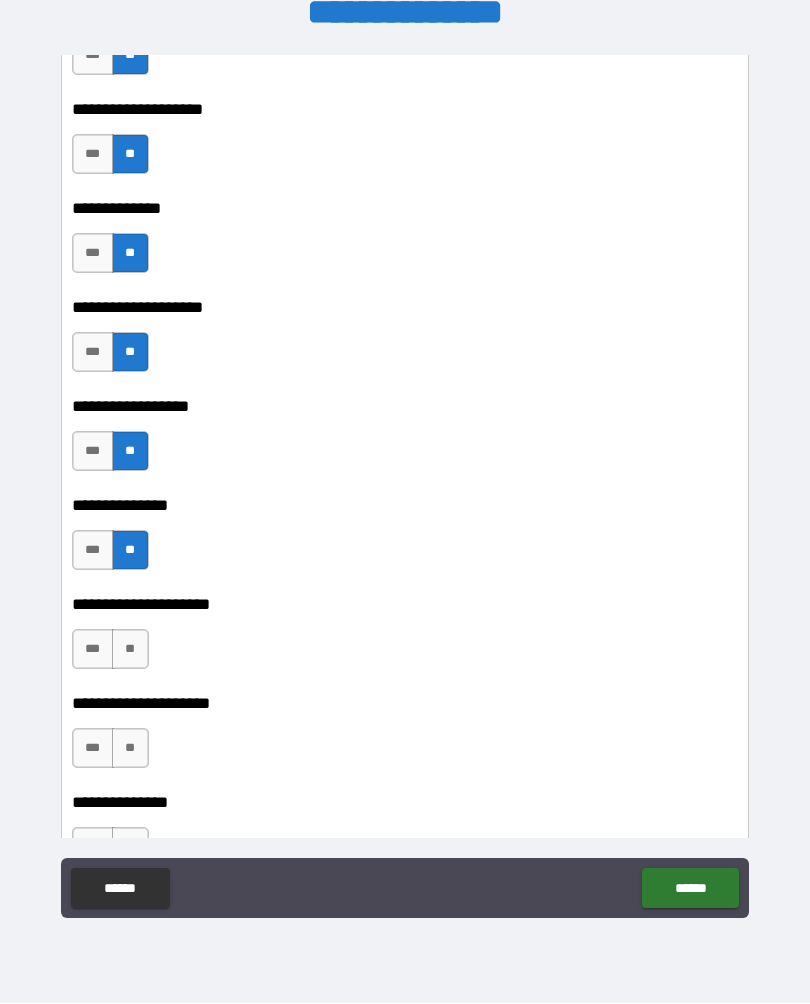 click on "**" at bounding box center [130, 650] 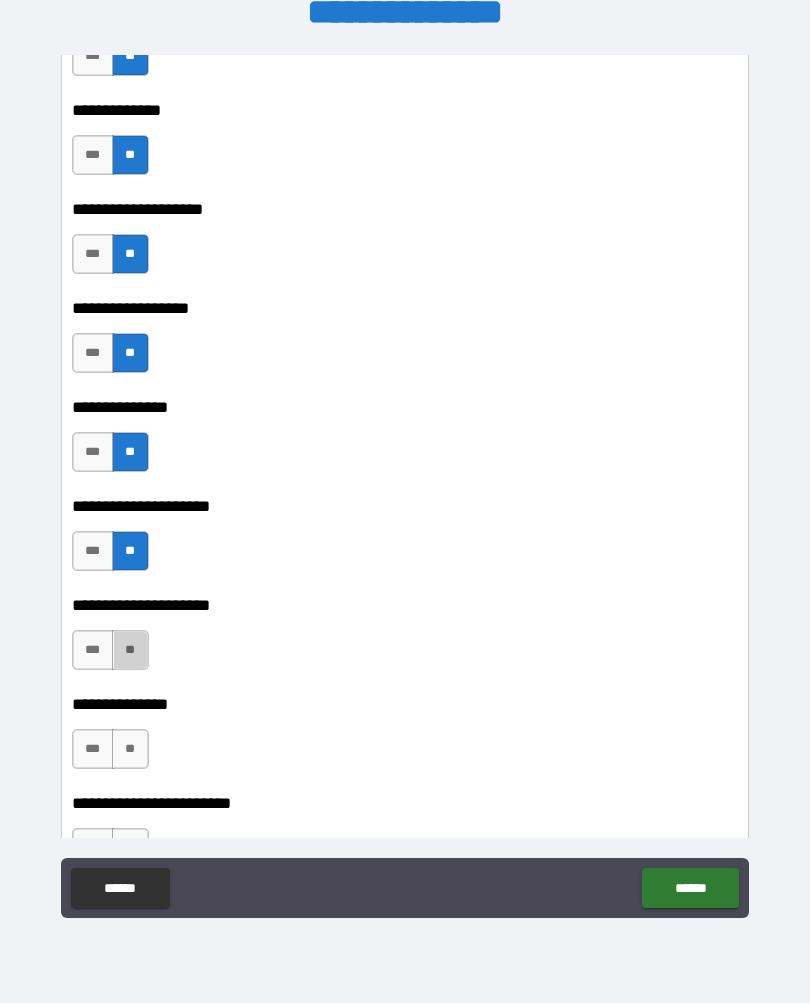 click on "**" at bounding box center (130, 651) 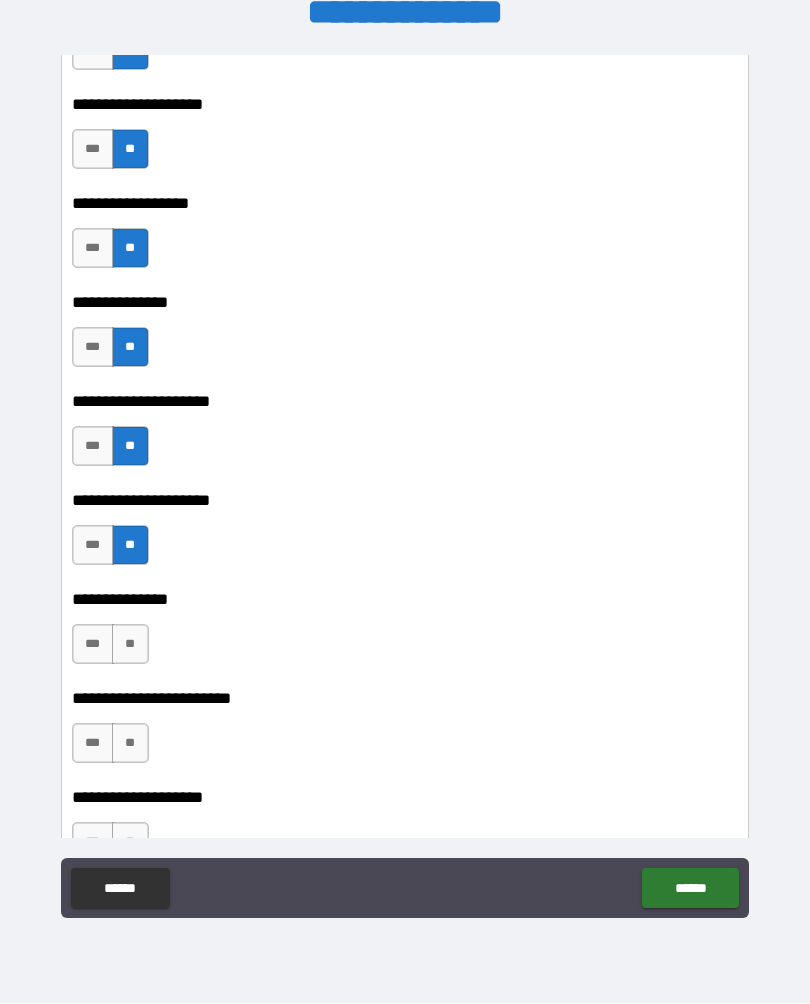 click on "**" at bounding box center [130, 645] 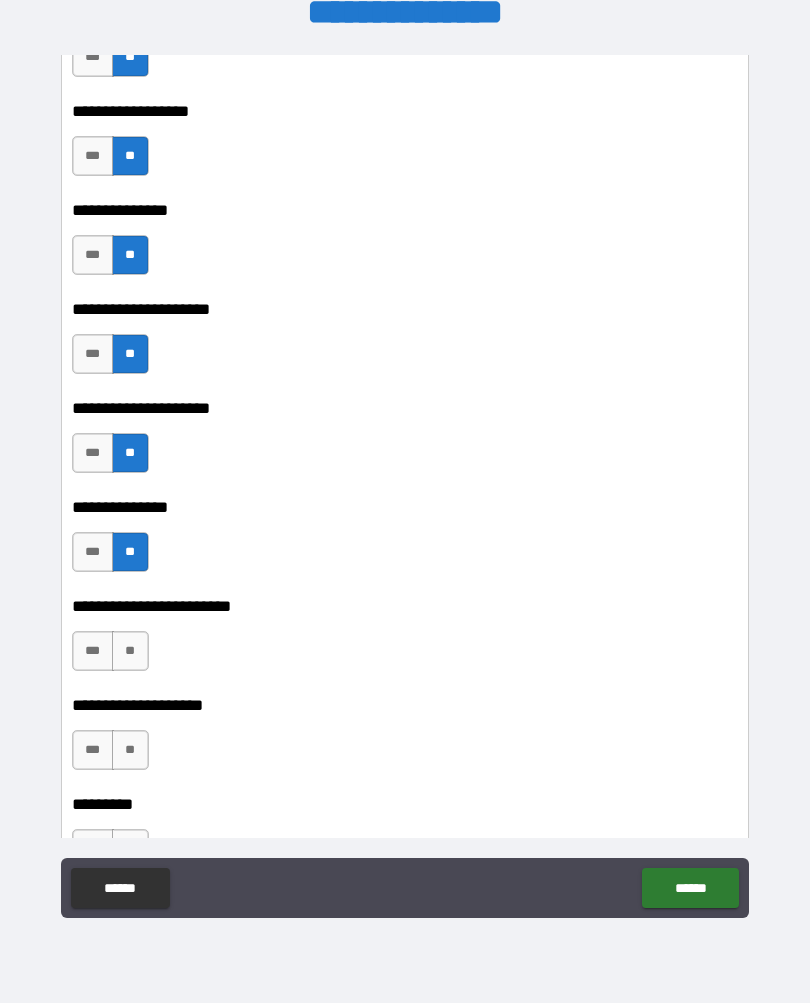 click on "**" at bounding box center [130, 652] 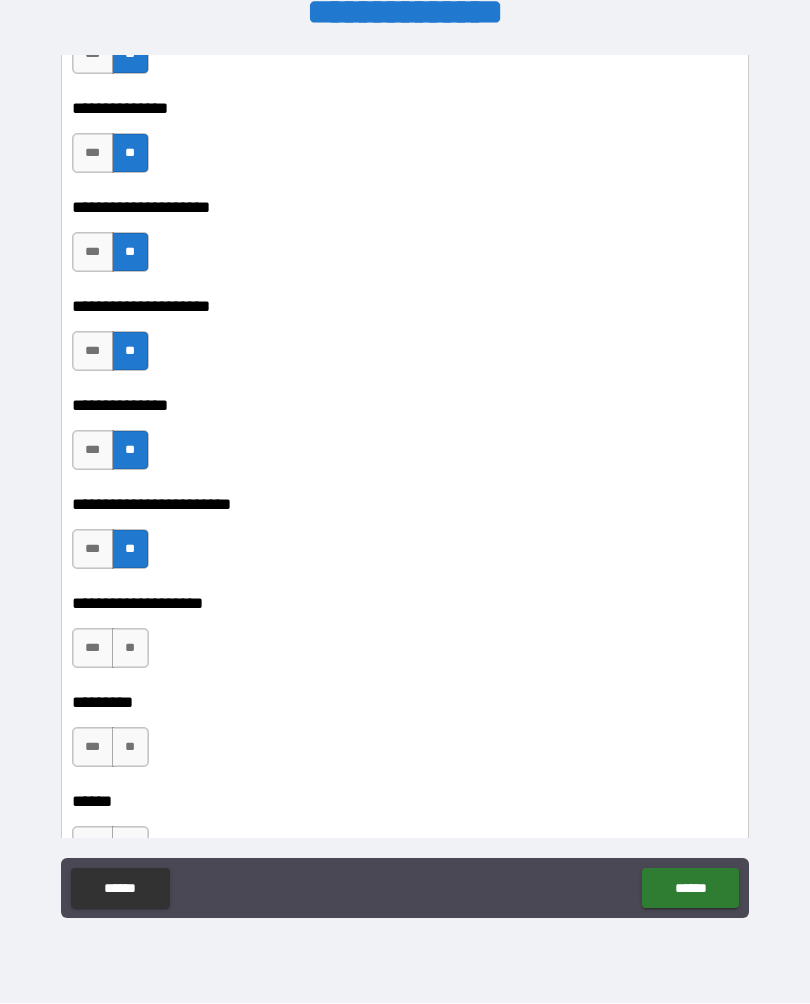 click on "**" at bounding box center (130, 649) 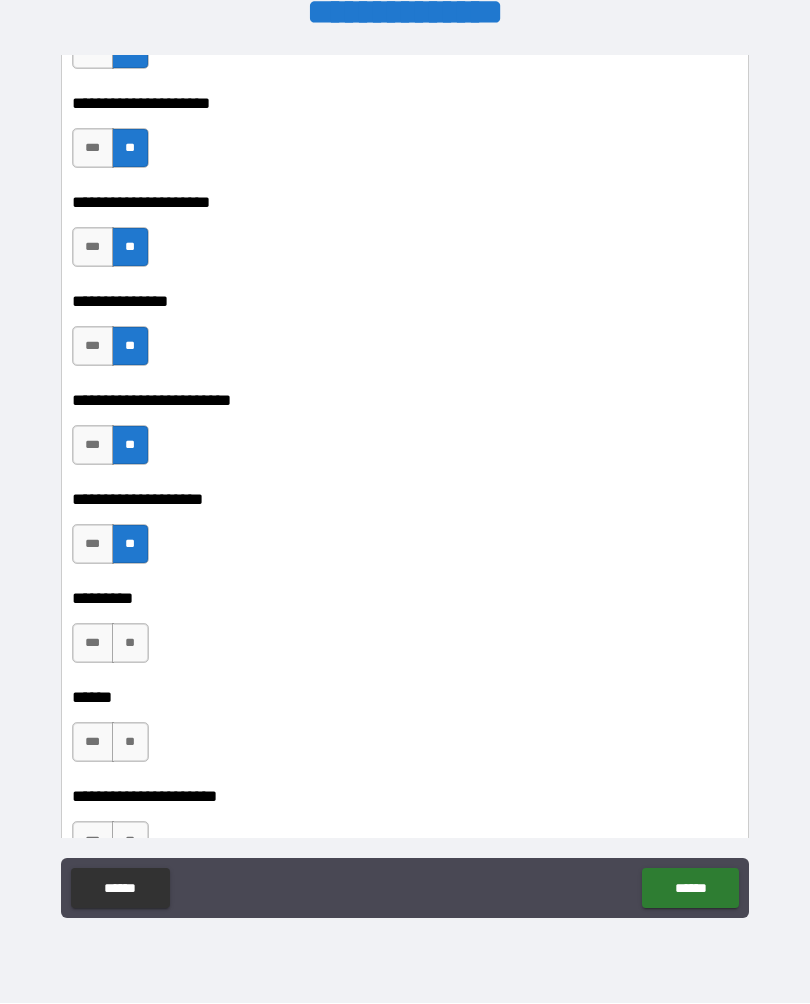 click on "**" at bounding box center (130, 644) 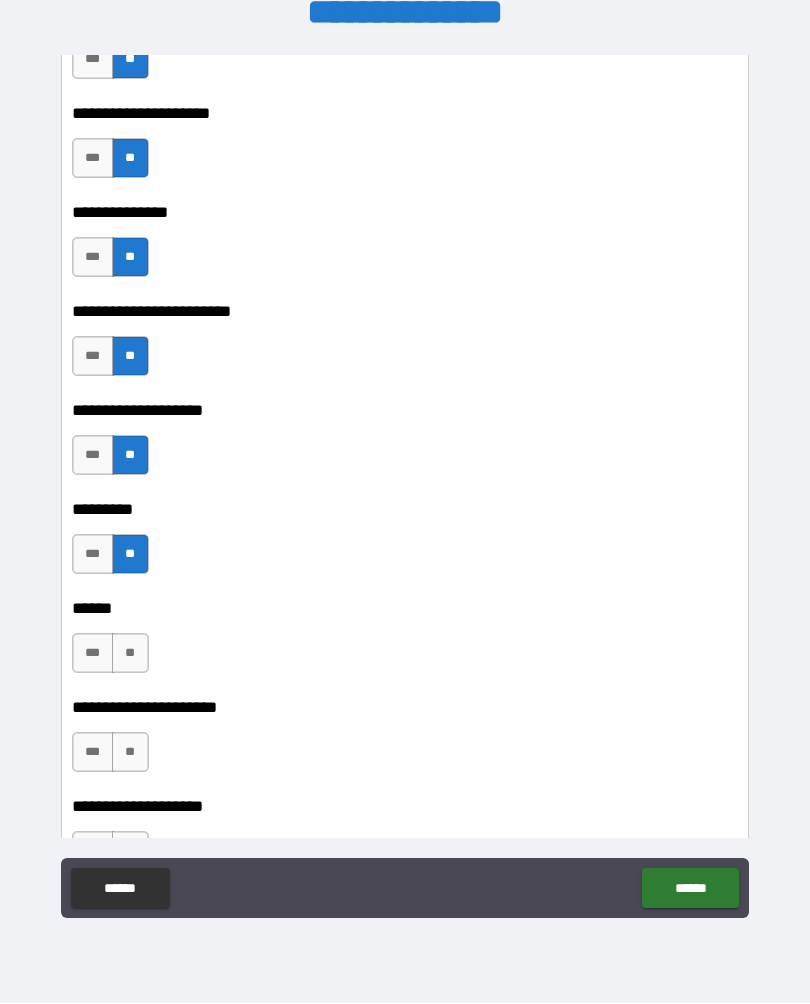 scroll, scrollTop: 7935, scrollLeft: 0, axis: vertical 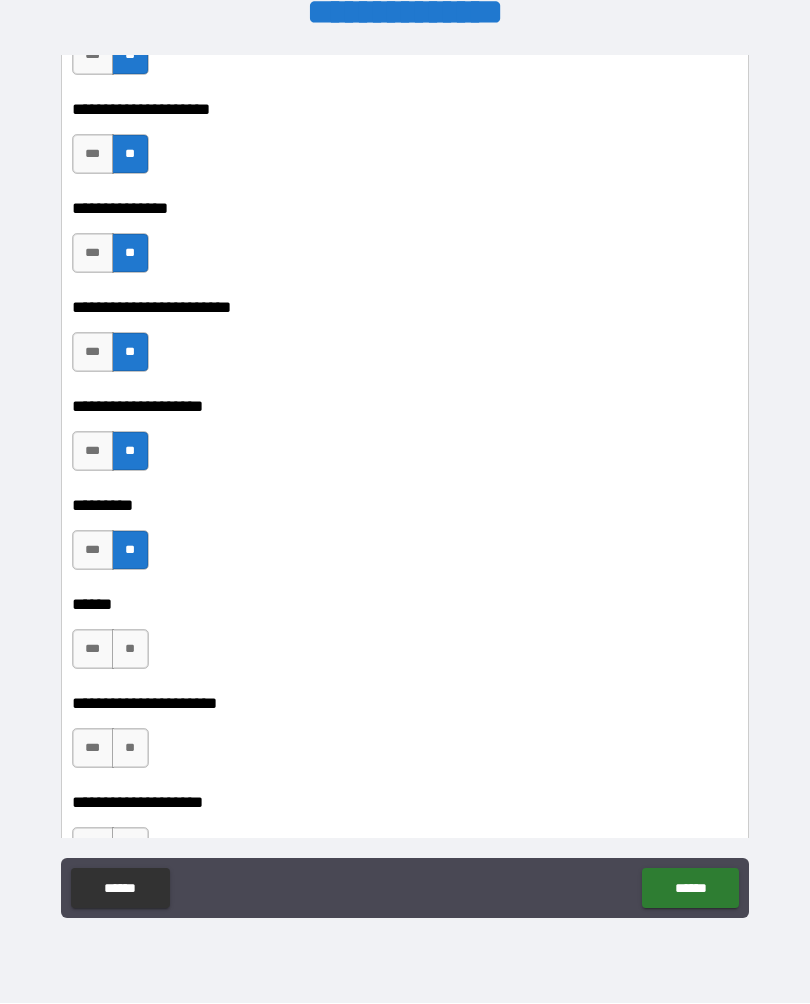 click on "**" at bounding box center (130, 650) 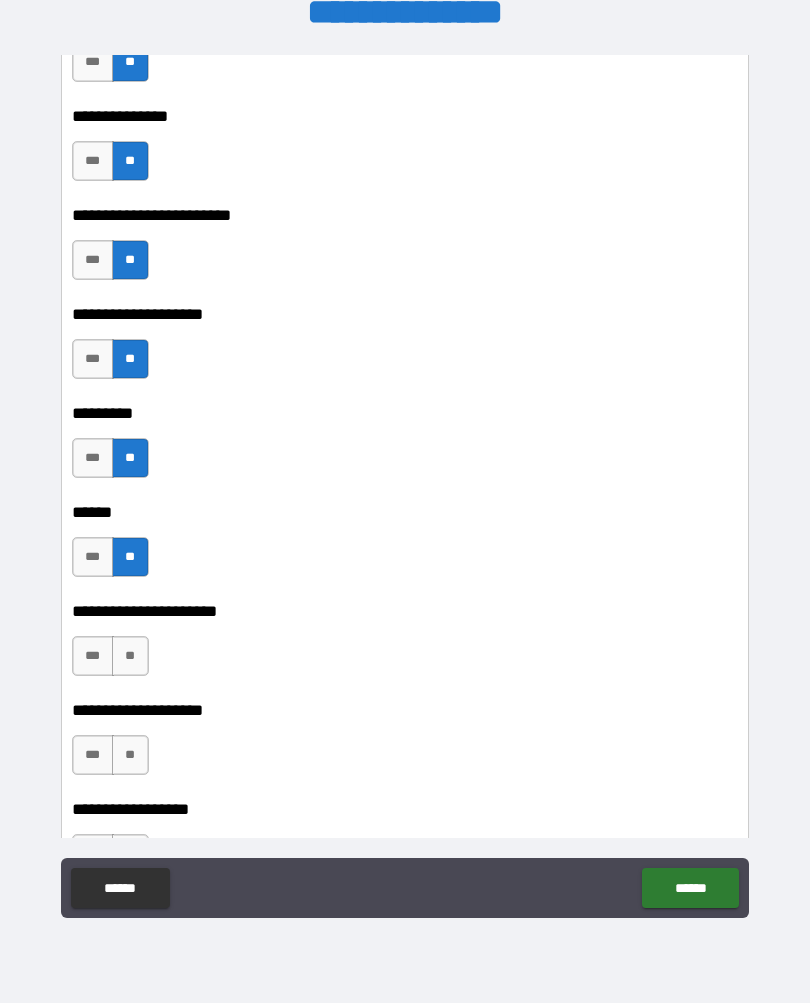 scroll, scrollTop: 8028, scrollLeft: 0, axis: vertical 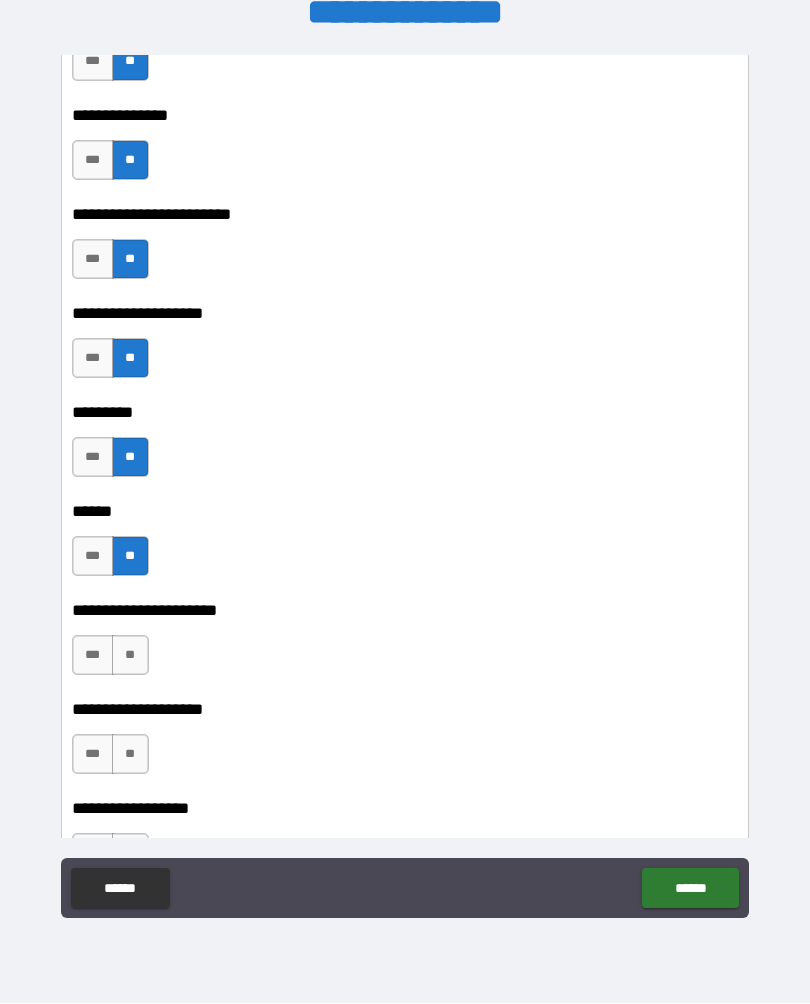 click on "***" at bounding box center (93, 656) 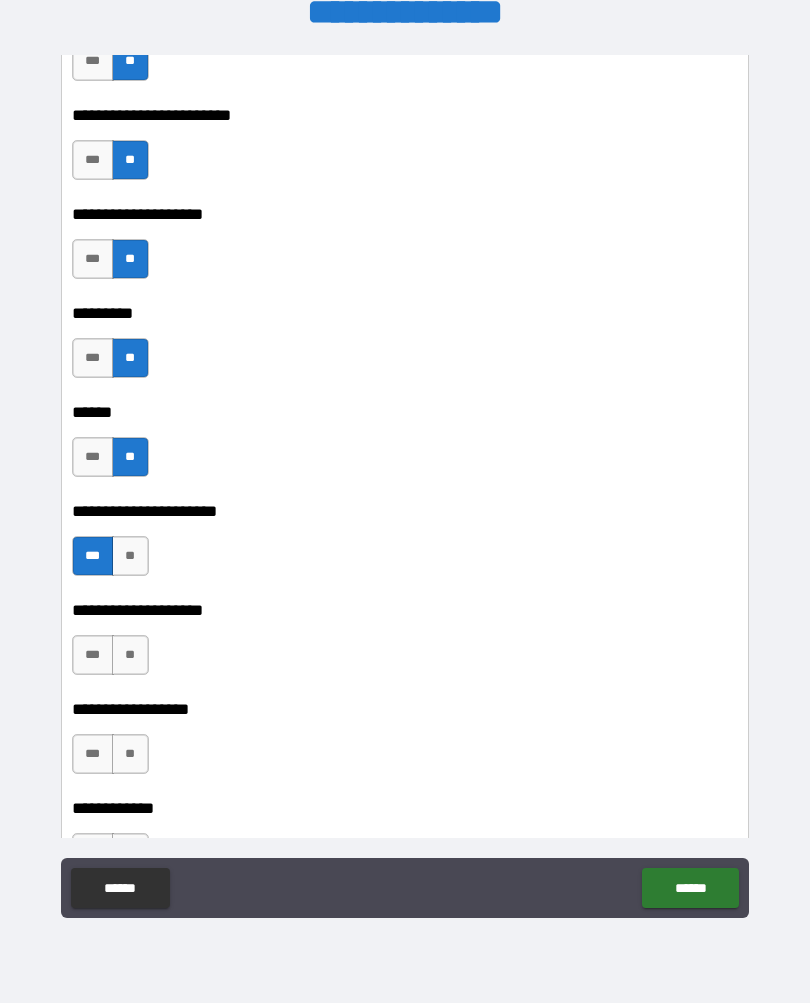 scroll, scrollTop: 8130, scrollLeft: 0, axis: vertical 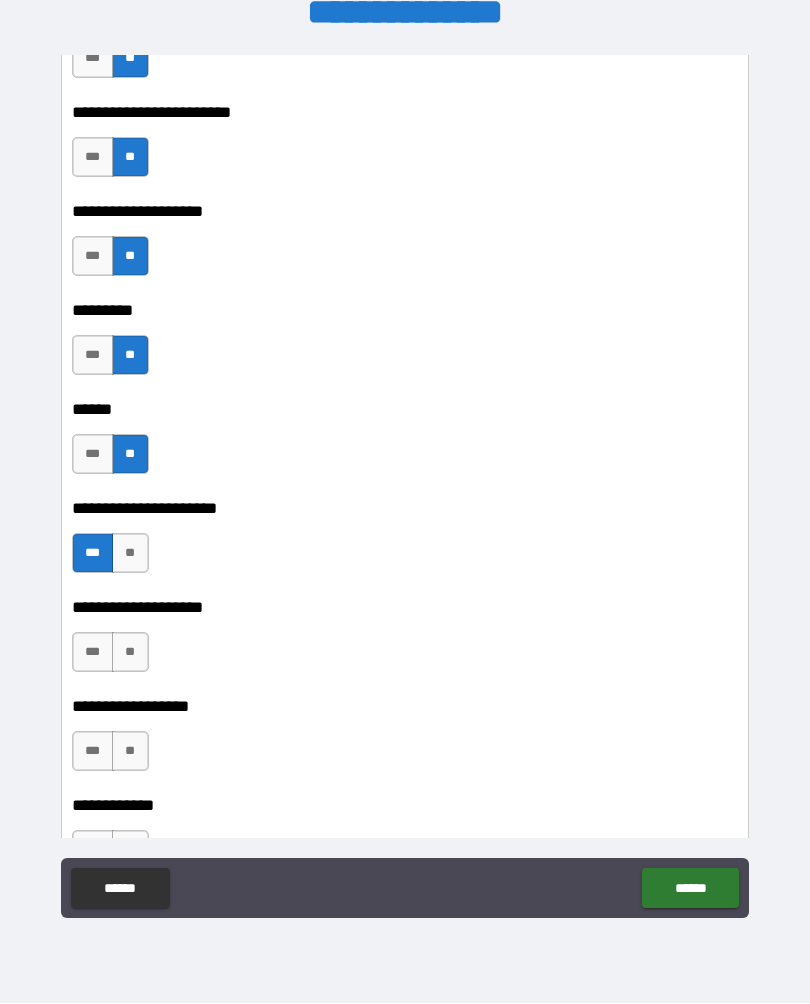 click on "**" at bounding box center [130, 653] 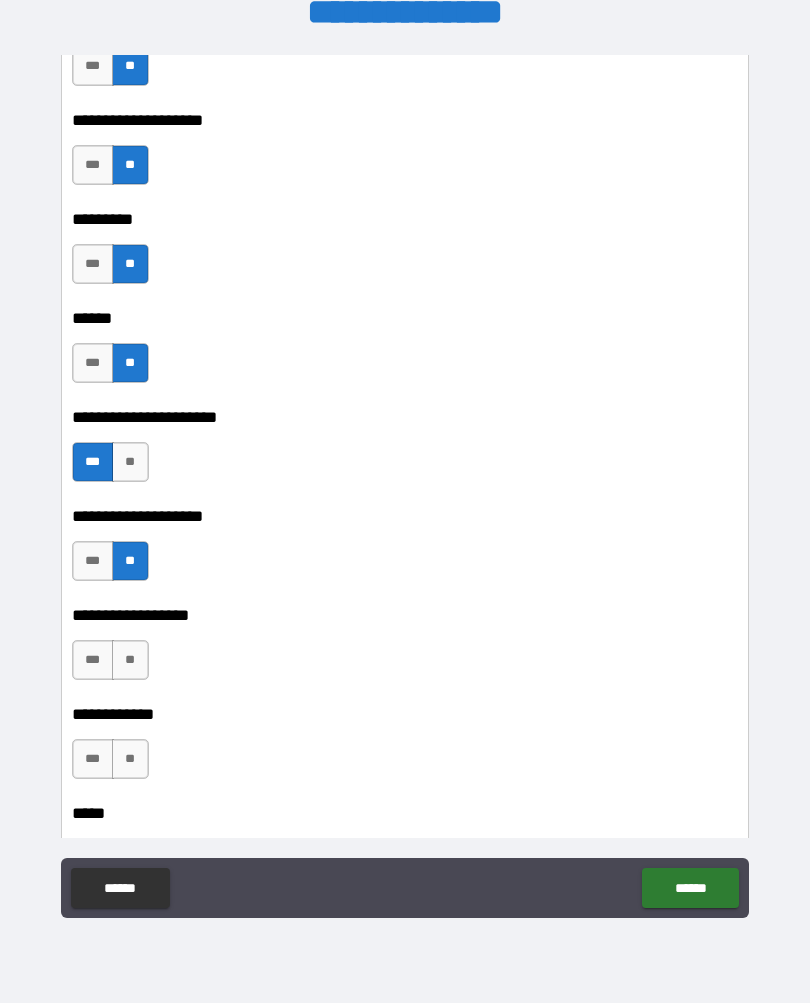 scroll, scrollTop: 8235, scrollLeft: 0, axis: vertical 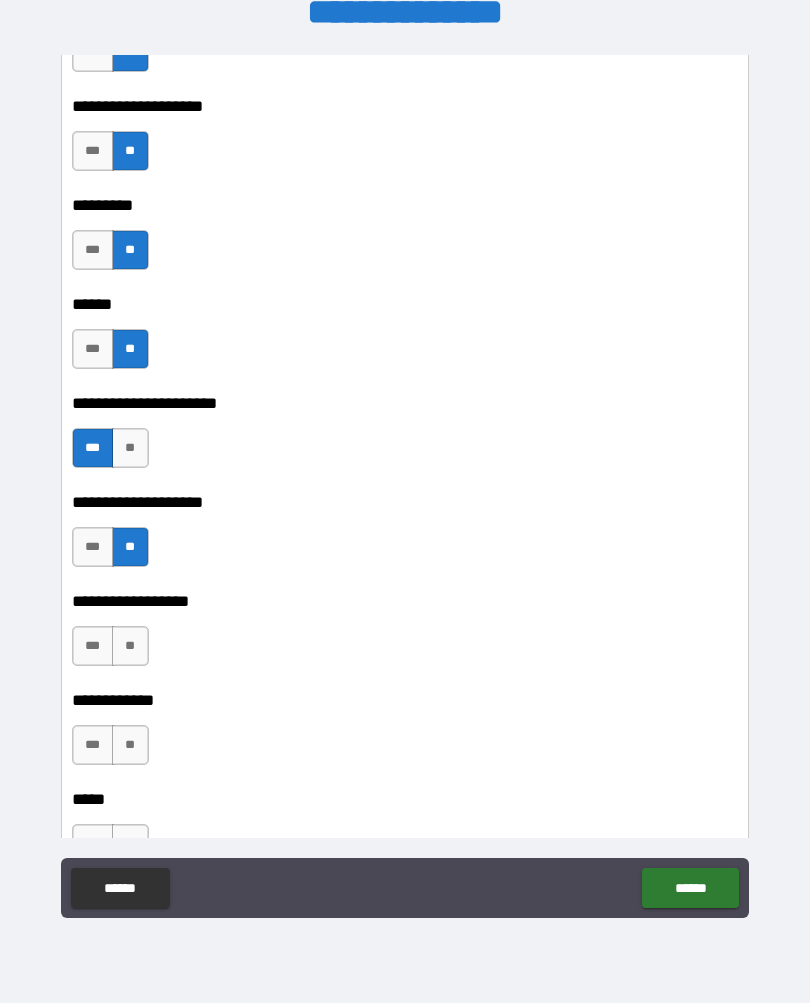 click on "**" at bounding box center [130, 647] 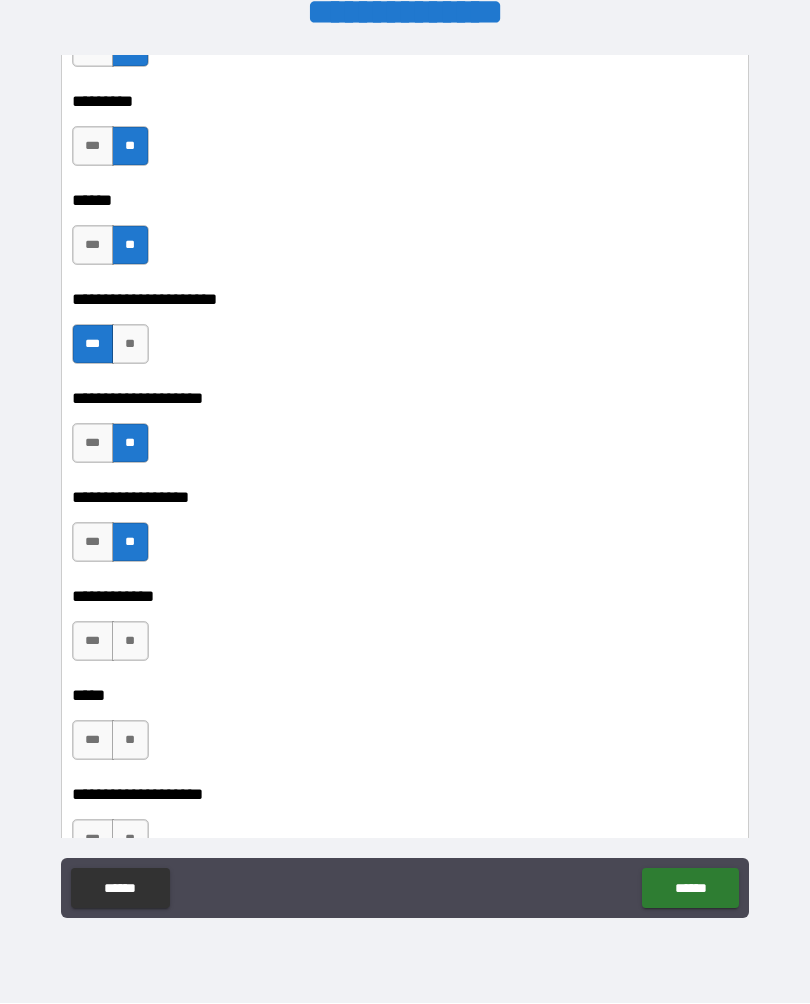 scroll, scrollTop: 8340, scrollLeft: 0, axis: vertical 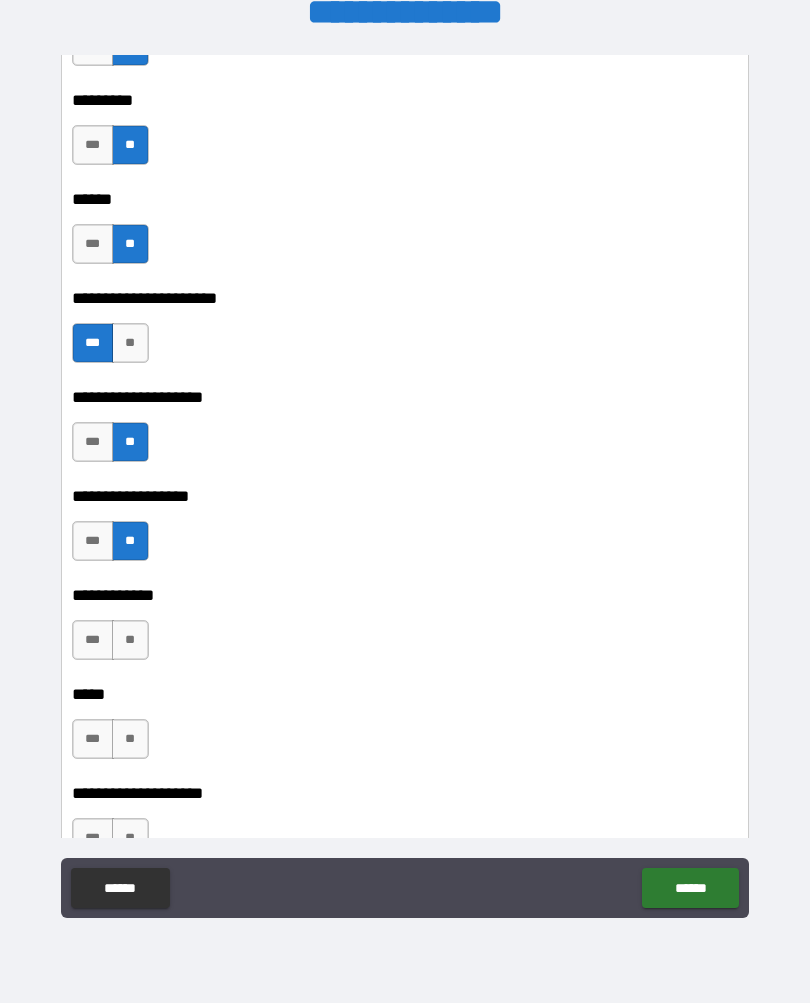click on "**" at bounding box center (130, 641) 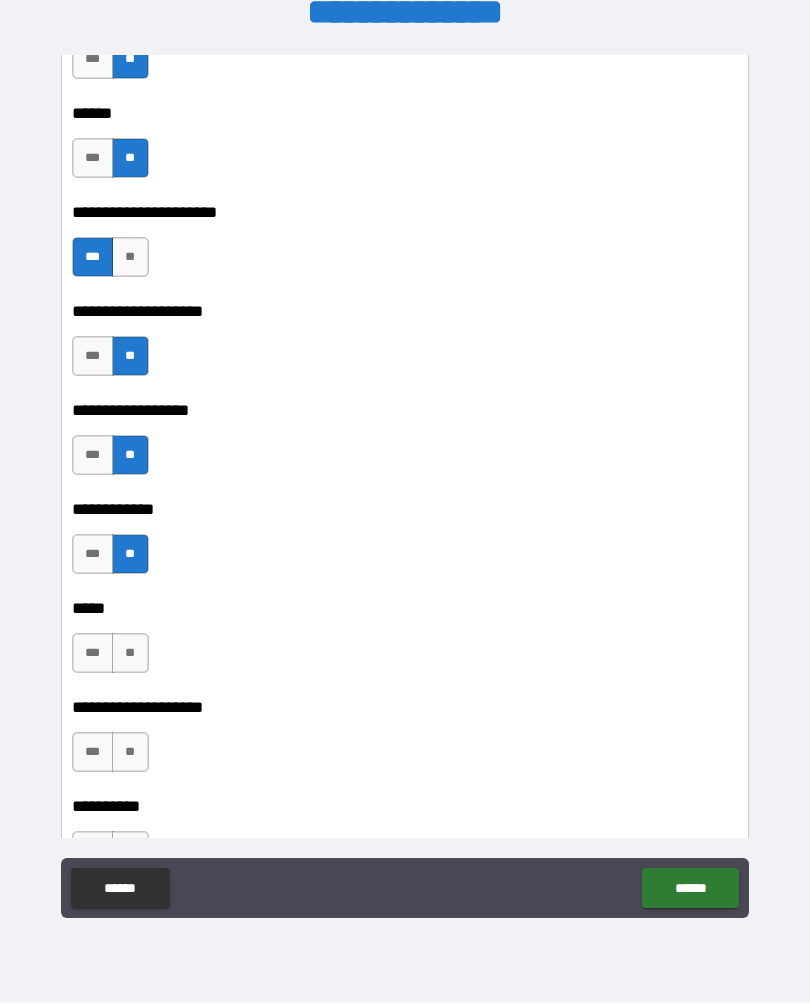 scroll, scrollTop: 8441, scrollLeft: 0, axis: vertical 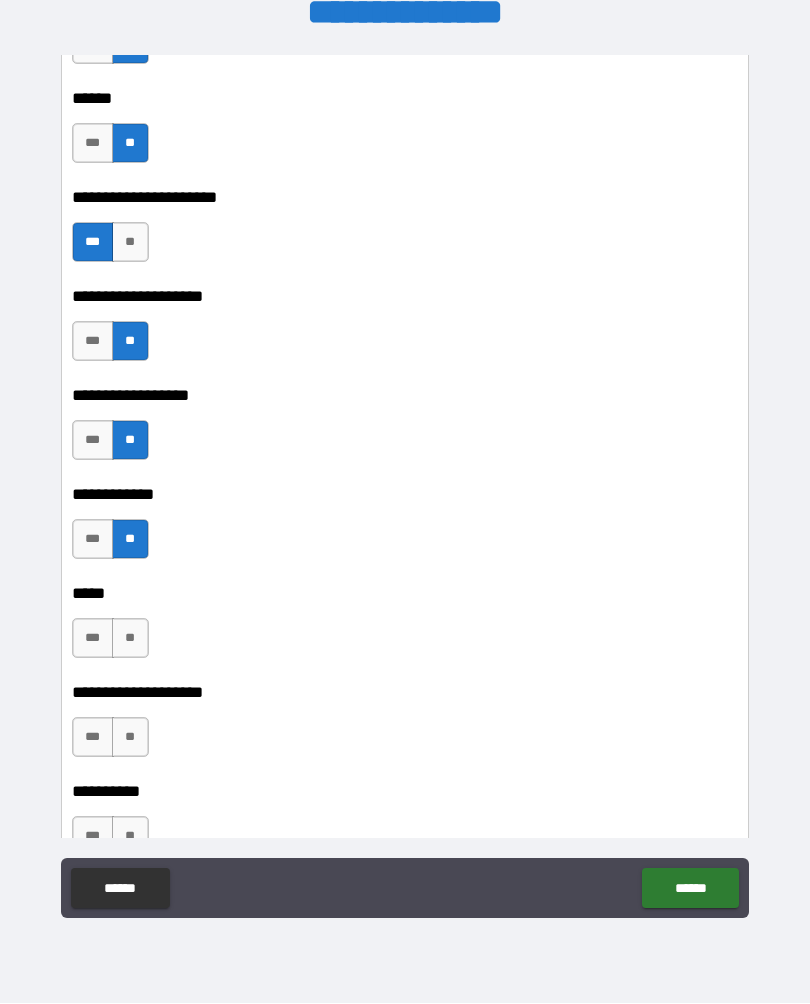 click on "**" at bounding box center [130, 639] 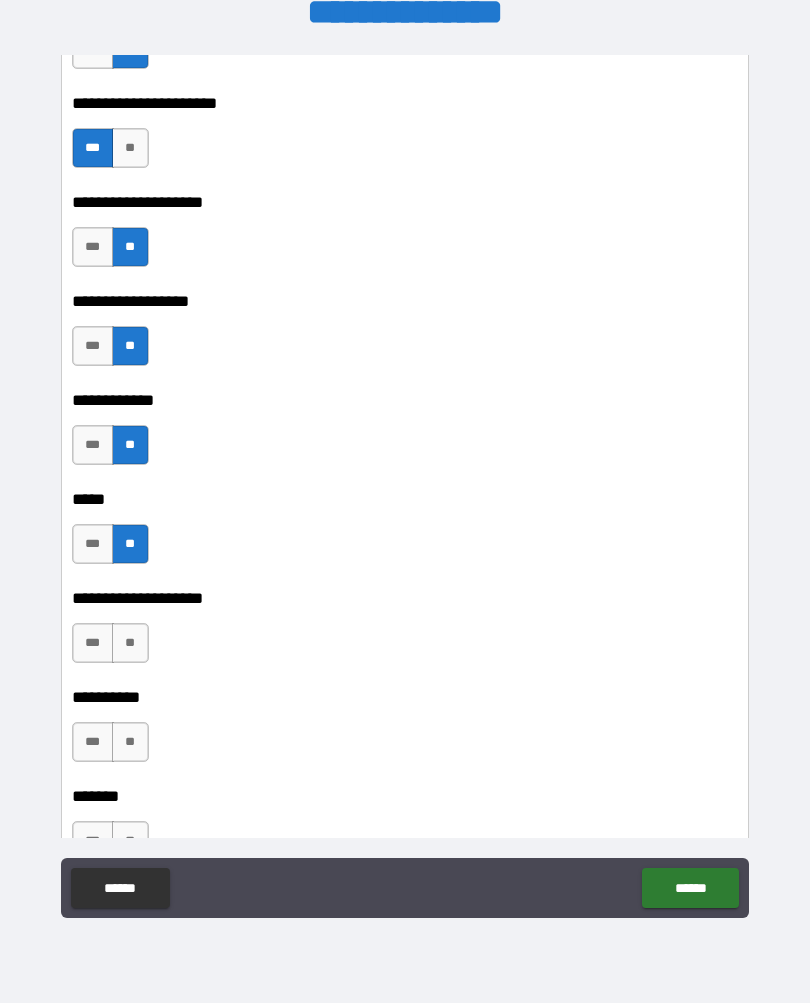 scroll, scrollTop: 8557, scrollLeft: 0, axis: vertical 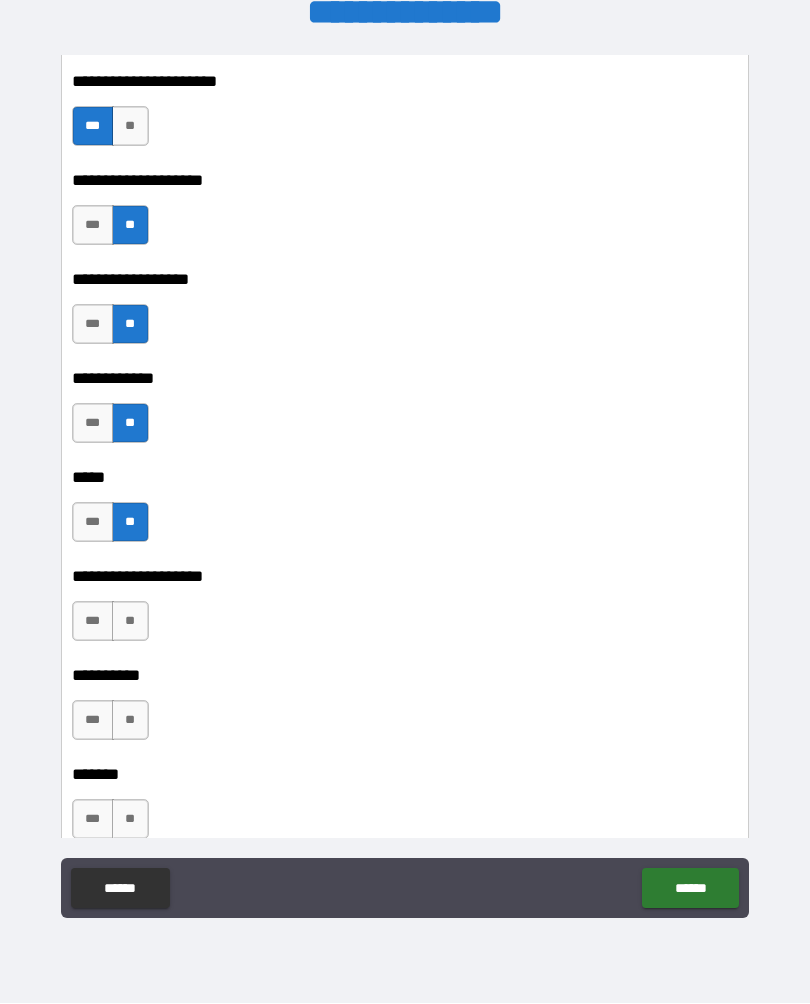 click on "**" at bounding box center (130, 622) 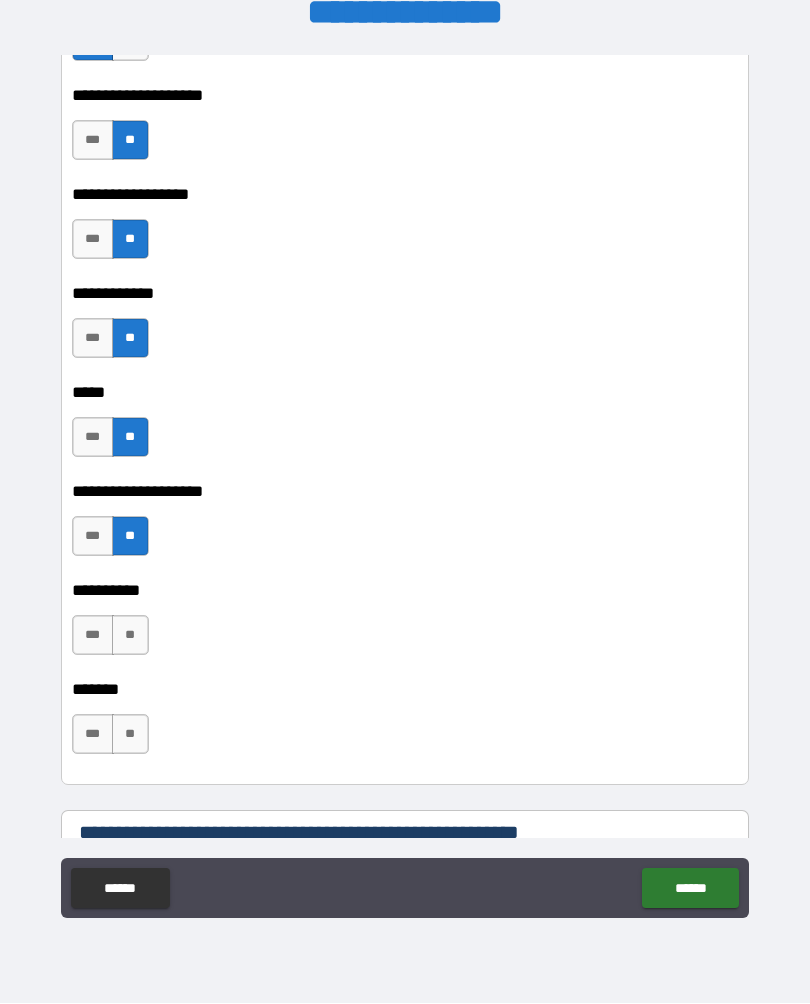 click on "**" at bounding box center [130, 636] 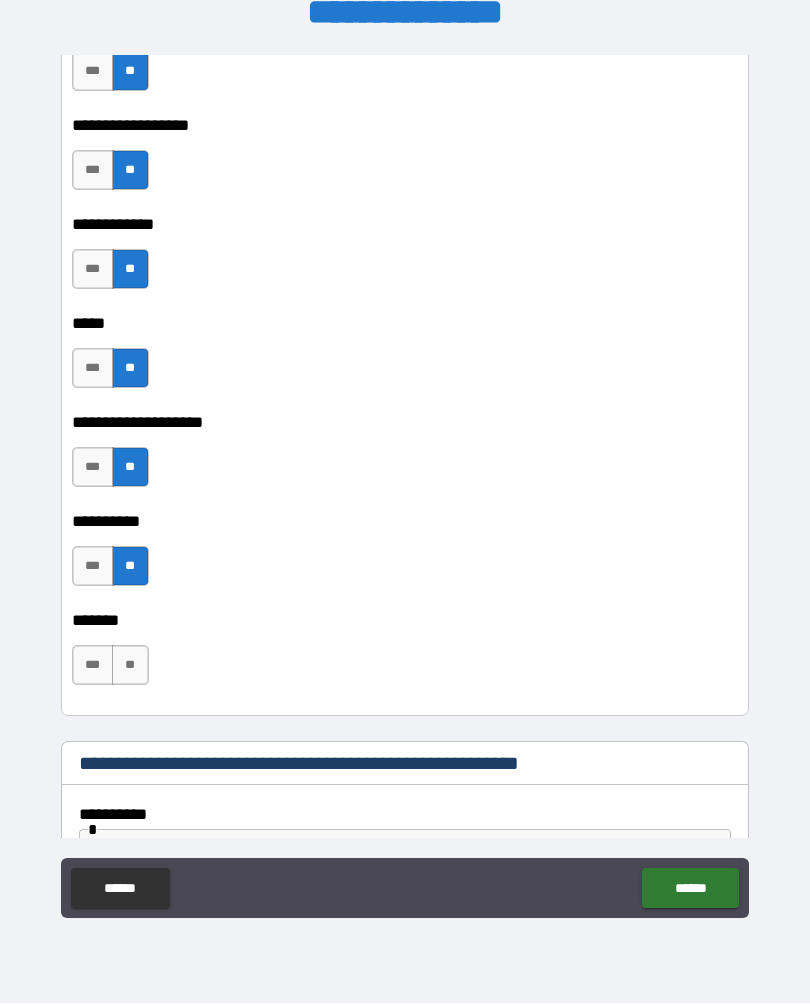 scroll, scrollTop: 8716, scrollLeft: 0, axis: vertical 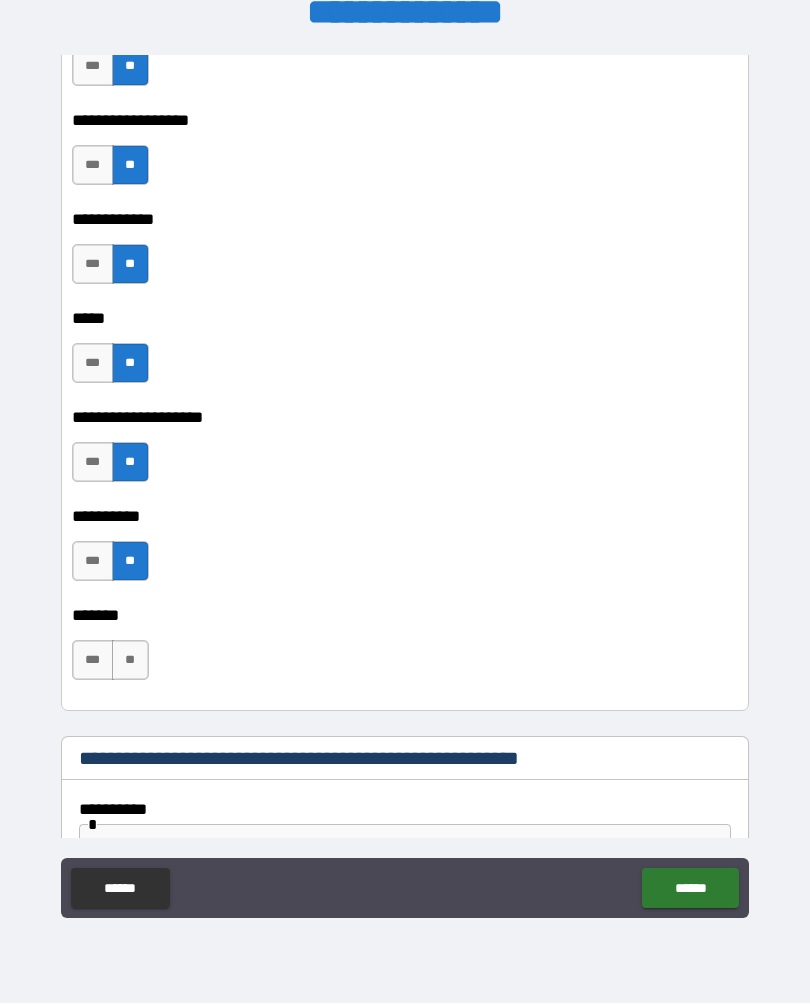 click on "**" at bounding box center (130, 661) 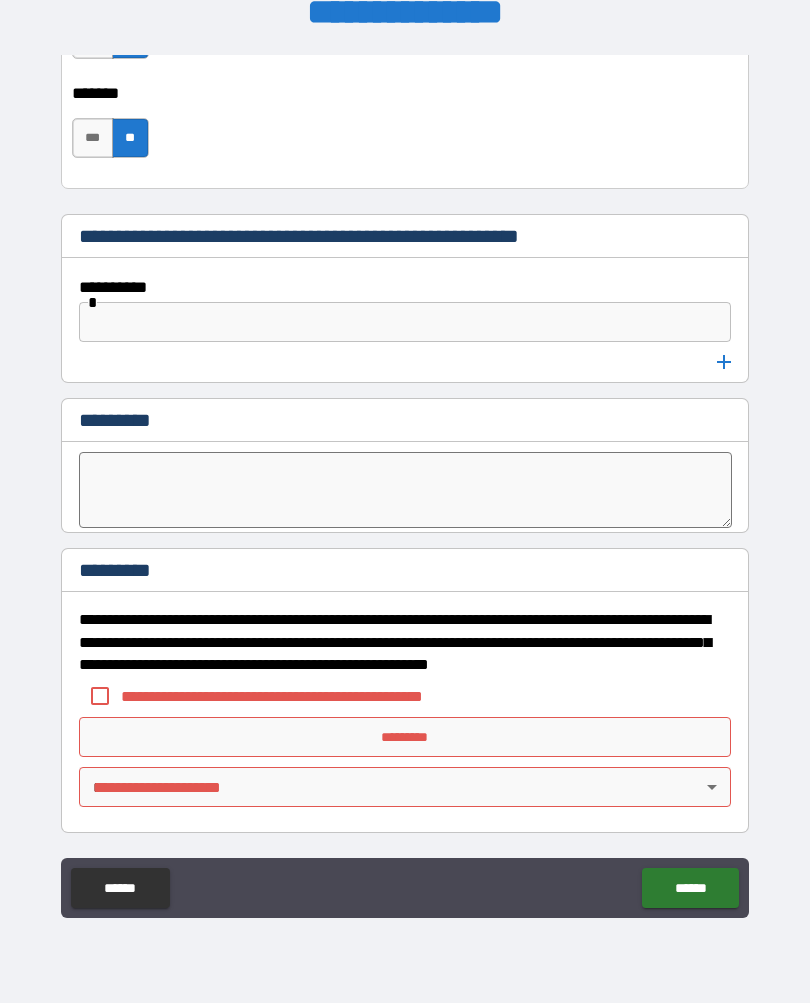 scroll, scrollTop: 9238, scrollLeft: 0, axis: vertical 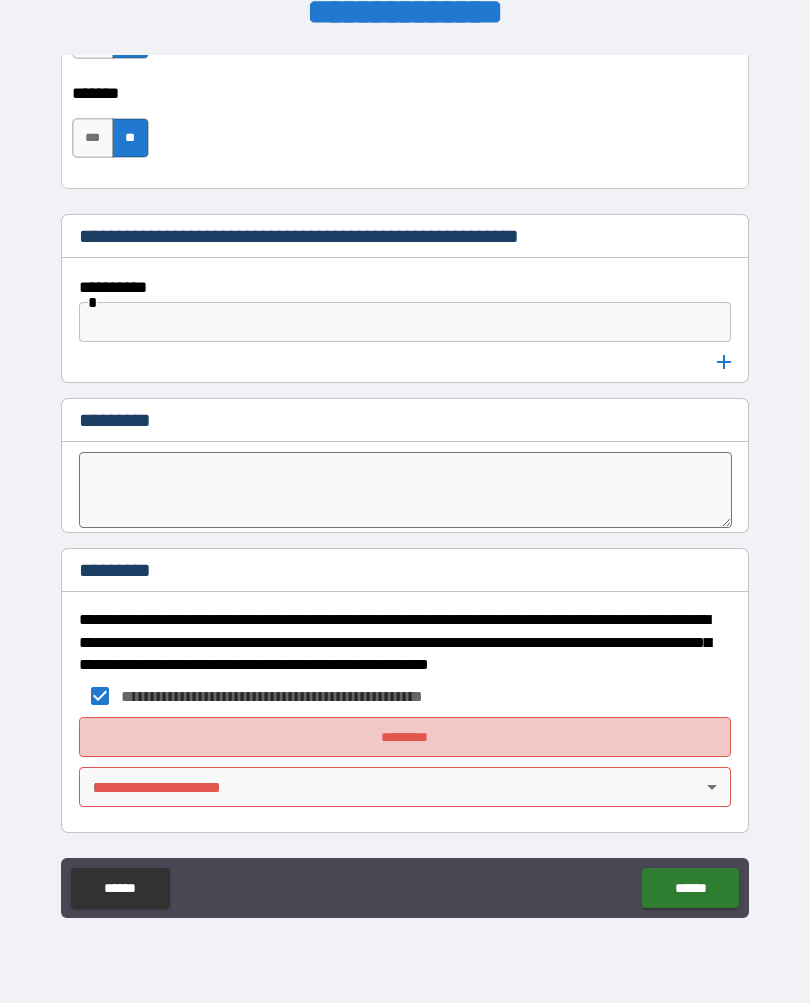 click on "*********" at bounding box center [405, 738] 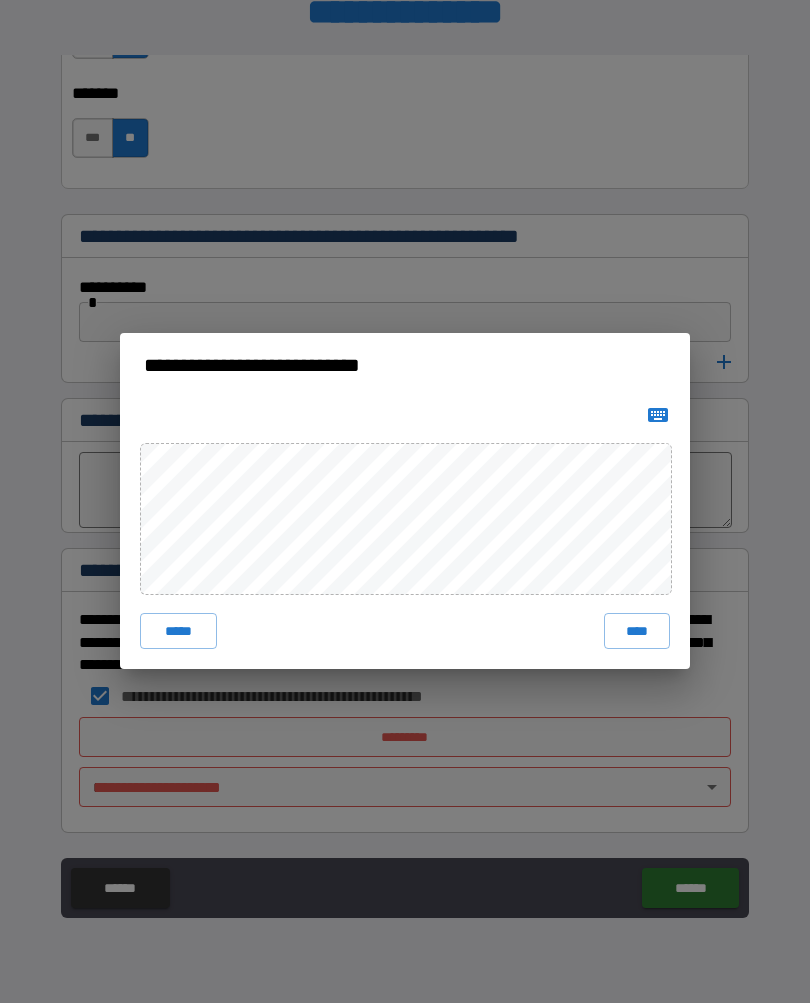 click on "****" at bounding box center [637, 632] 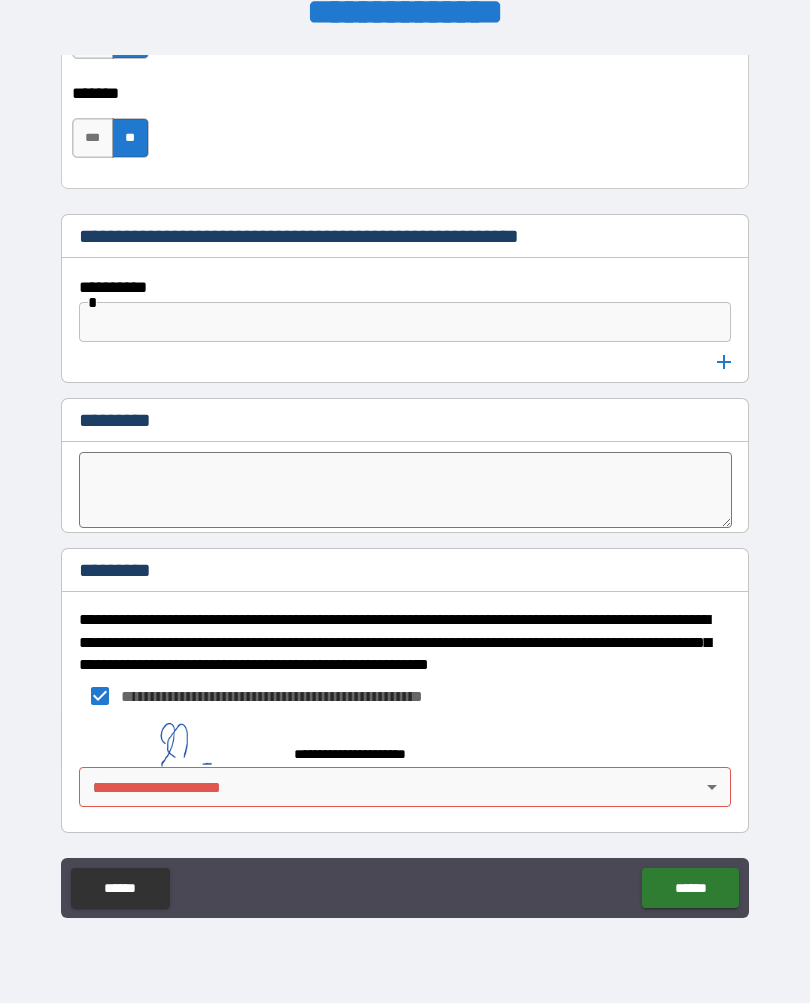 scroll, scrollTop: 9228, scrollLeft: 0, axis: vertical 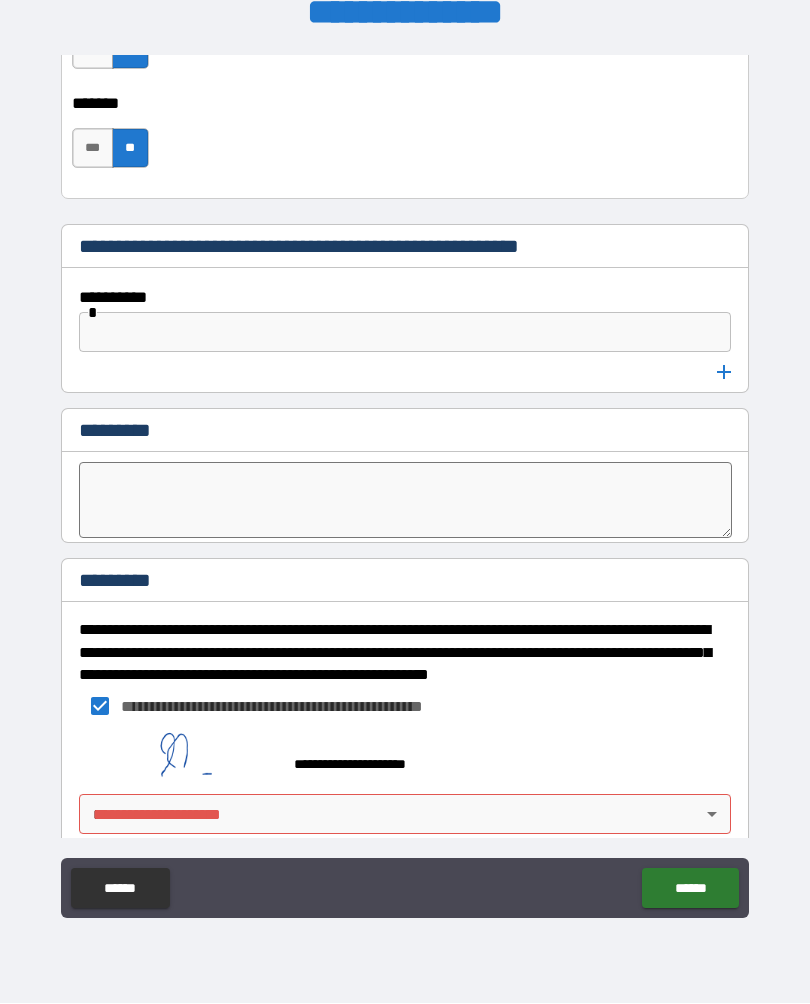 click on "**********" at bounding box center [405, 485] 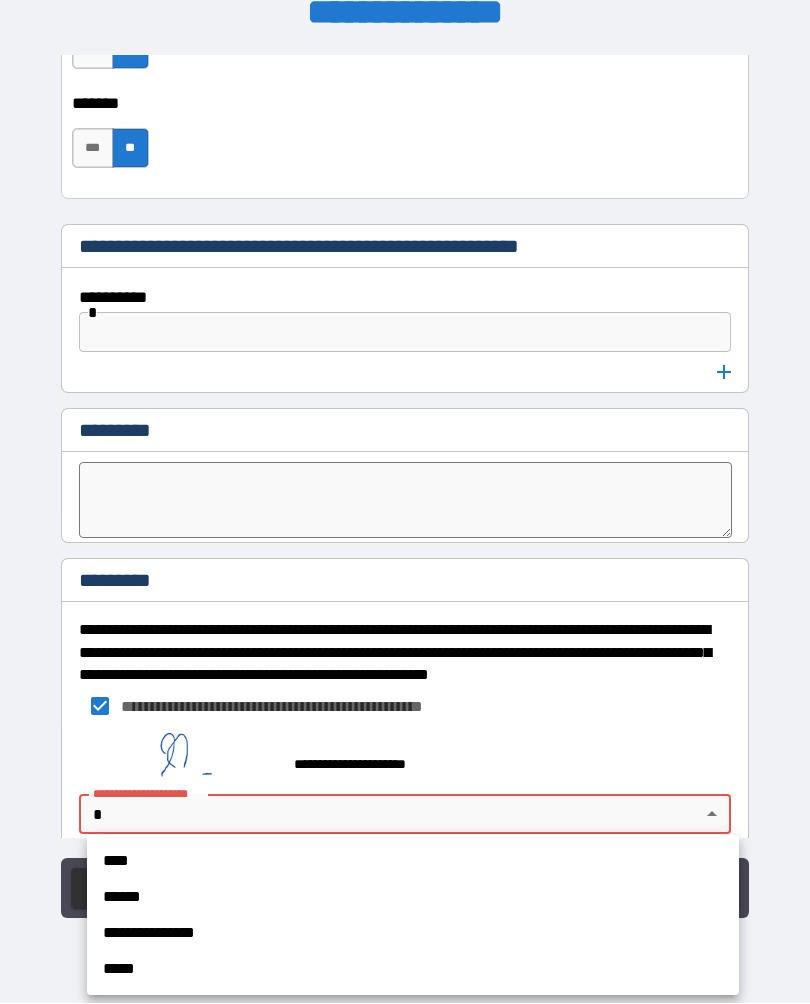 click on "****" at bounding box center (413, 862) 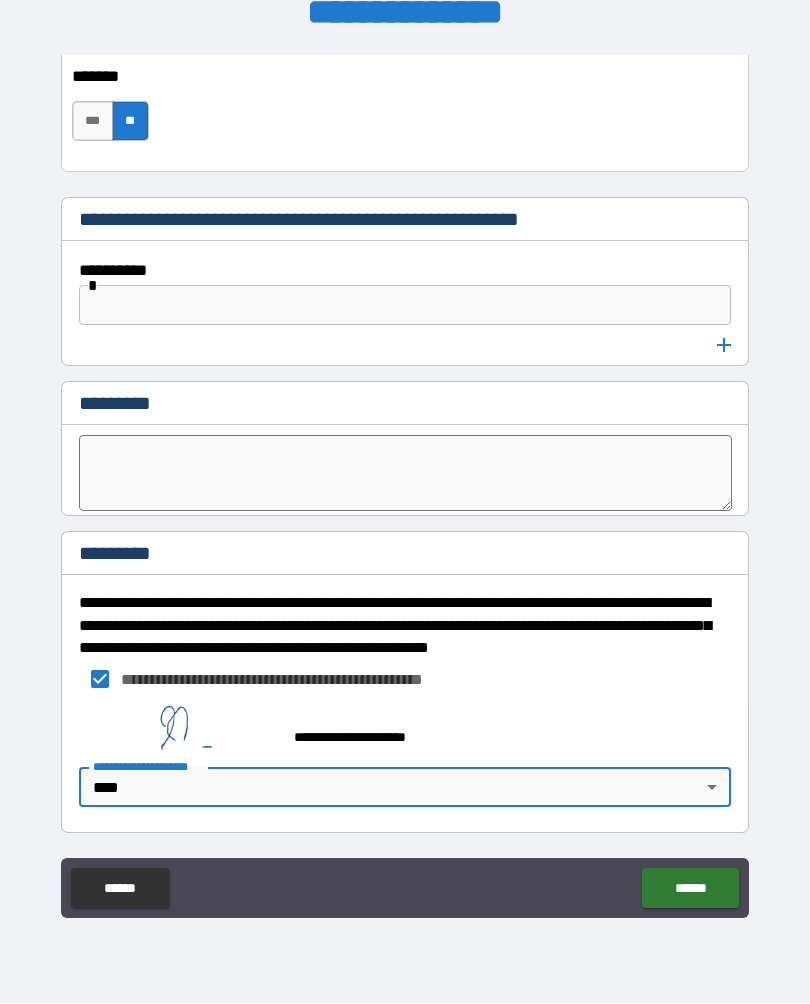 scroll, scrollTop: 9255, scrollLeft: 0, axis: vertical 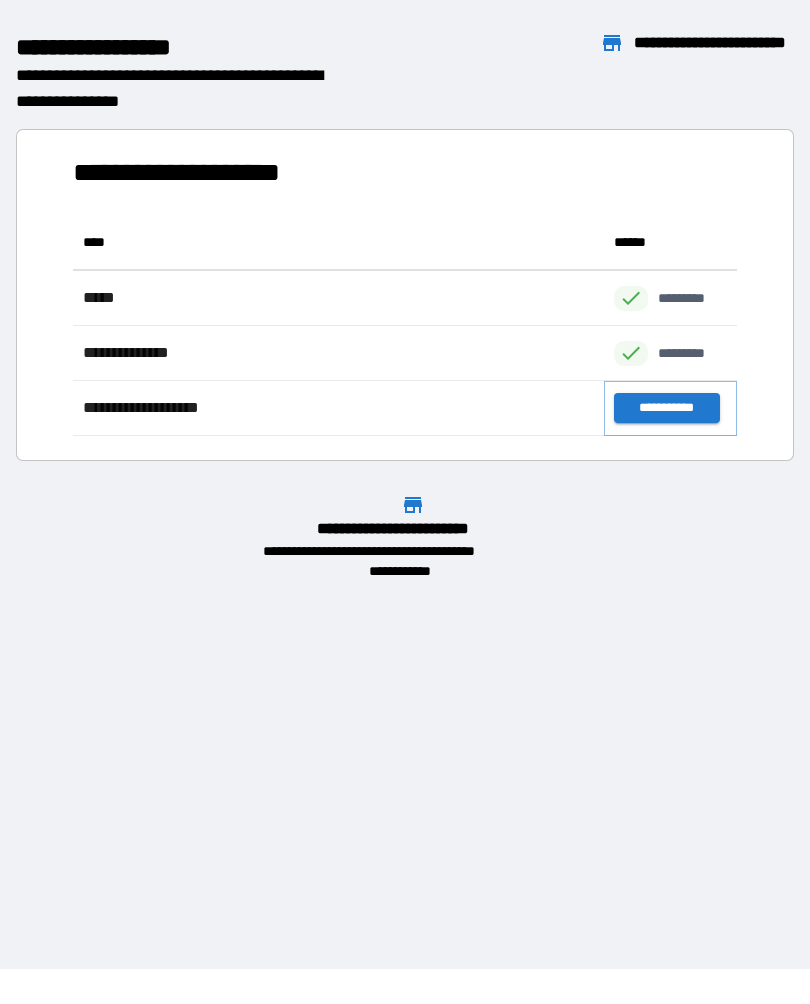 click on "**********" at bounding box center (666, 409) 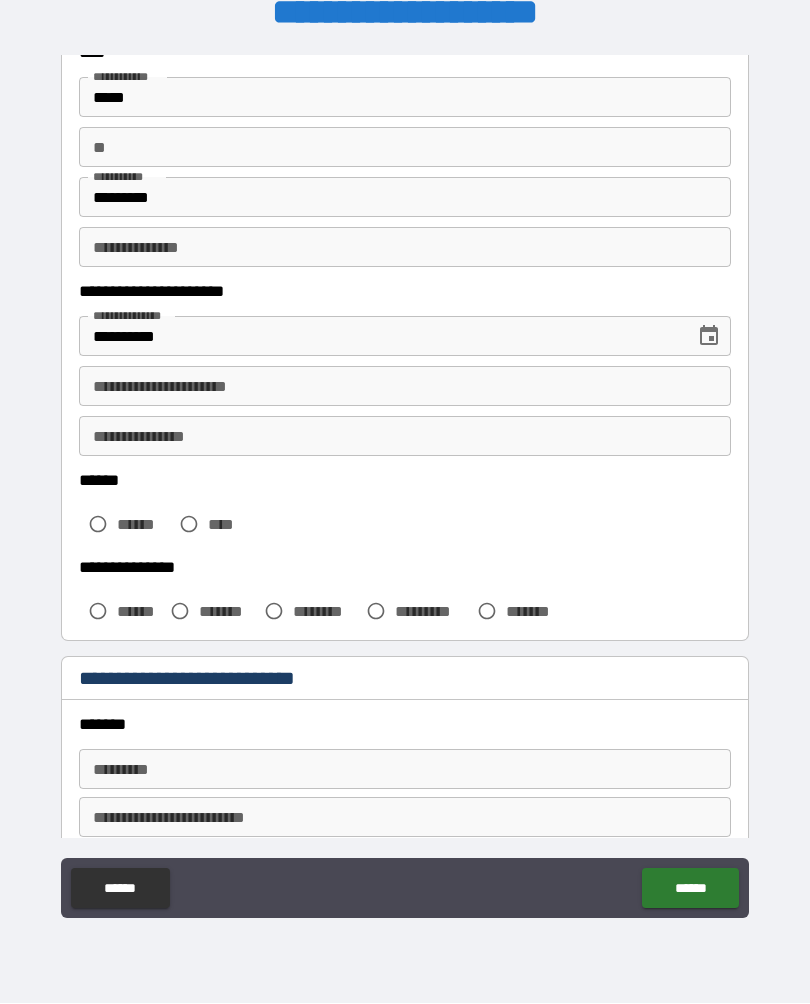 scroll, scrollTop: 135, scrollLeft: 0, axis: vertical 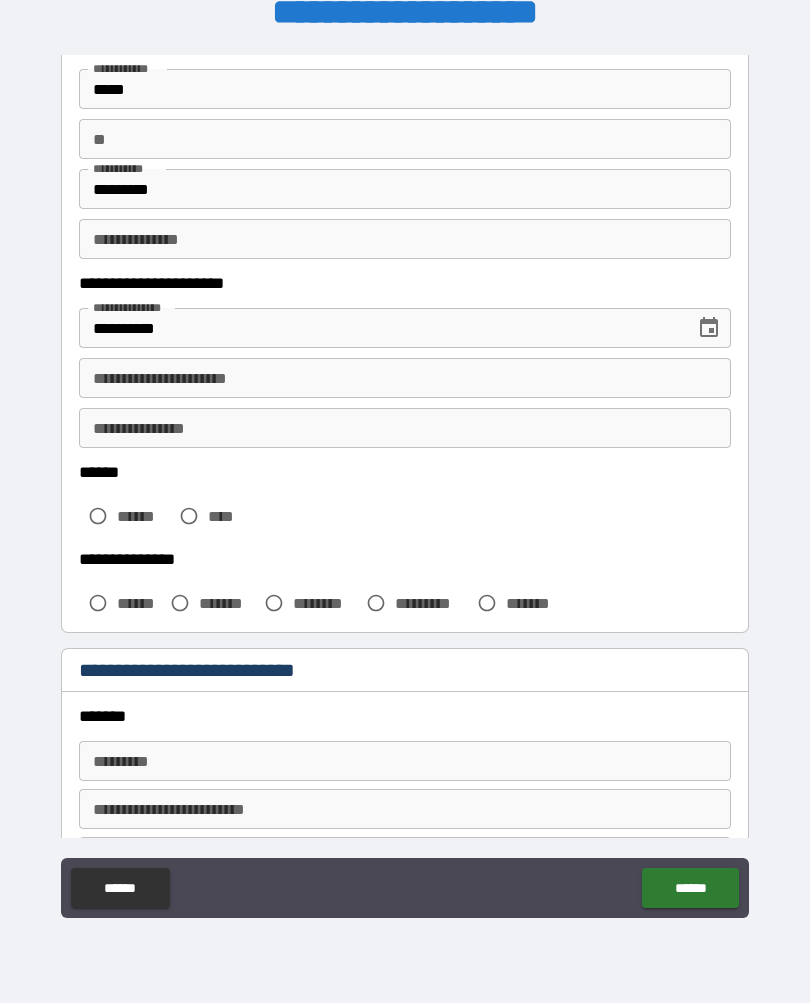 click on "**********" at bounding box center [405, 379] 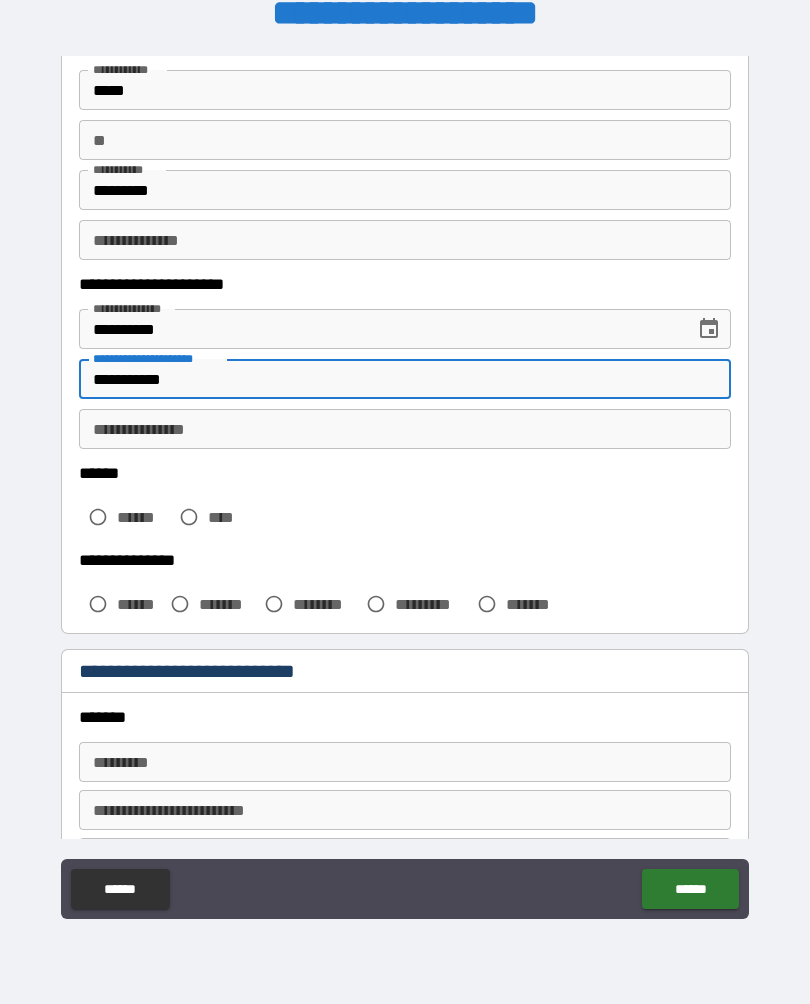 type on "**********" 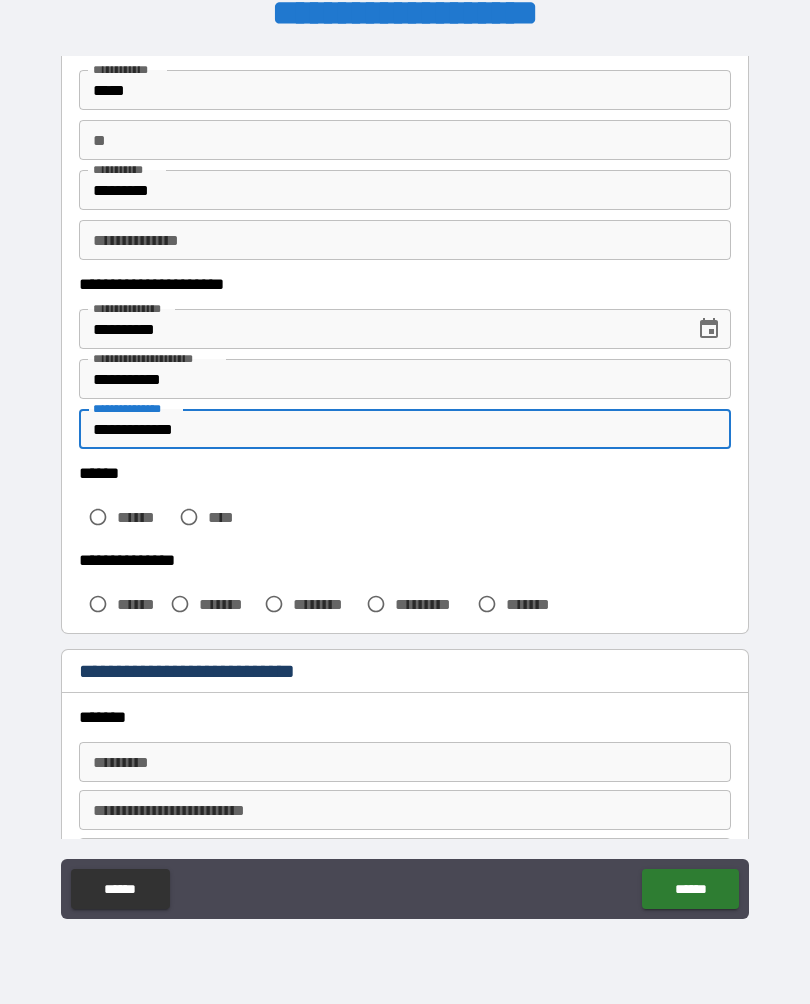 type on "**********" 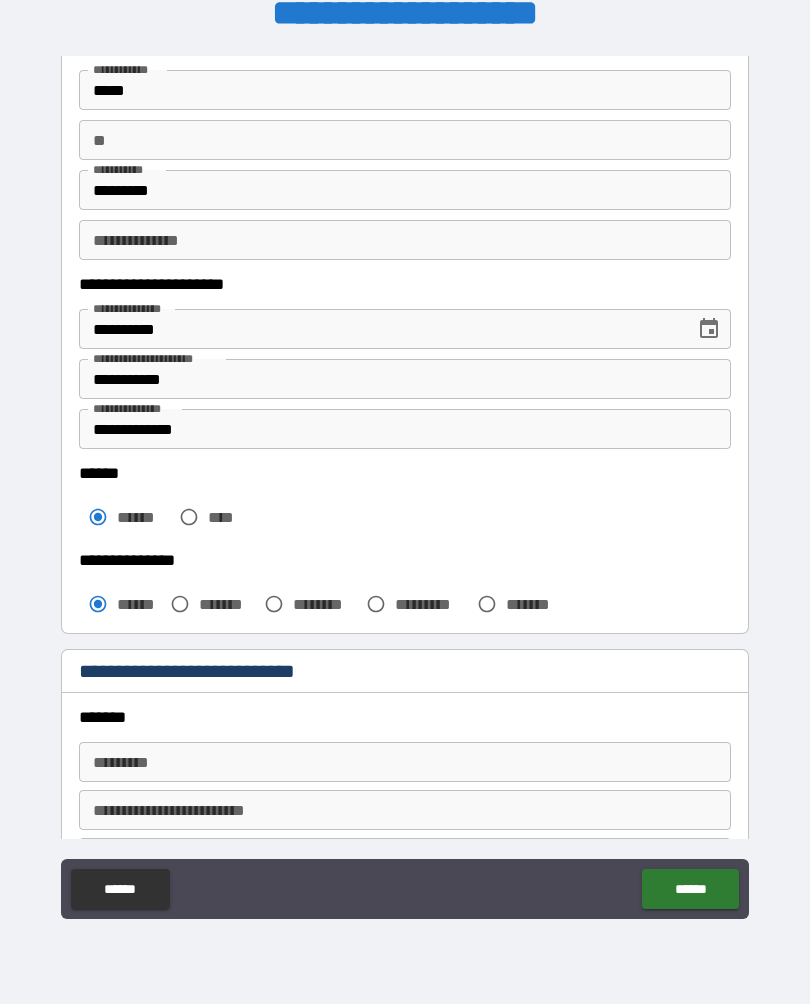 click on "*******   *" at bounding box center [405, 762] 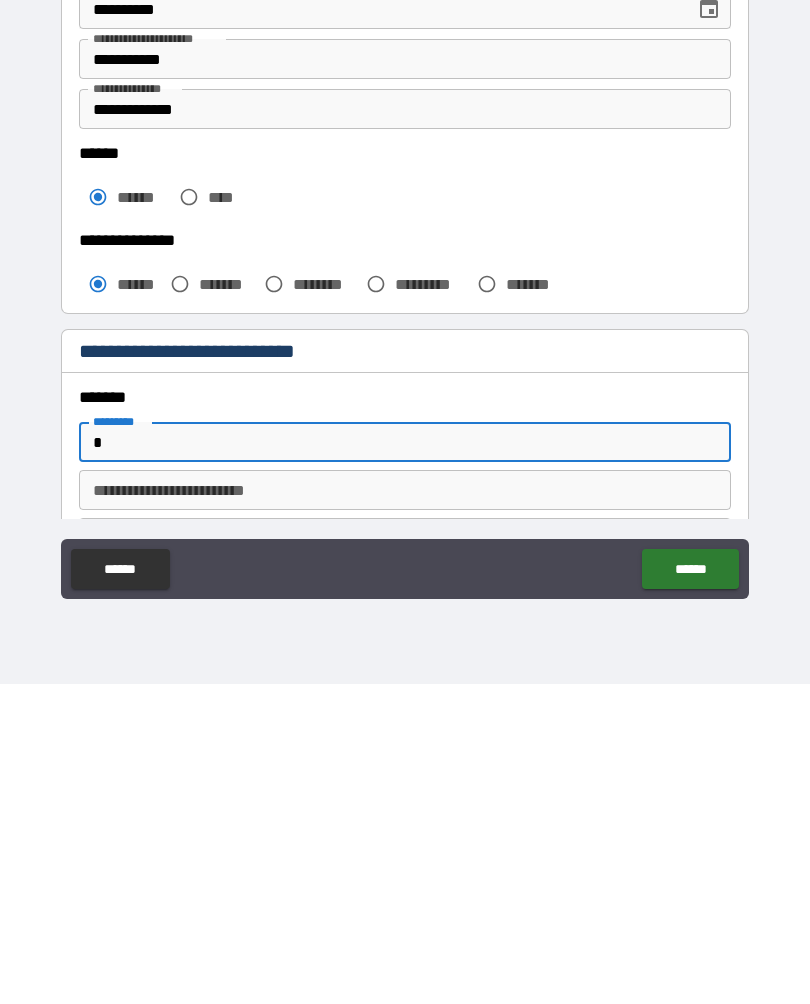 scroll, scrollTop: 34, scrollLeft: 0, axis: vertical 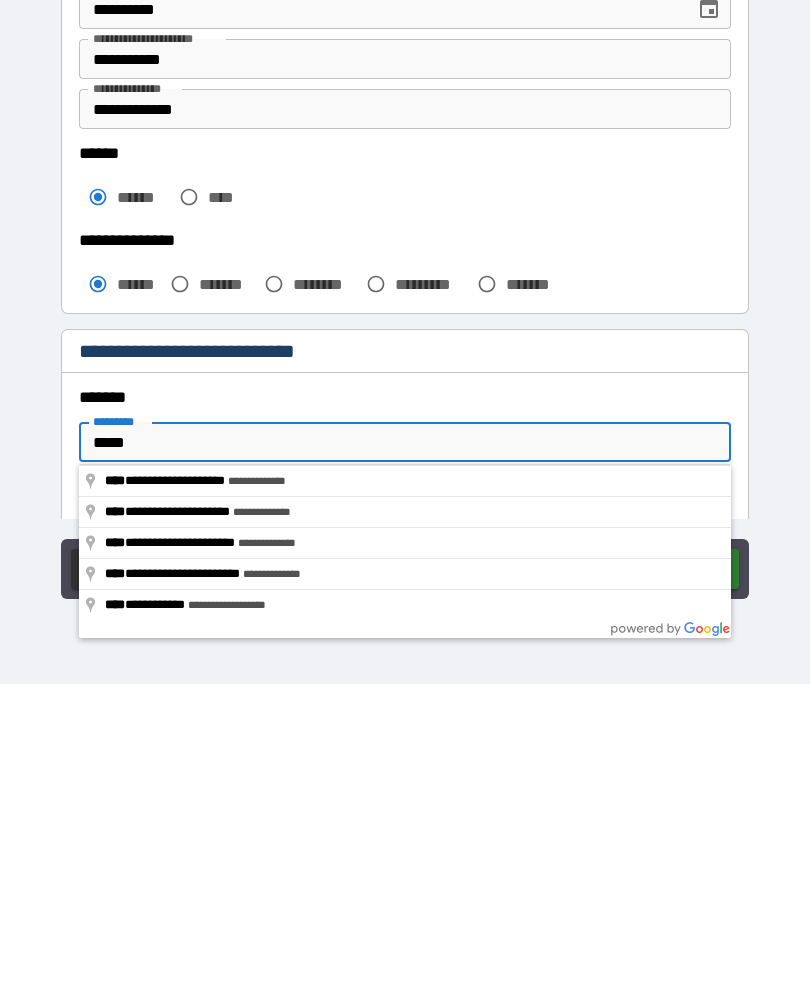 type on "**********" 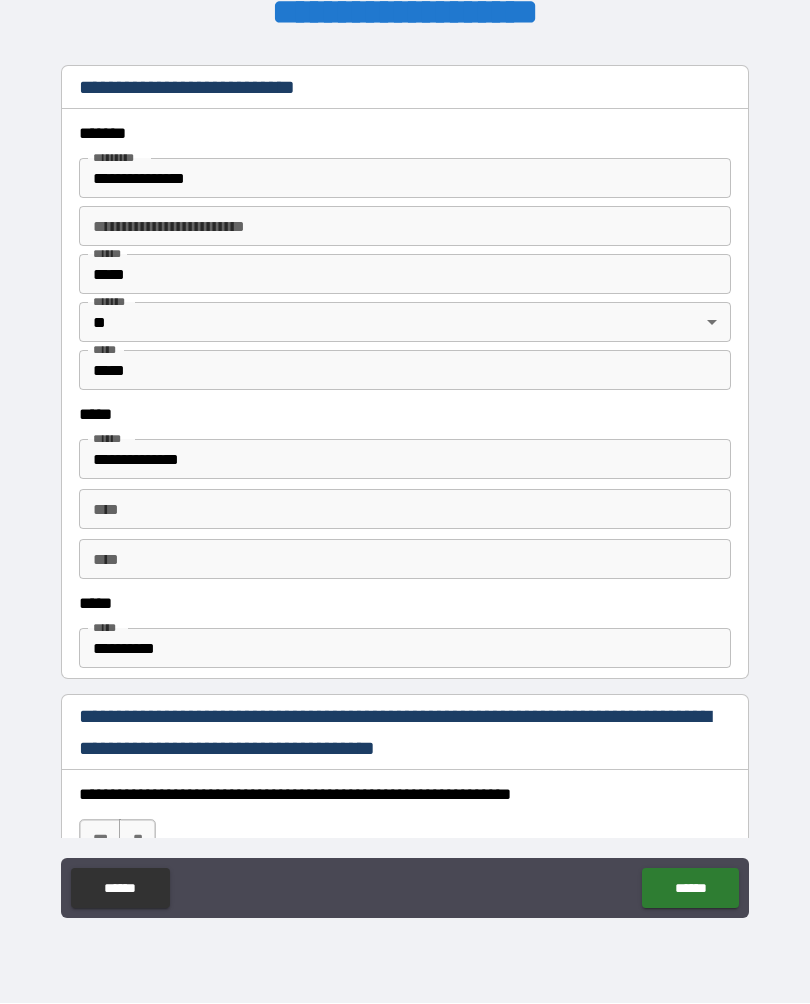 scroll, scrollTop: 719, scrollLeft: 0, axis: vertical 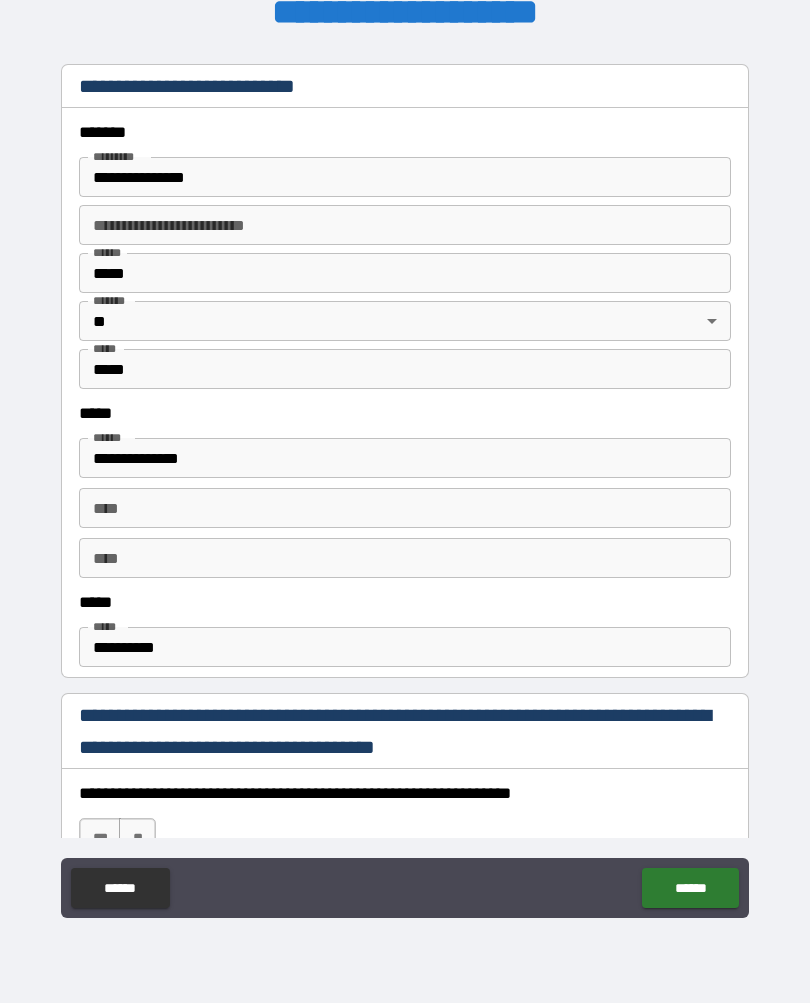 click on "**********" at bounding box center (405, 648) 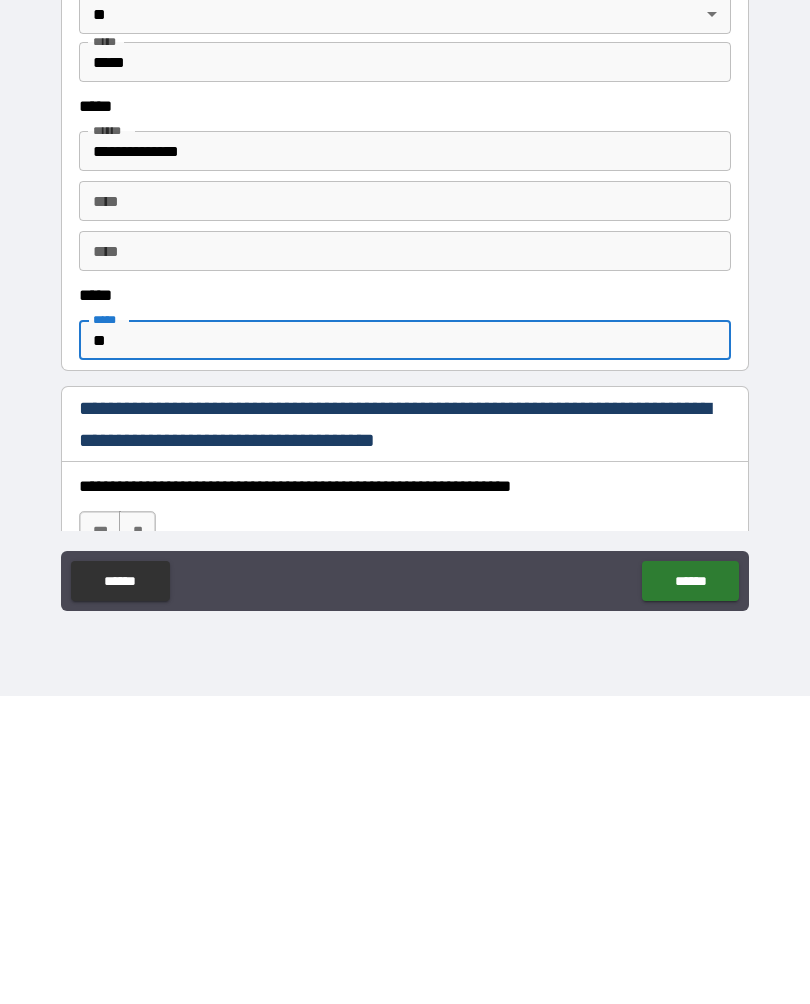 type on "*" 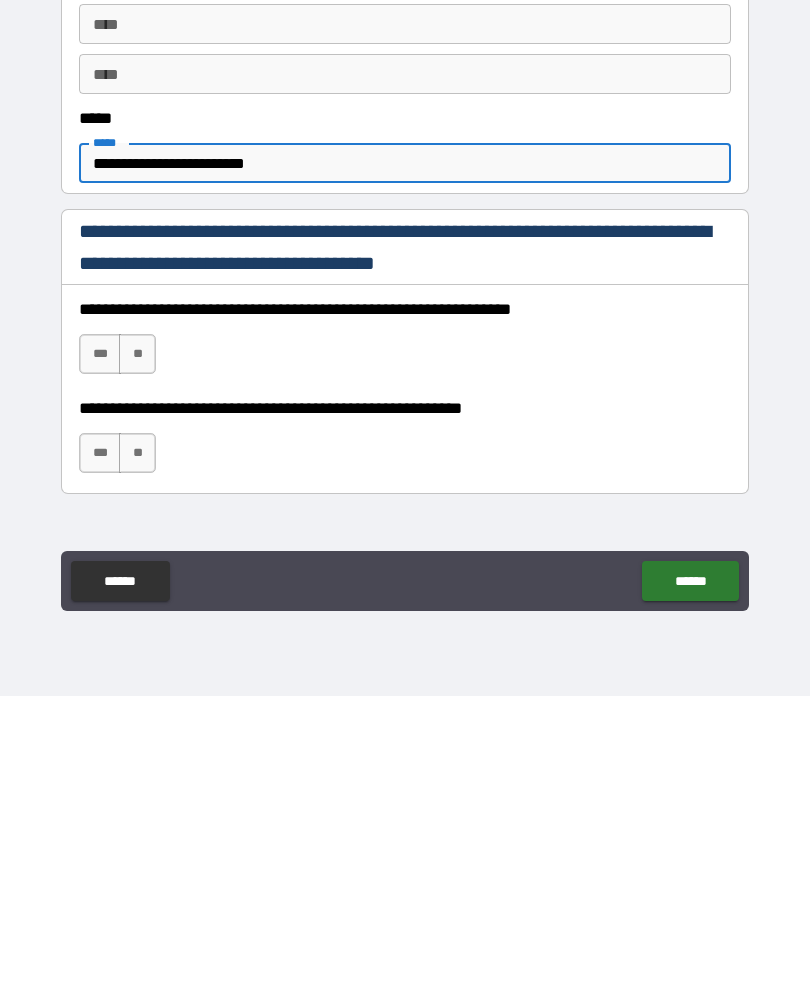 scroll, scrollTop: 897, scrollLeft: 0, axis: vertical 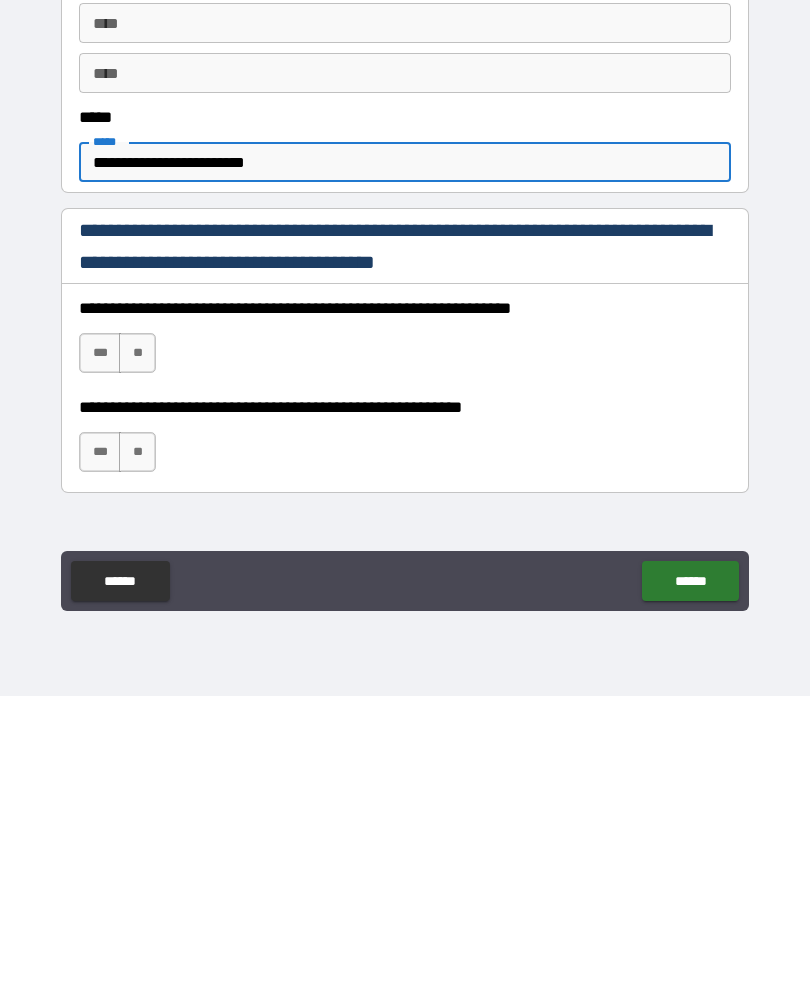 type on "**********" 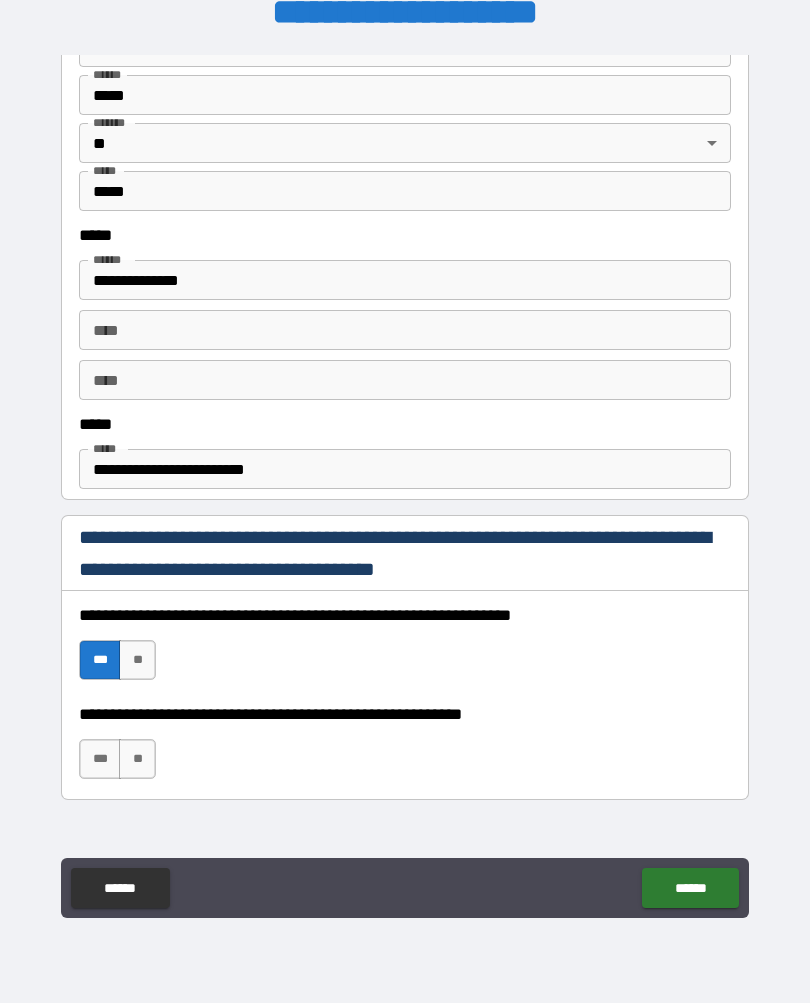 click on "***" at bounding box center (100, 760) 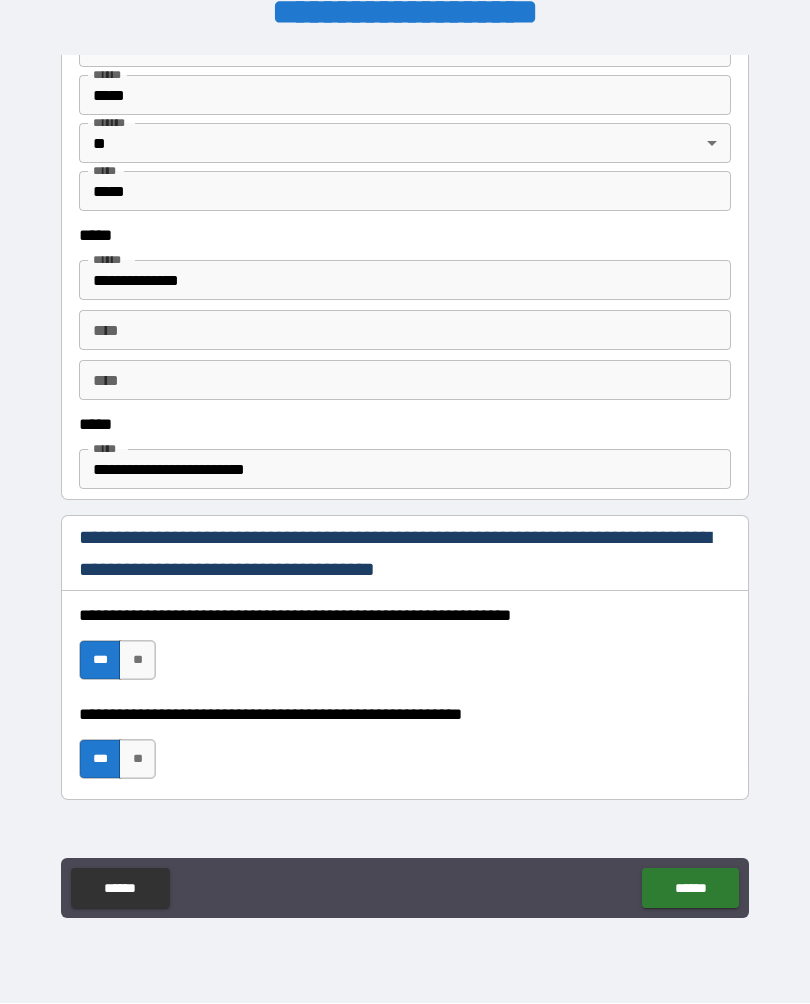 click on "******" at bounding box center (690, 889) 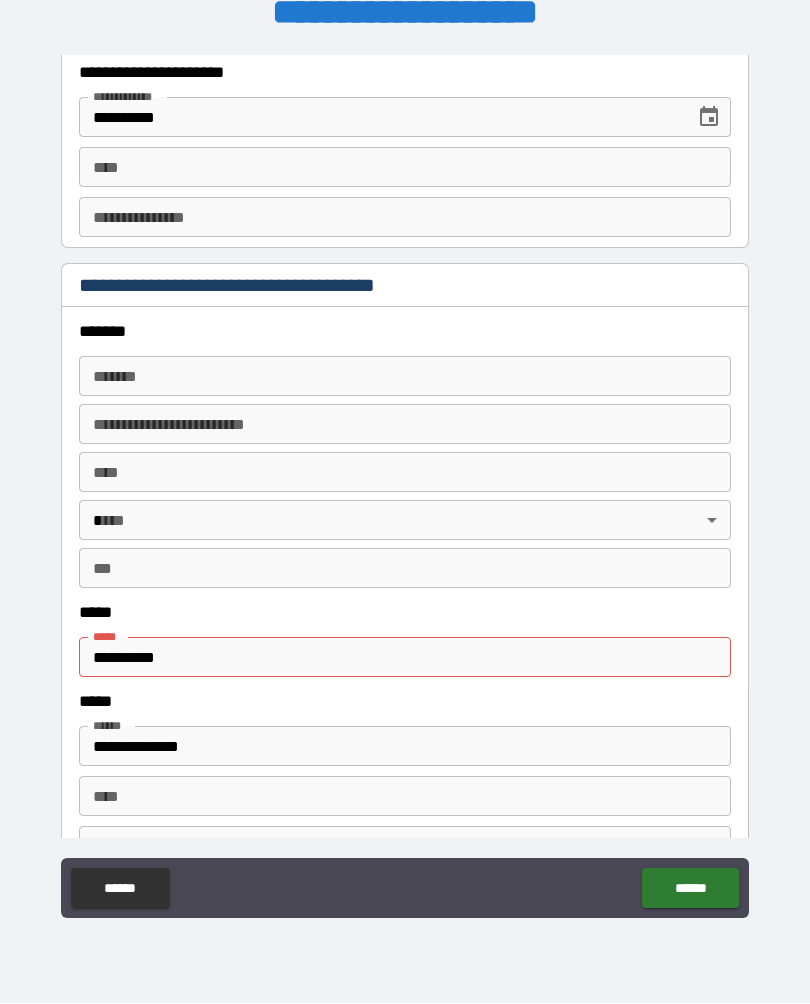 scroll, scrollTop: 2203, scrollLeft: 0, axis: vertical 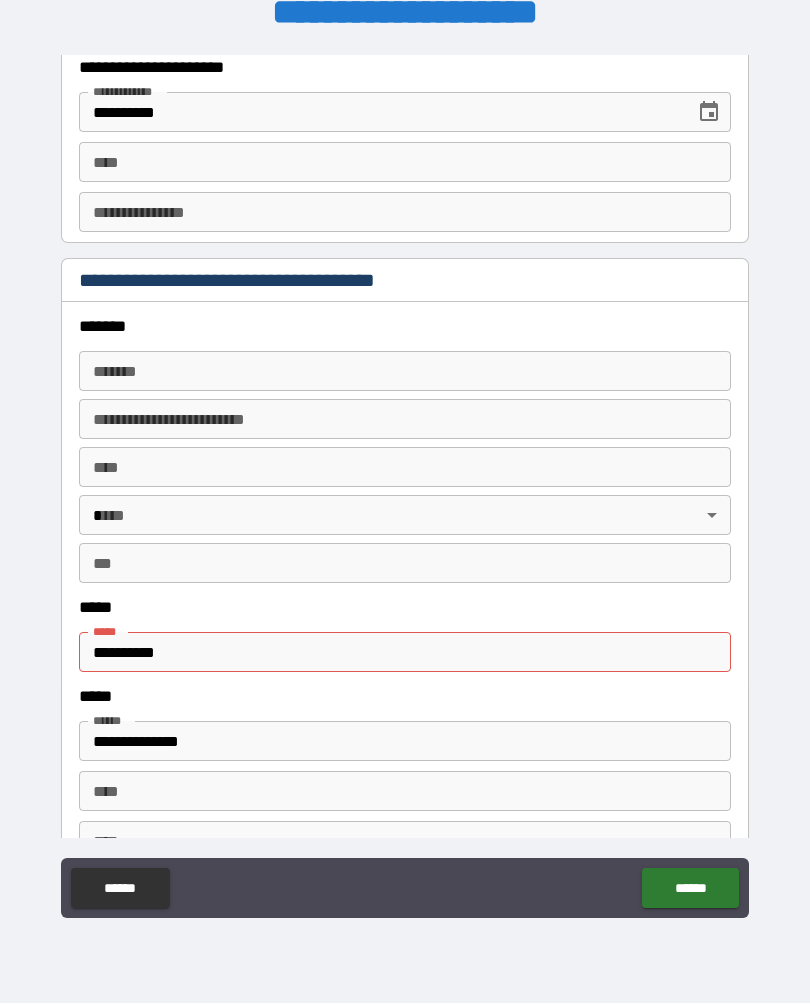 click on "*******" at bounding box center (405, 372) 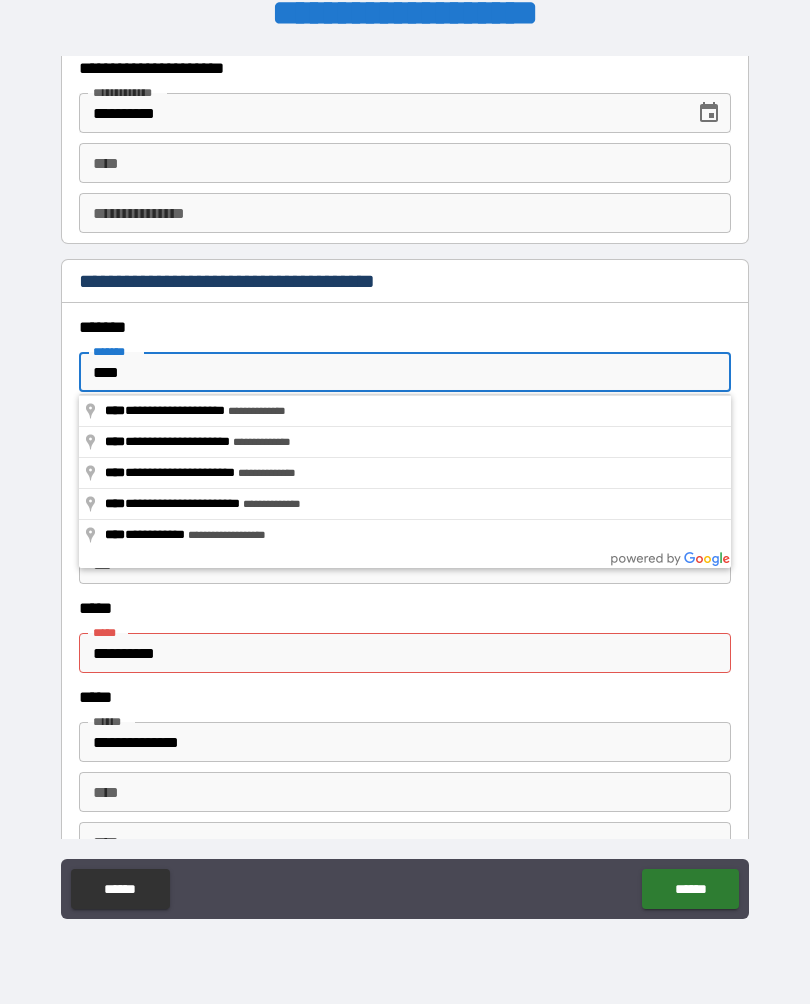 type on "**********" 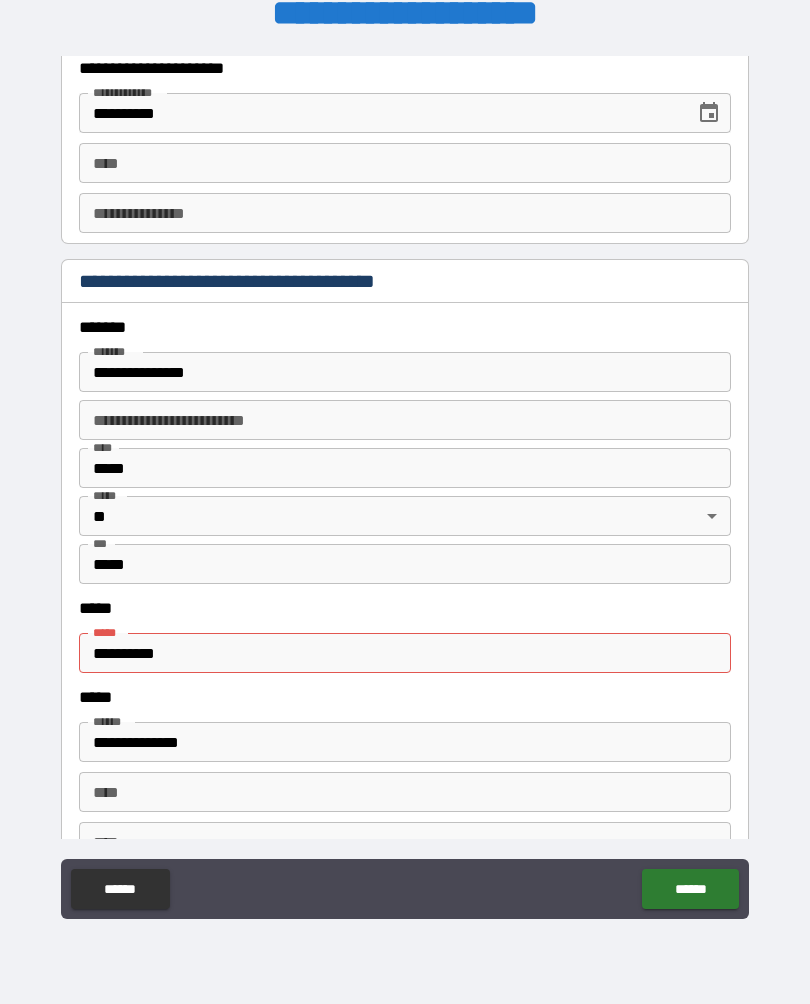 click on "**********" at bounding box center [405, 653] 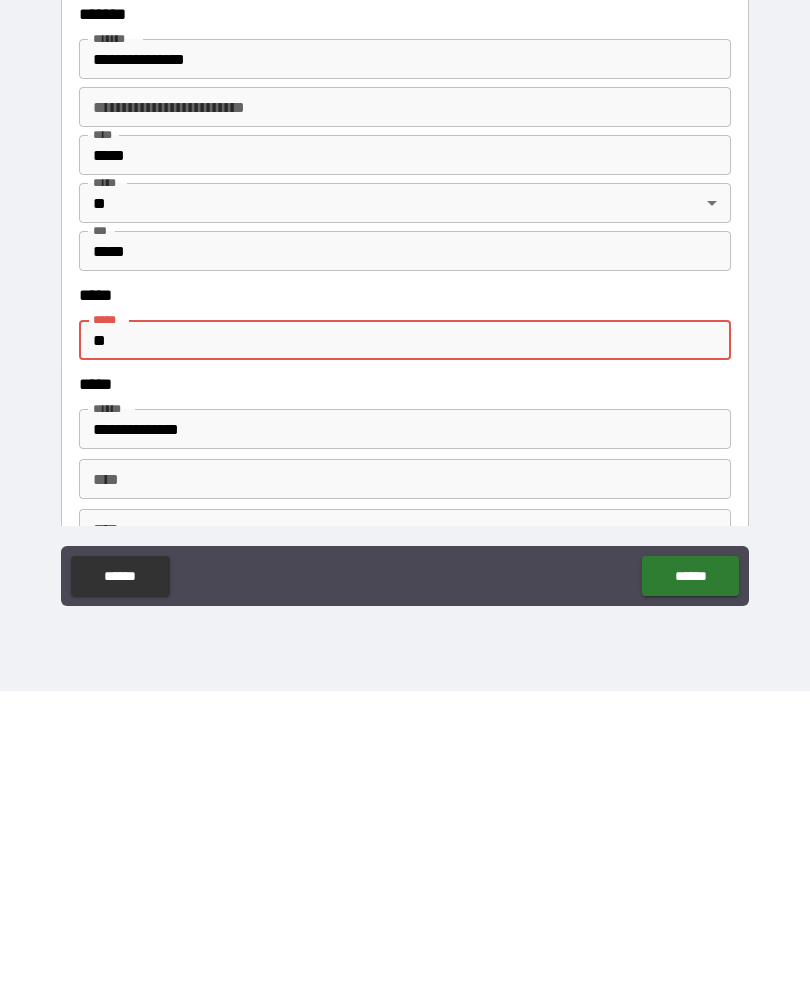 type on "*" 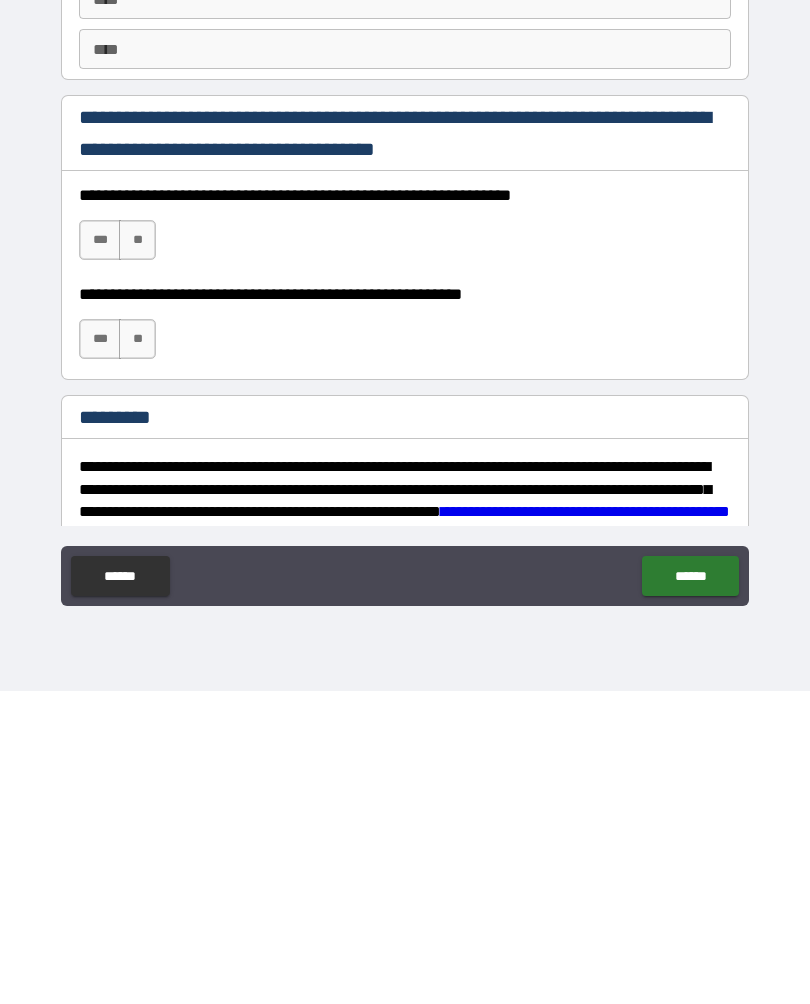scroll, scrollTop: 2684, scrollLeft: 0, axis: vertical 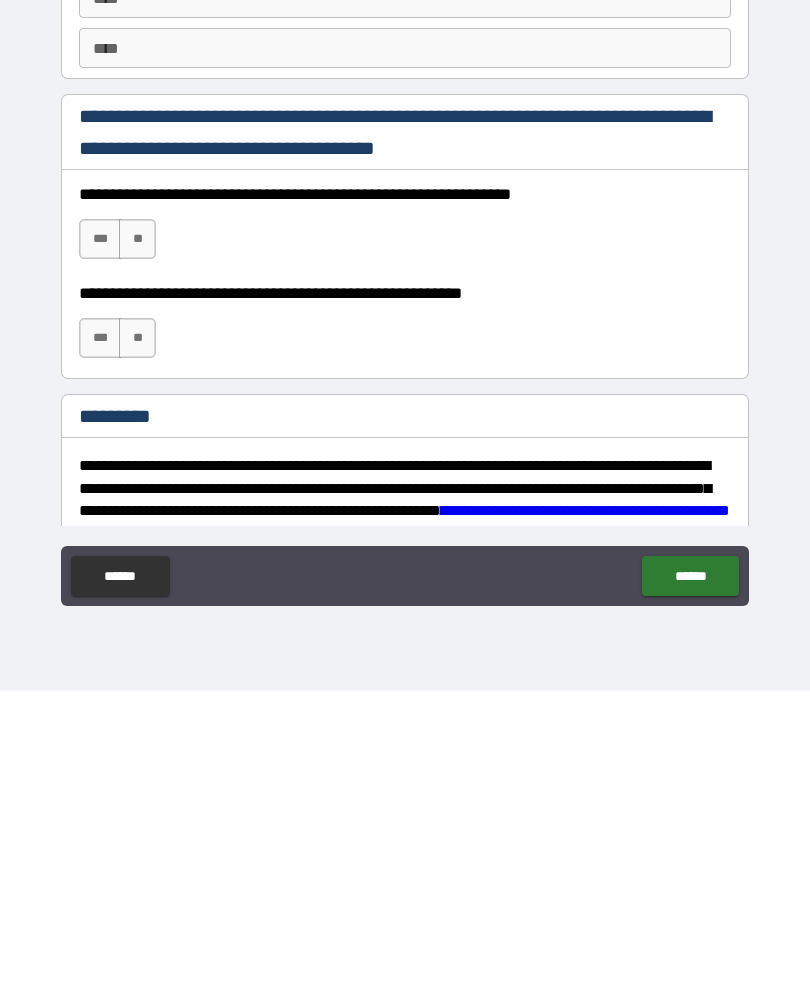 type on "**********" 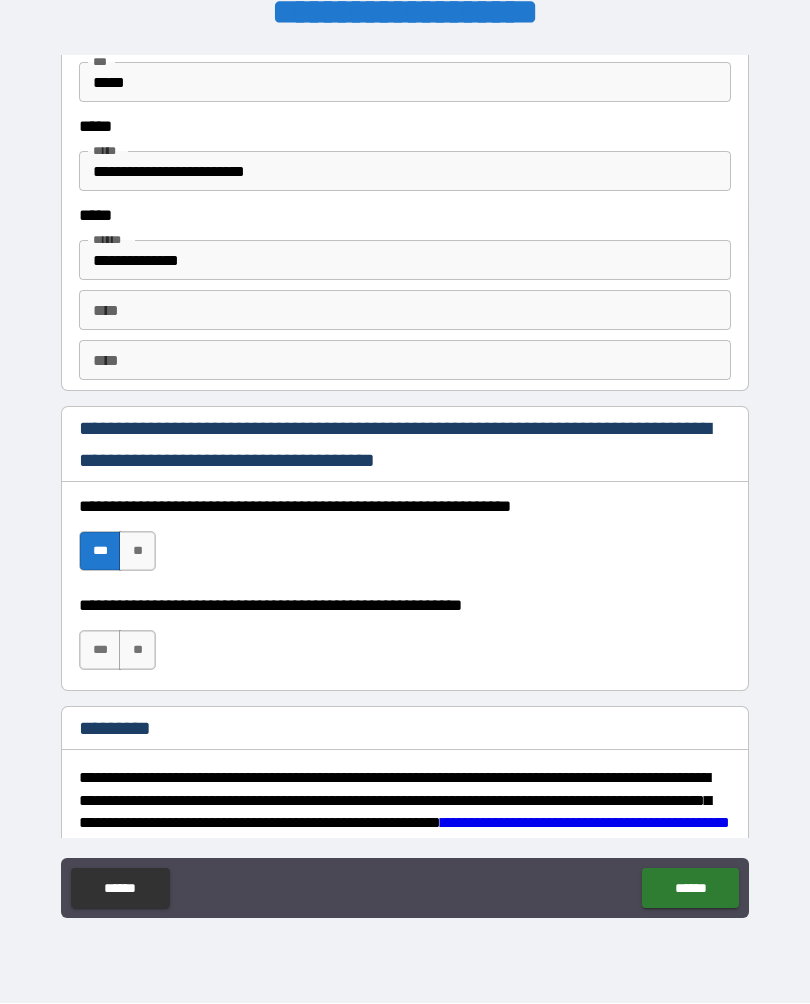 click on "***" at bounding box center [100, 651] 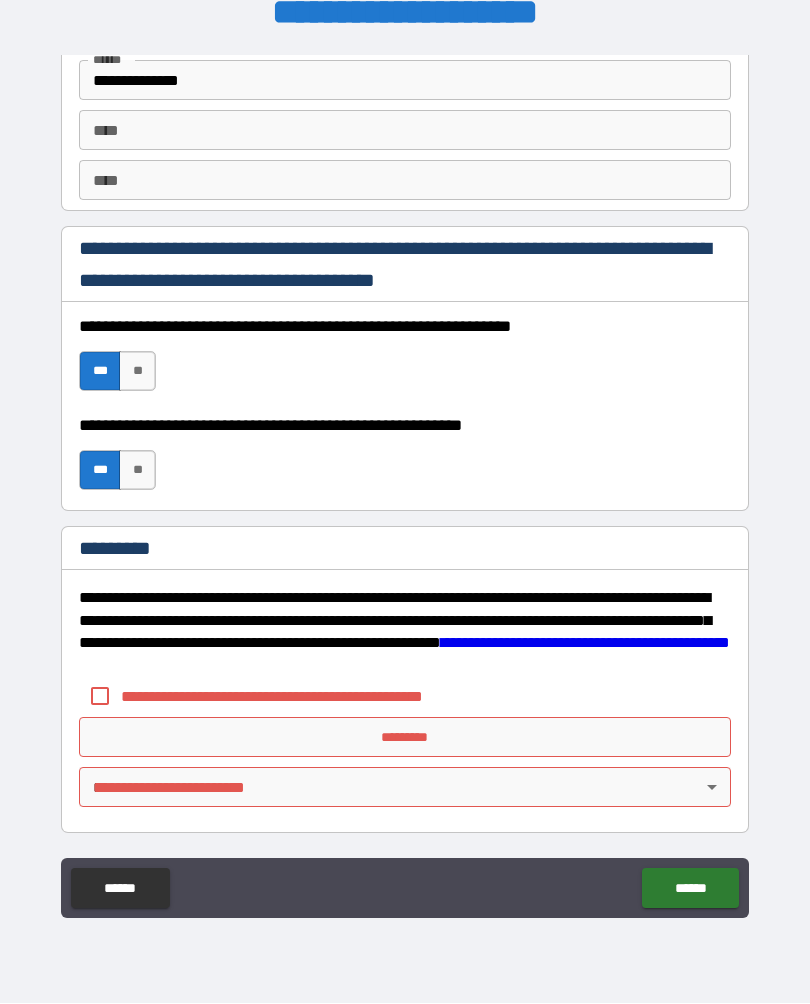 scroll, scrollTop: 2864, scrollLeft: 0, axis: vertical 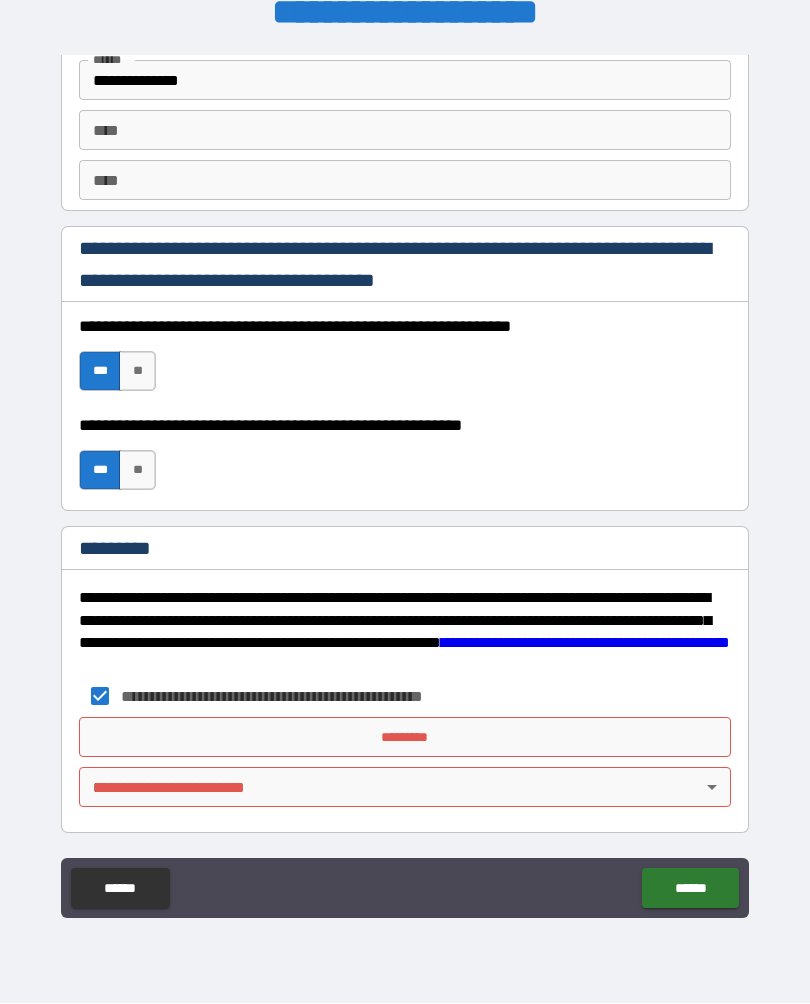 click on "*********" at bounding box center [405, 738] 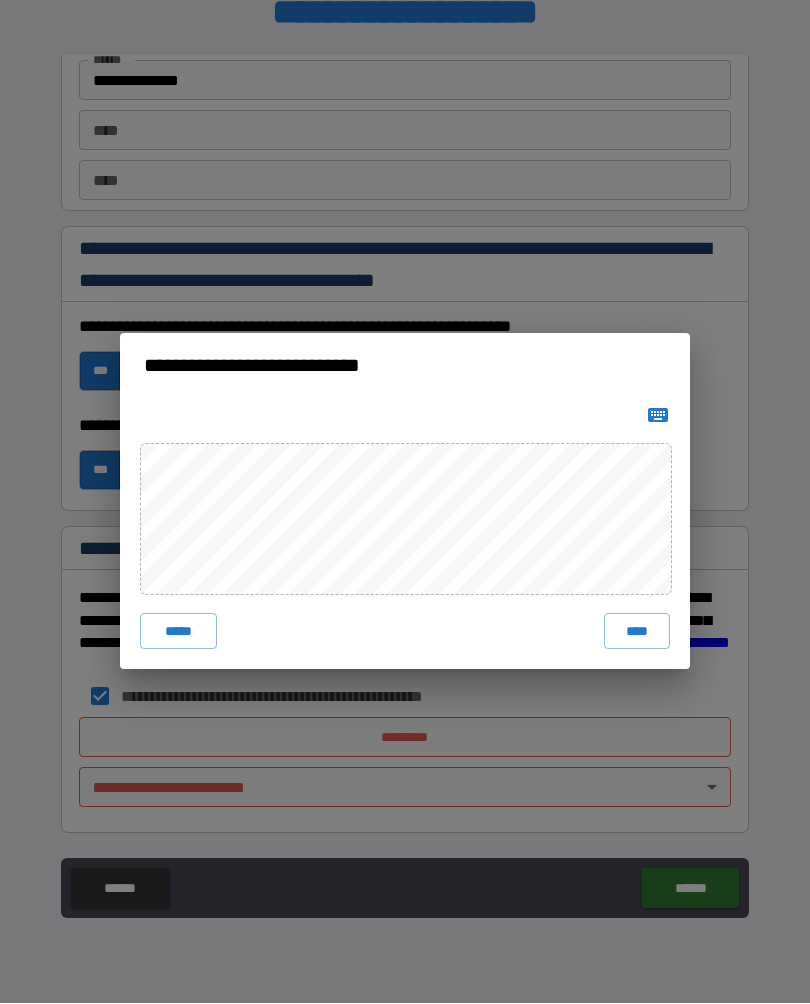 click on "****" at bounding box center (637, 632) 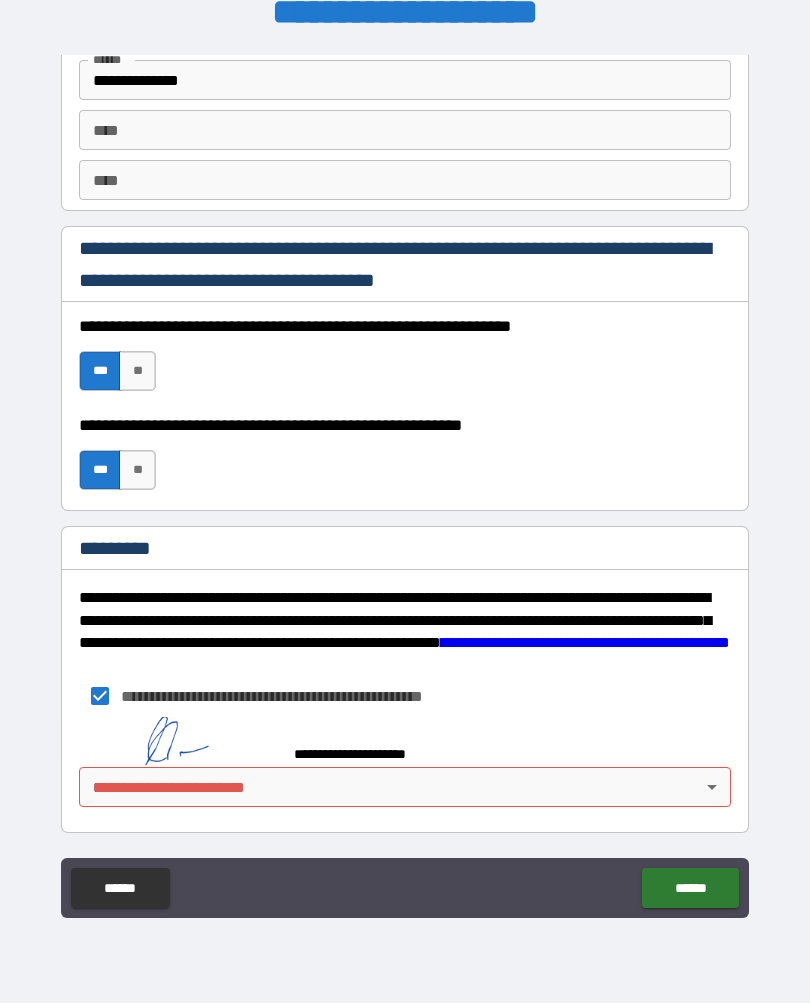 scroll, scrollTop: 2854, scrollLeft: 0, axis: vertical 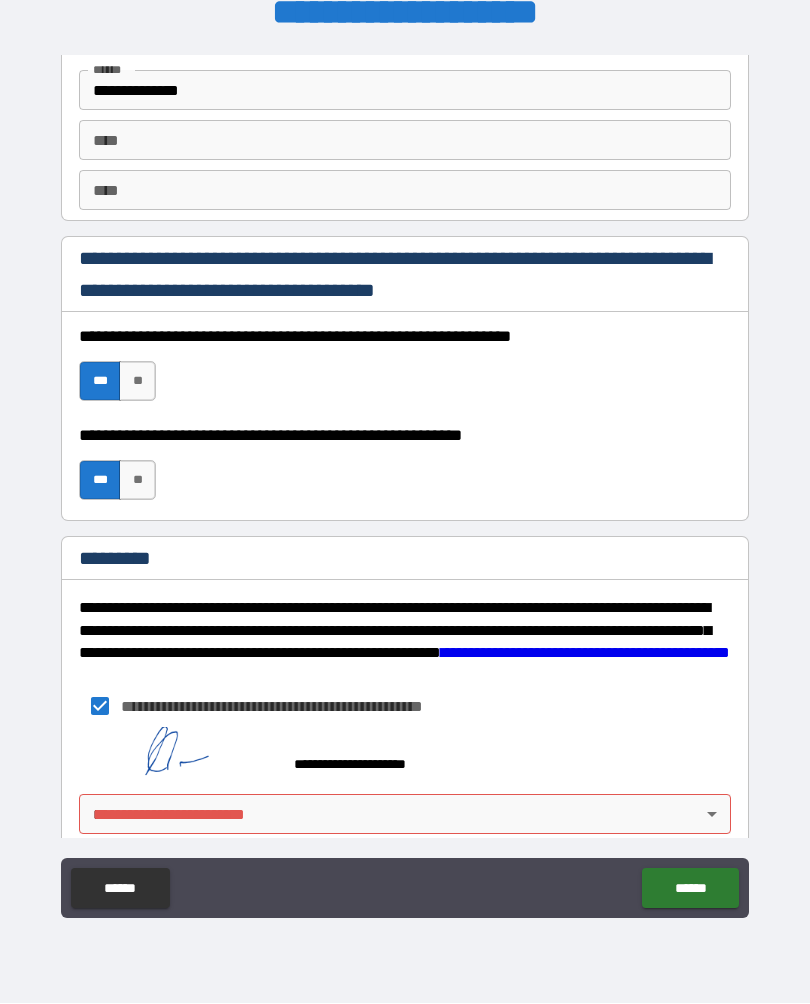 click on "**********" at bounding box center [405, 485] 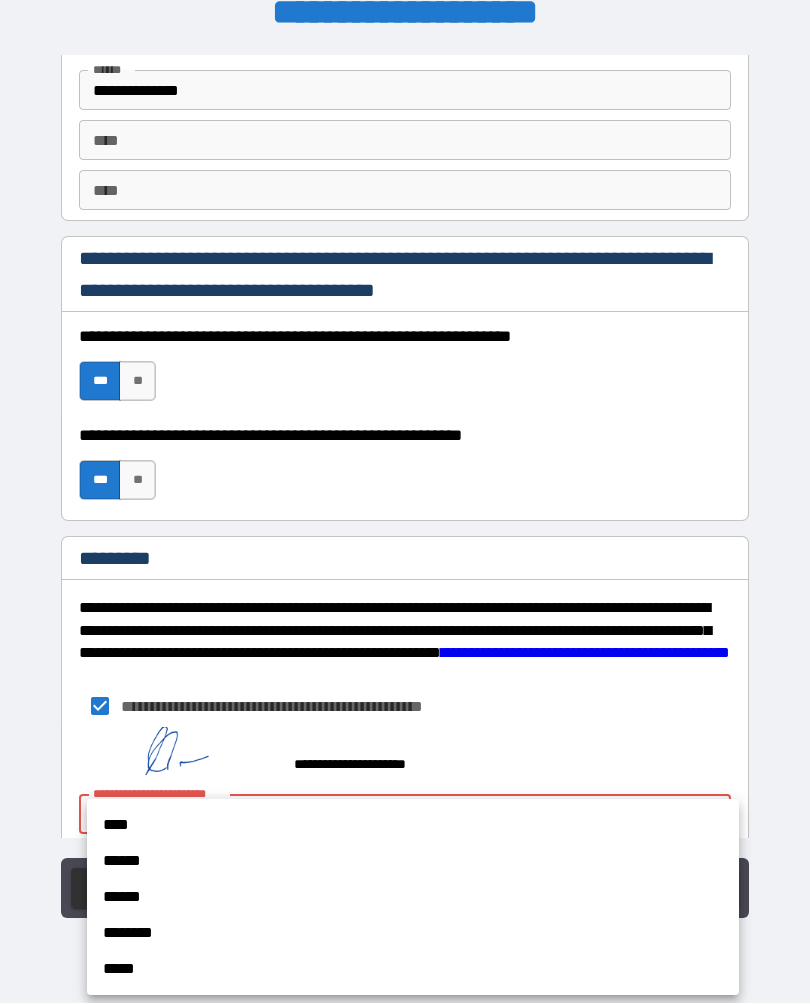 click on "****" at bounding box center (413, 826) 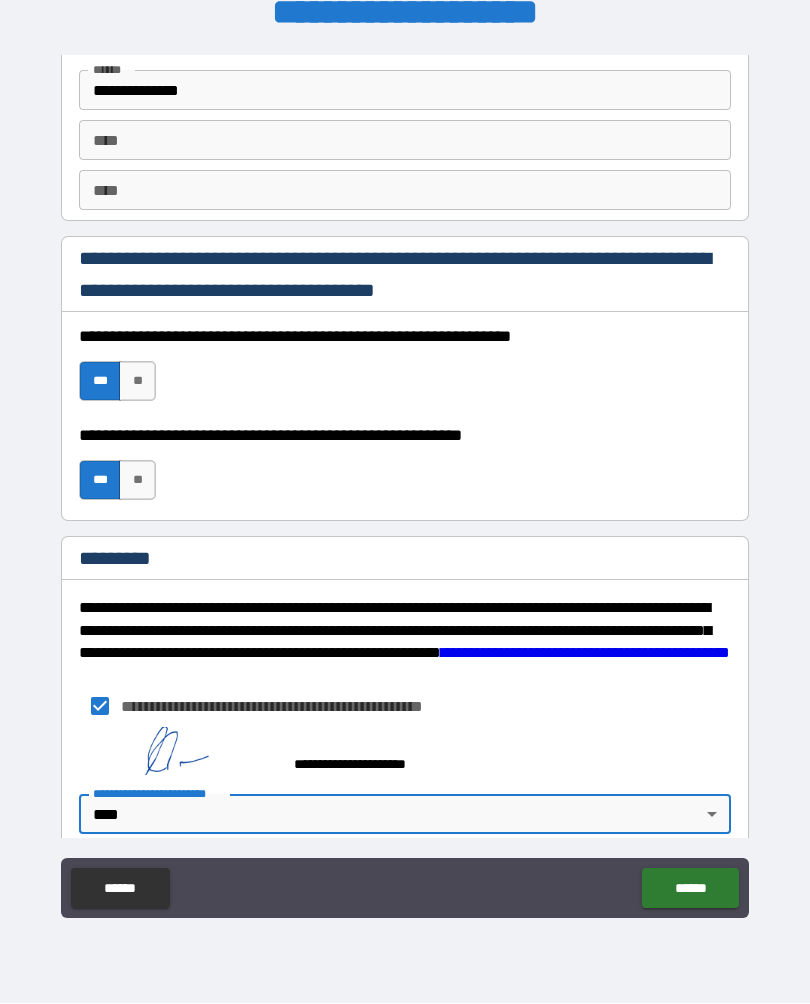 type on "*" 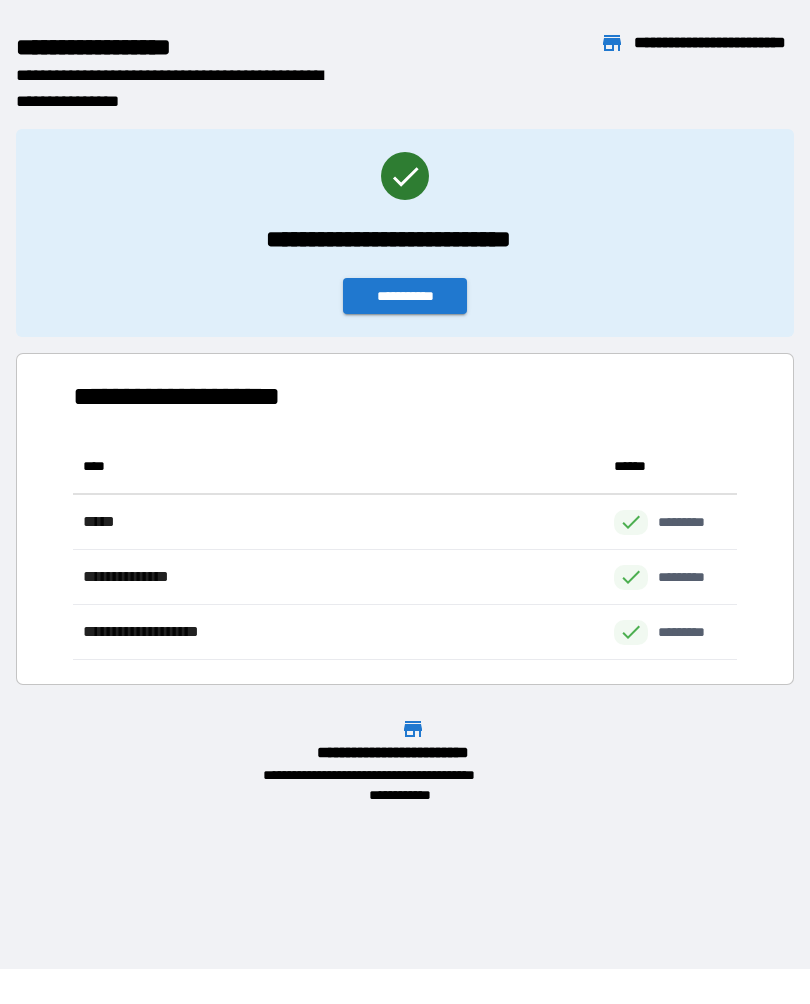 scroll, scrollTop: 221, scrollLeft: 664, axis: both 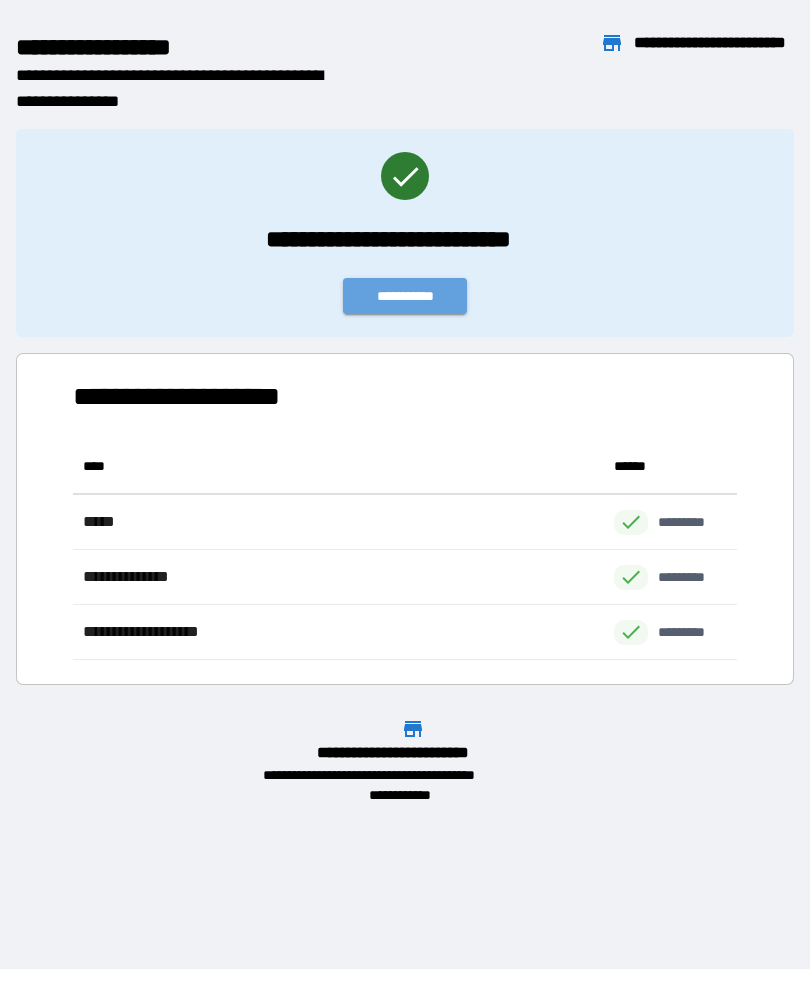 click on "**********" at bounding box center [405, 297] 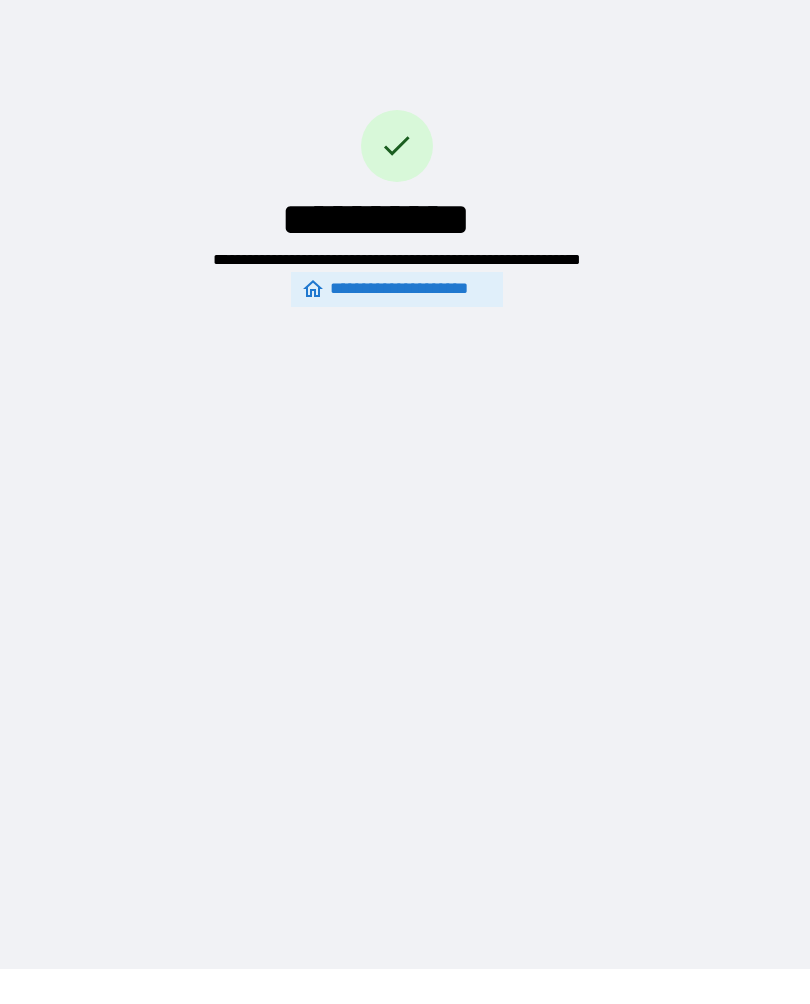 click on "**********" at bounding box center (397, 290) 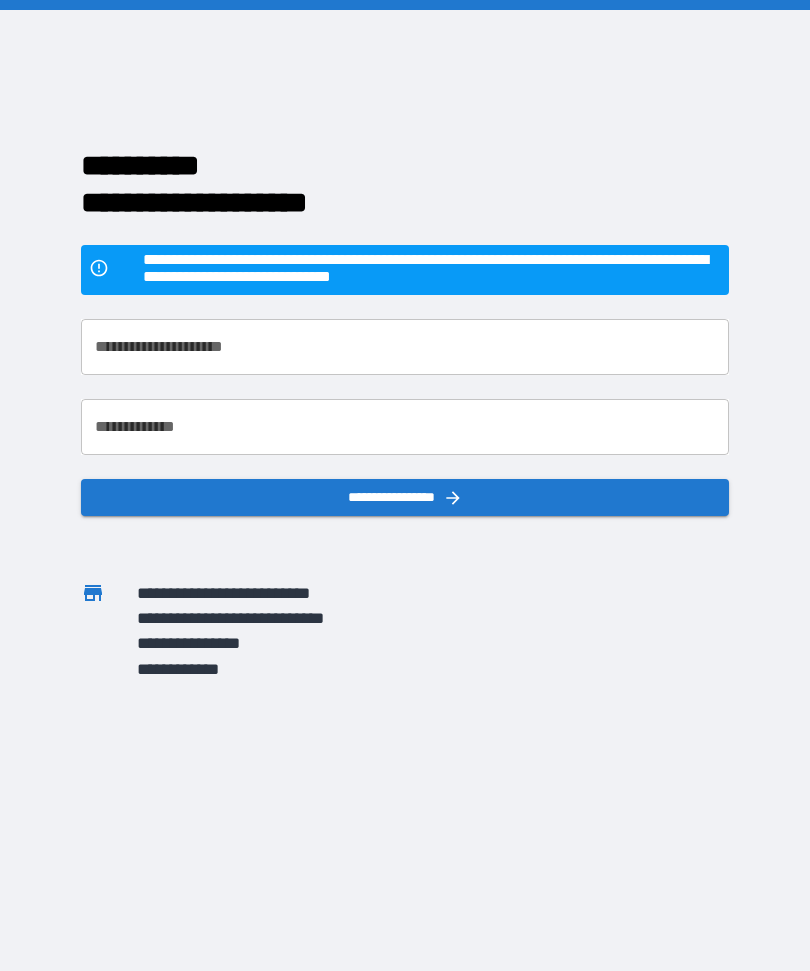 scroll, scrollTop: 52, scrollLeft: 0, axis: vertical 